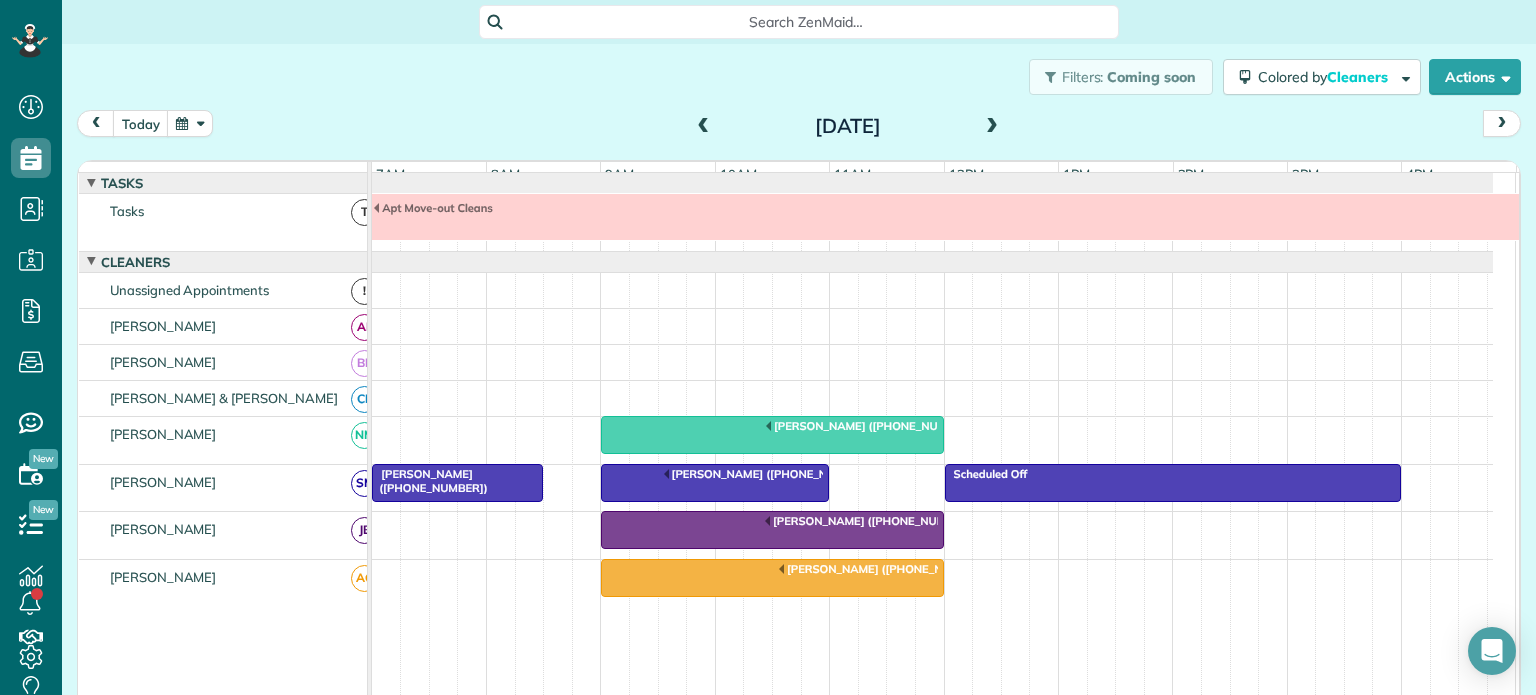 scroll, scrollTop: 0, scrollLeft: 0, axis: both 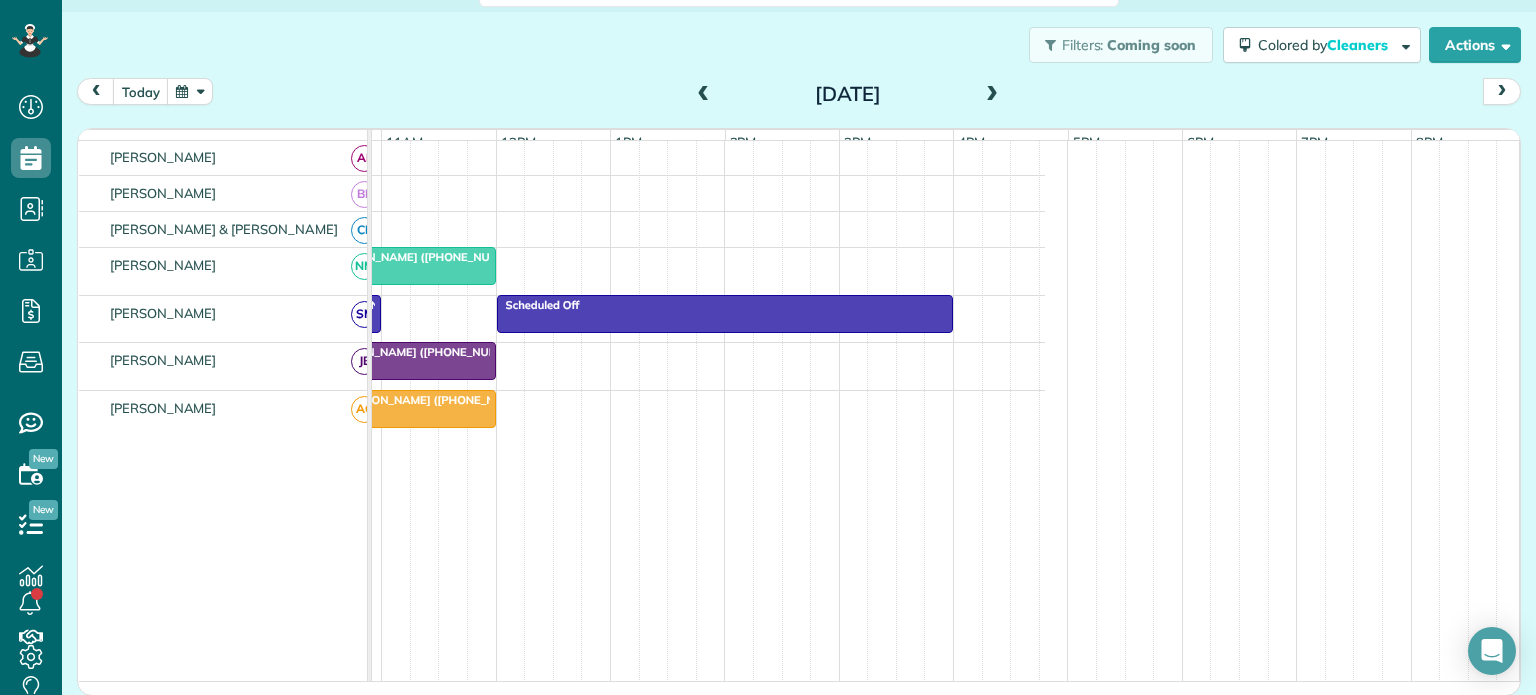 click at bounding box center [704, 95] 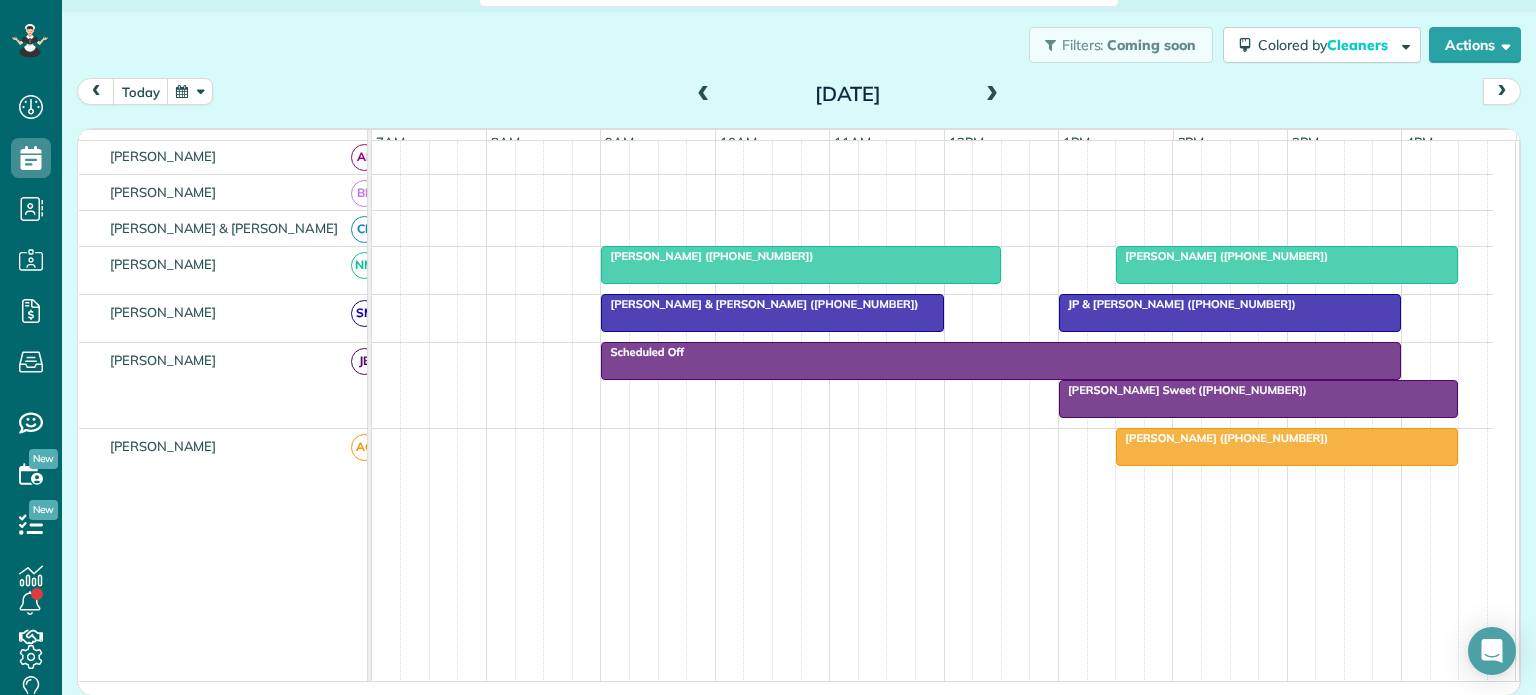 click at bounding box center [992, 95] 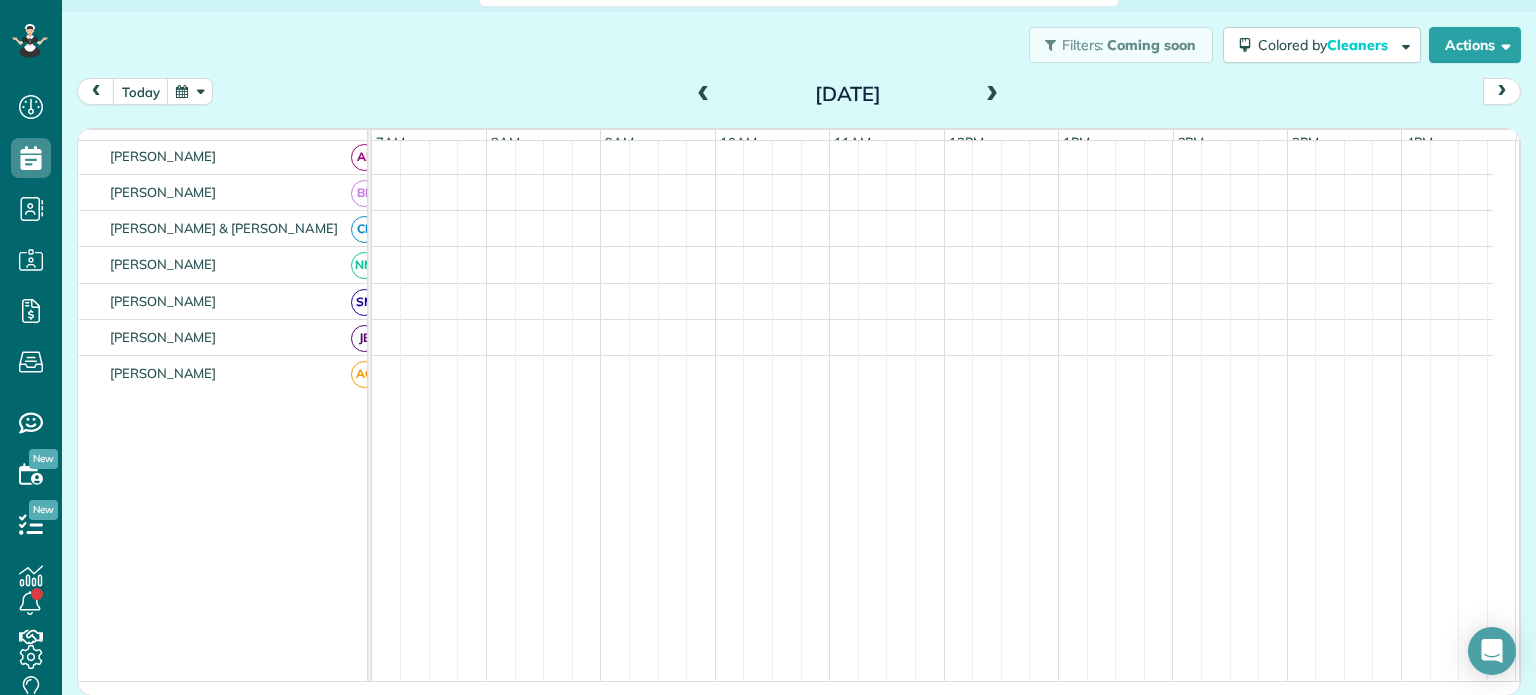 scroll, scrollTop: 137, scrollLeft: 0, axis: vertical 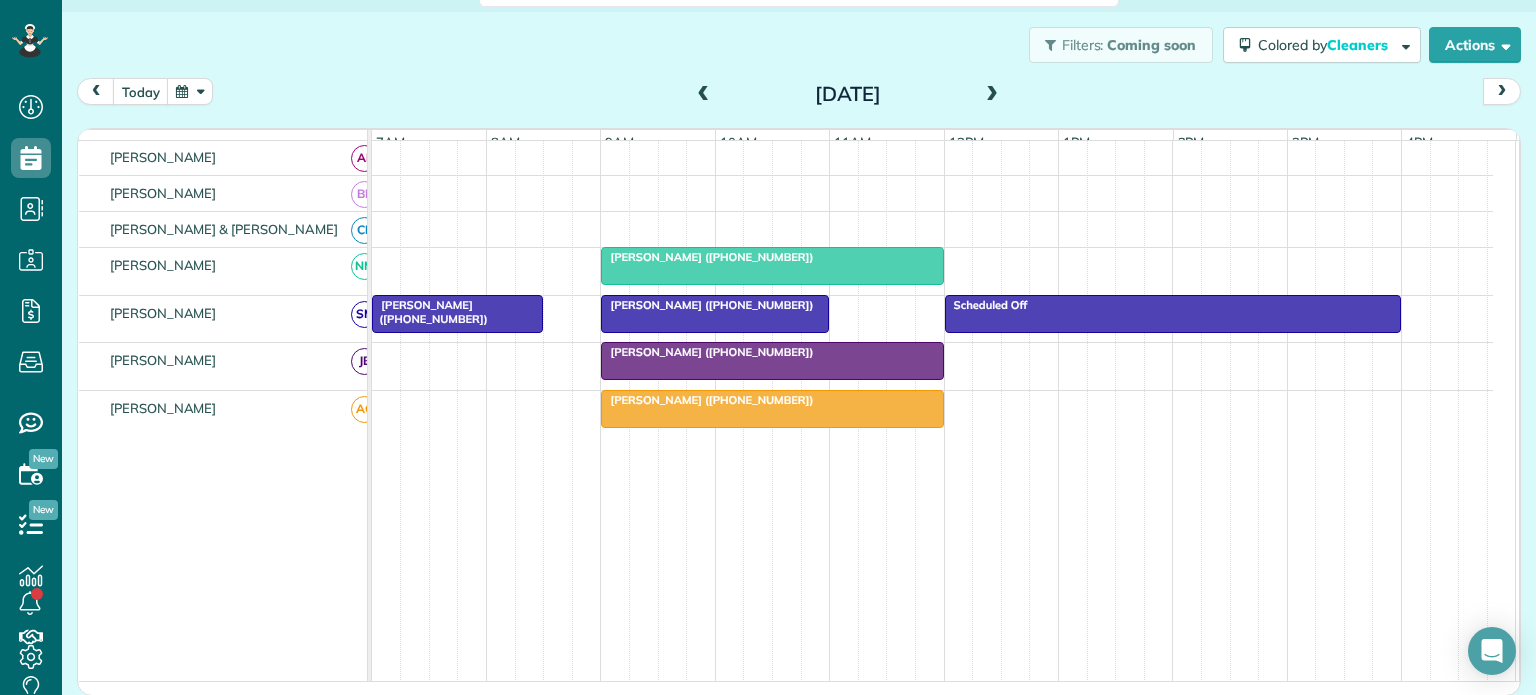 click at bounding box center (704, 95) 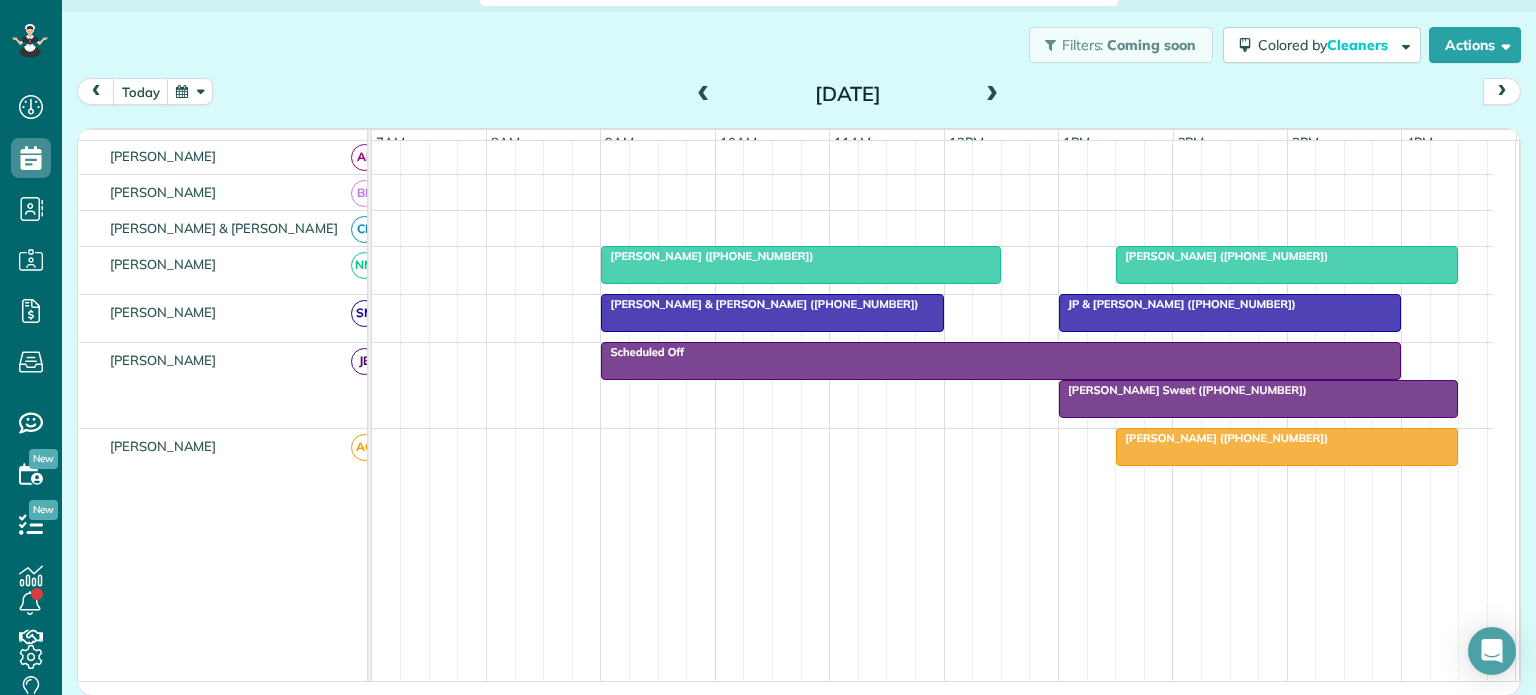 click at bounding box center (704, 95) 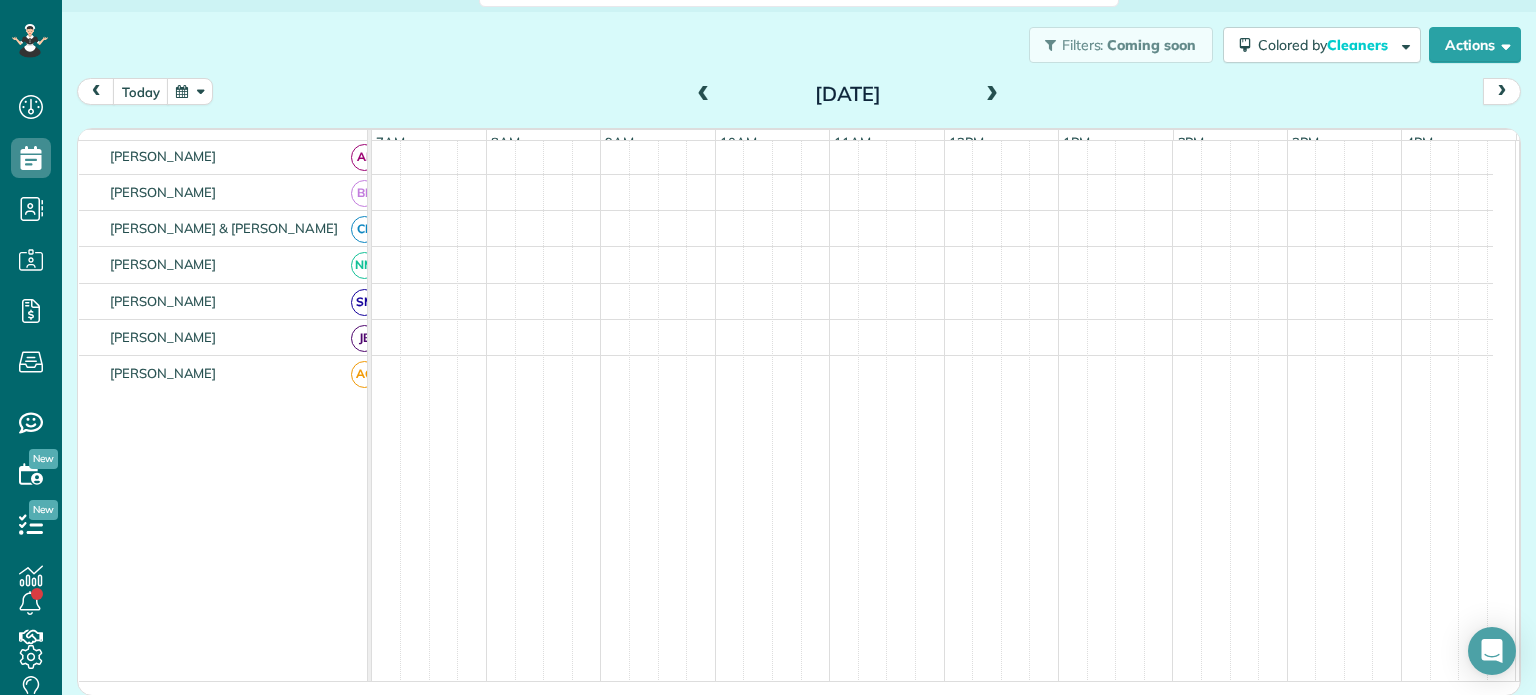 scroll, scrollTop: 127, scrollLeft: 0, axis: vertical 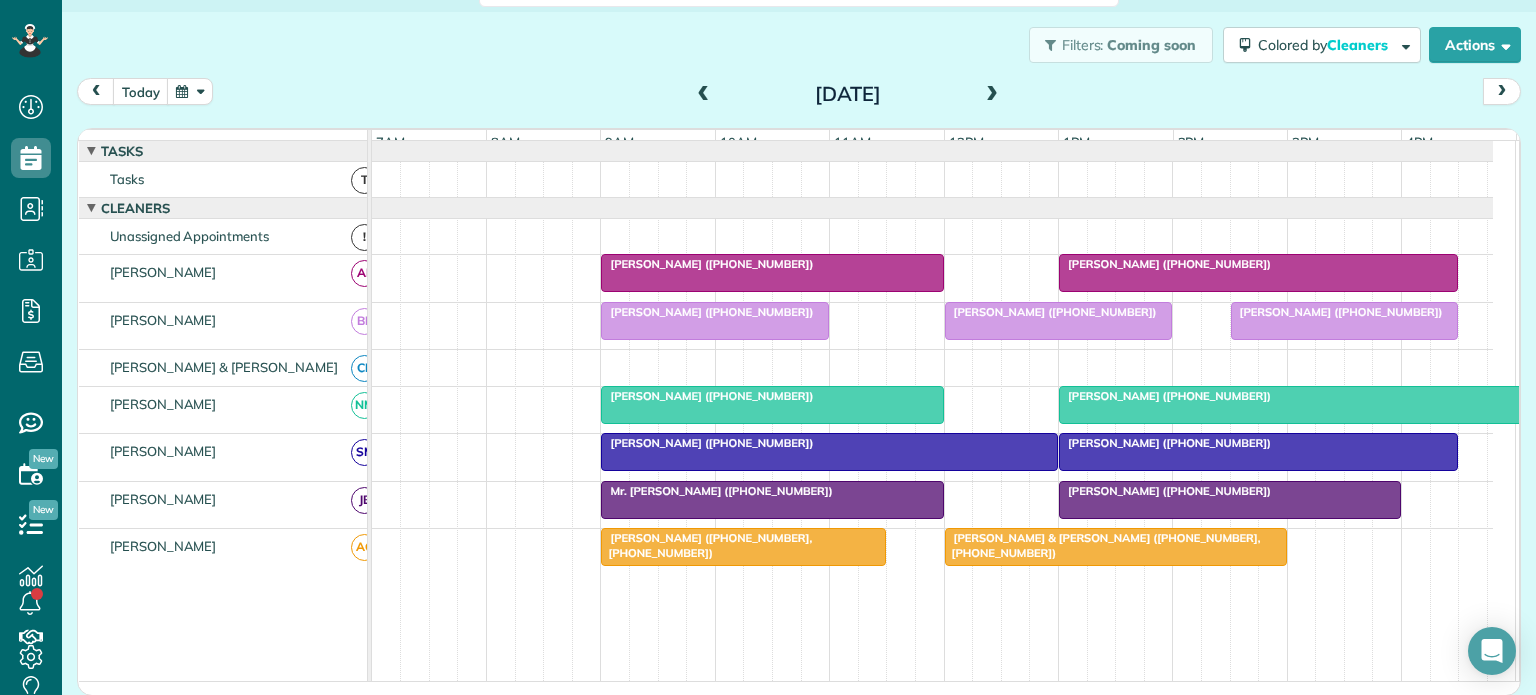 click on "[DATE]   [DATE]" at bounding box center (799, 96) 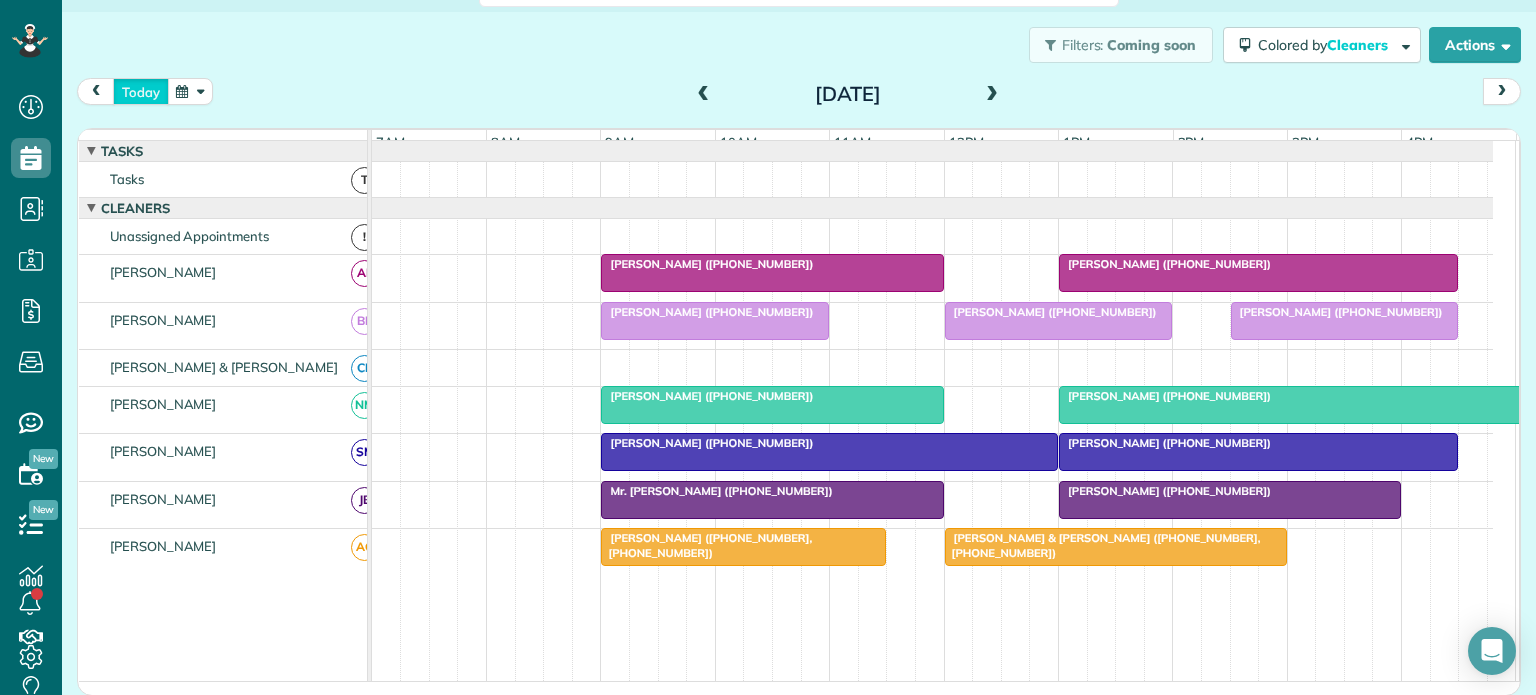 click on "today" at bounding box center [141, 91] 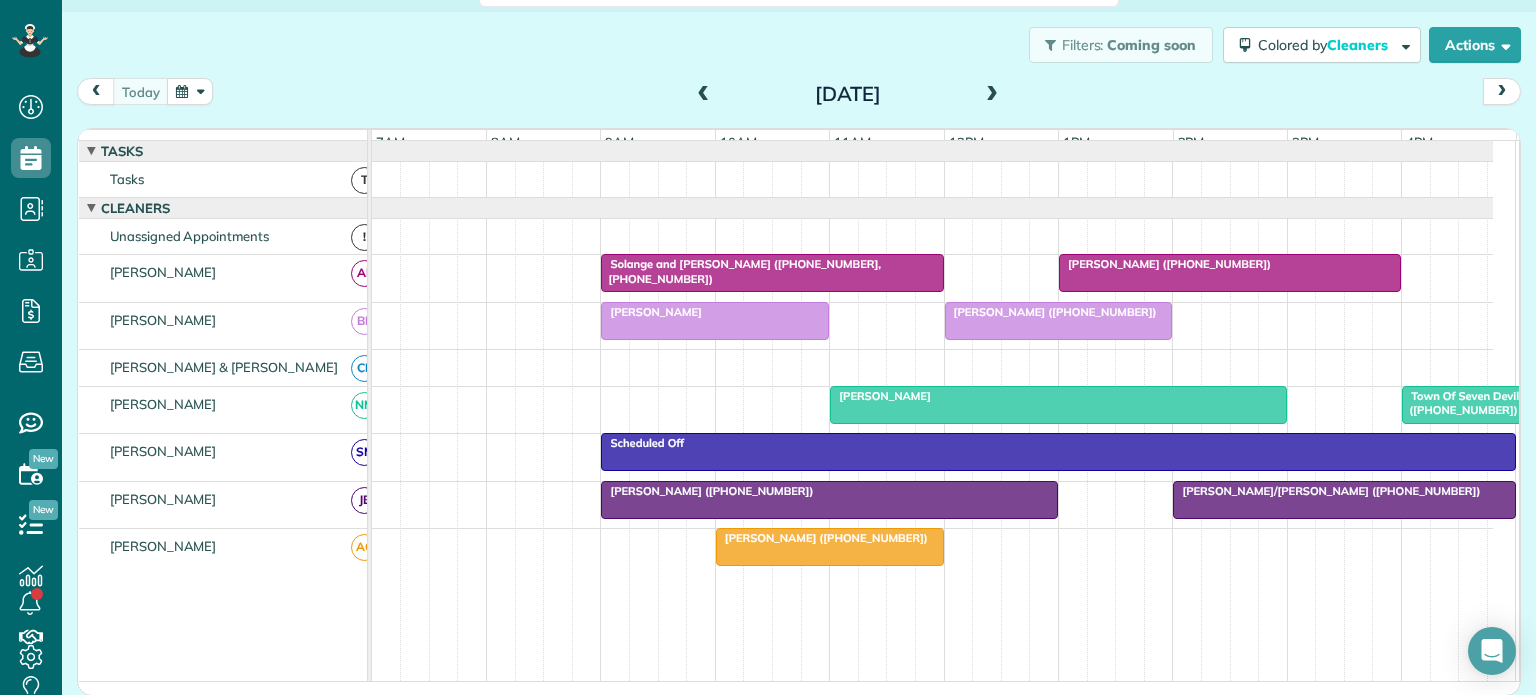 click on "[PERSON_NAME] ([PHONE_NUMBER])" at bounding box center (1051, 312) 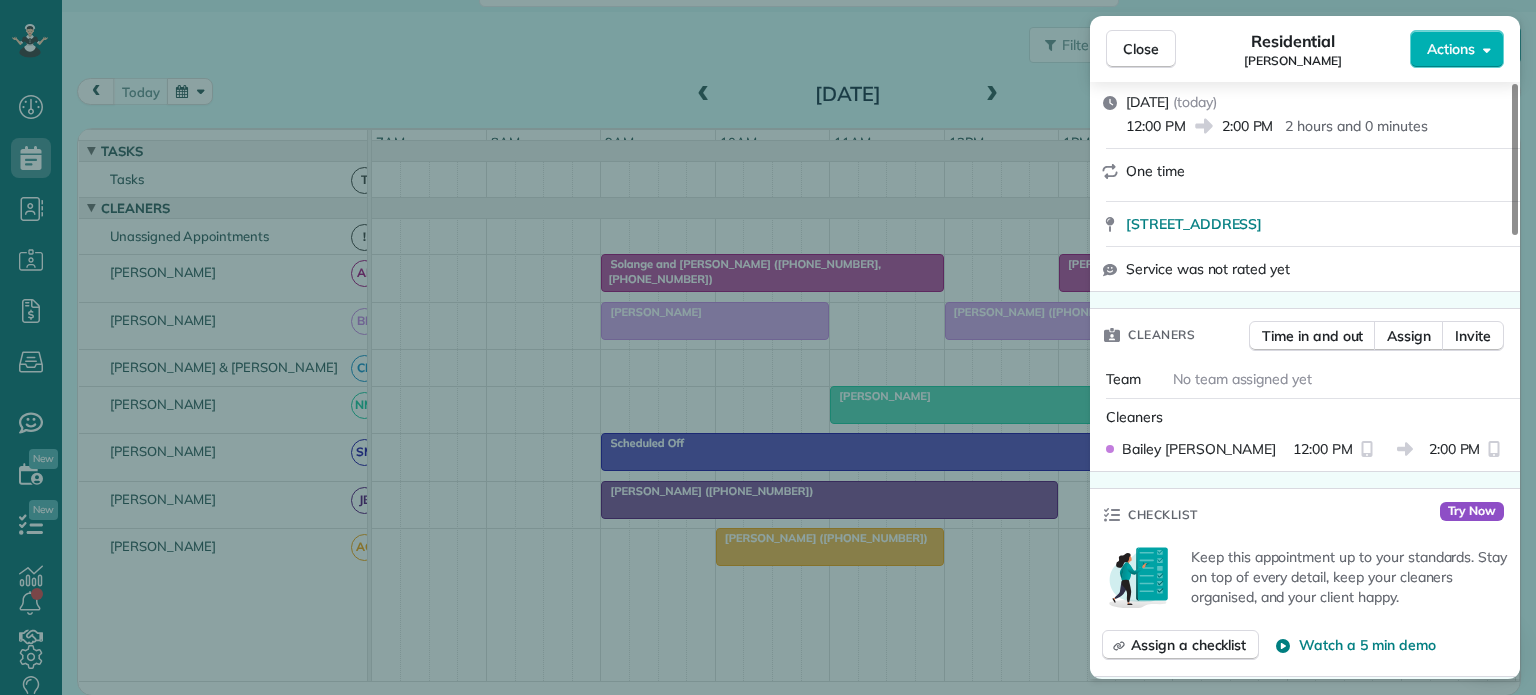 scroll, scrollTop: 0, scrollLeft: 0, axis: both 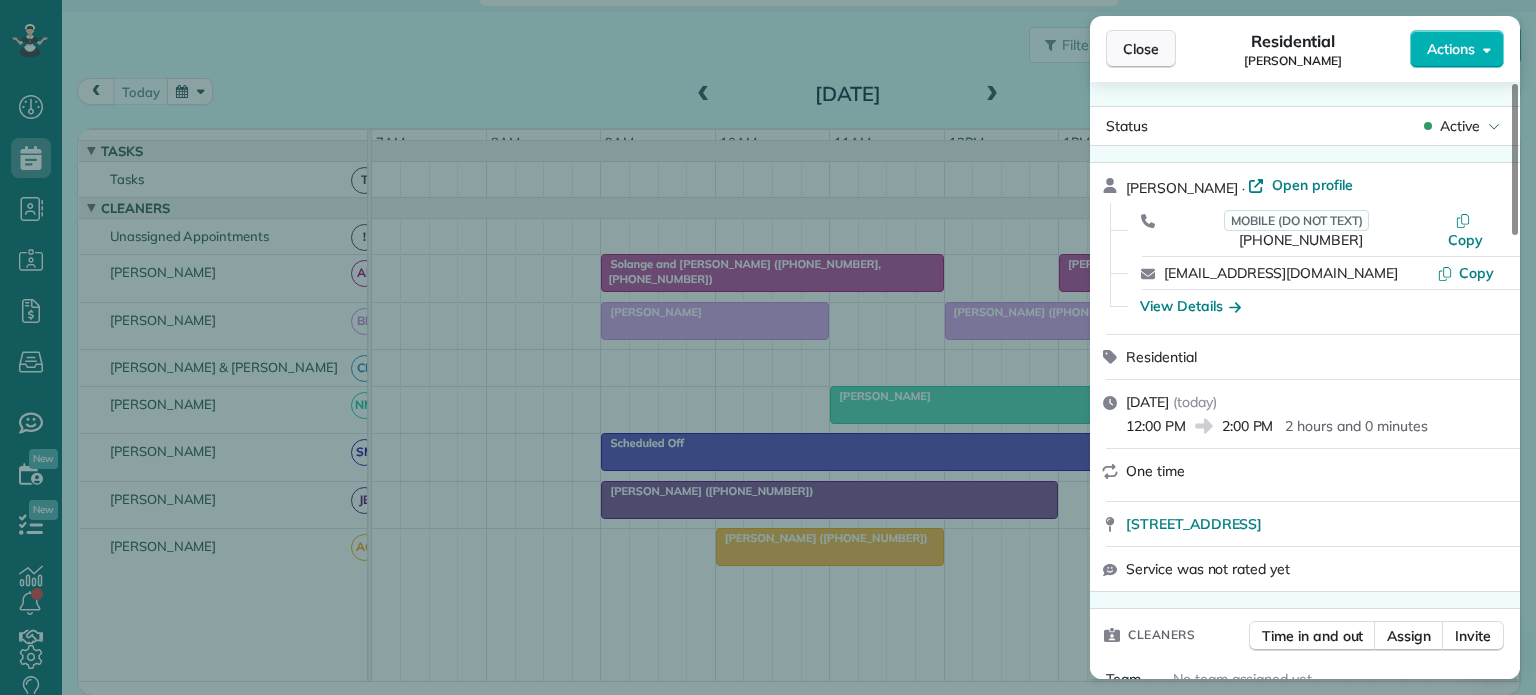 click on "Close" at bounding box center (1141, 49) 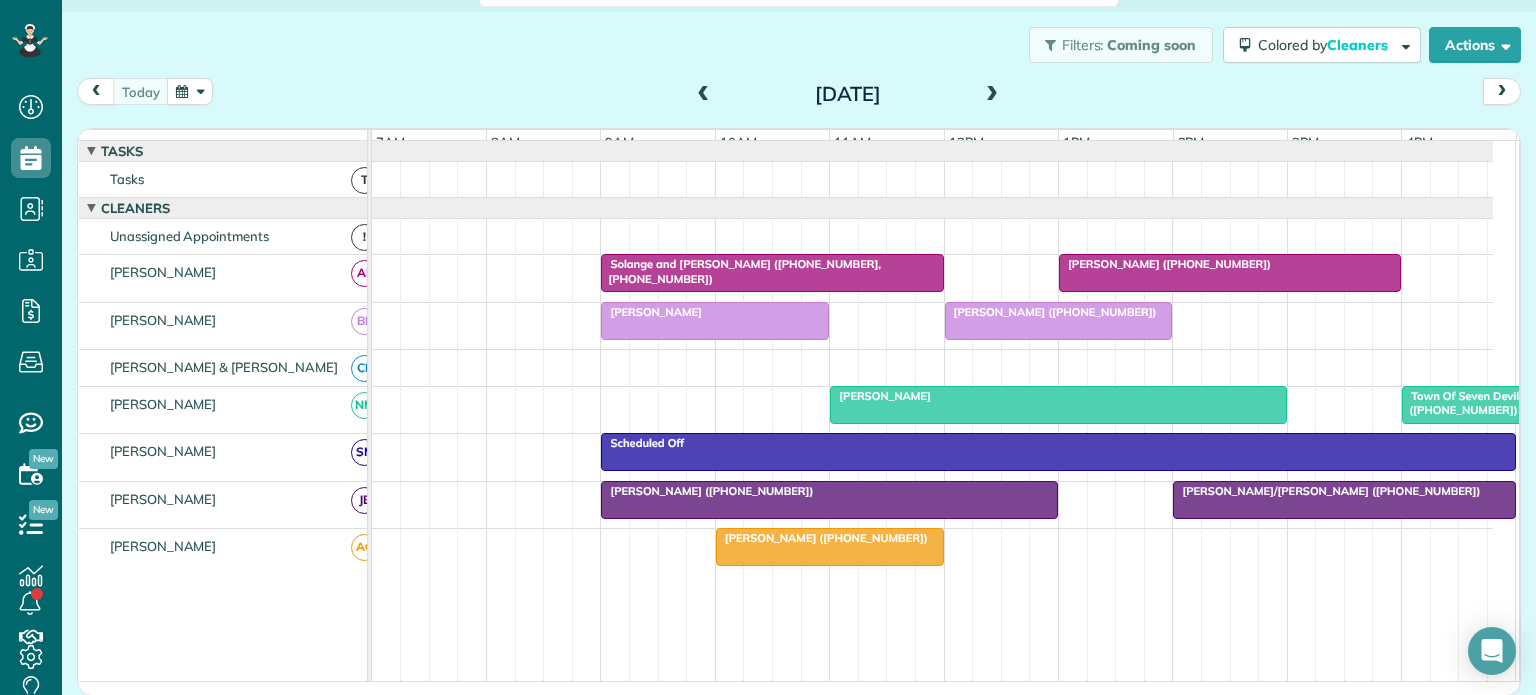 click at bounding box center (715, 321) 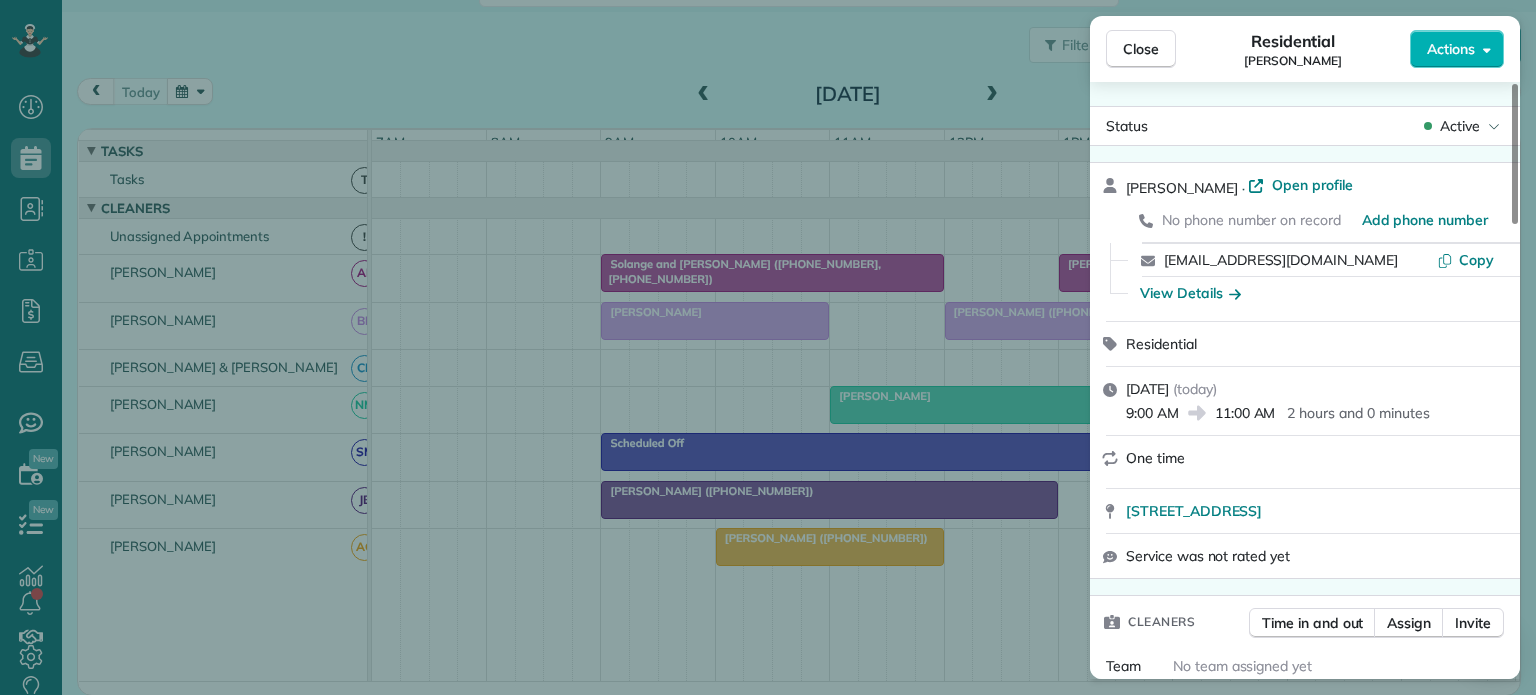 scroll, scrollTop: 300, scrollLeft: 0, axis: vertical 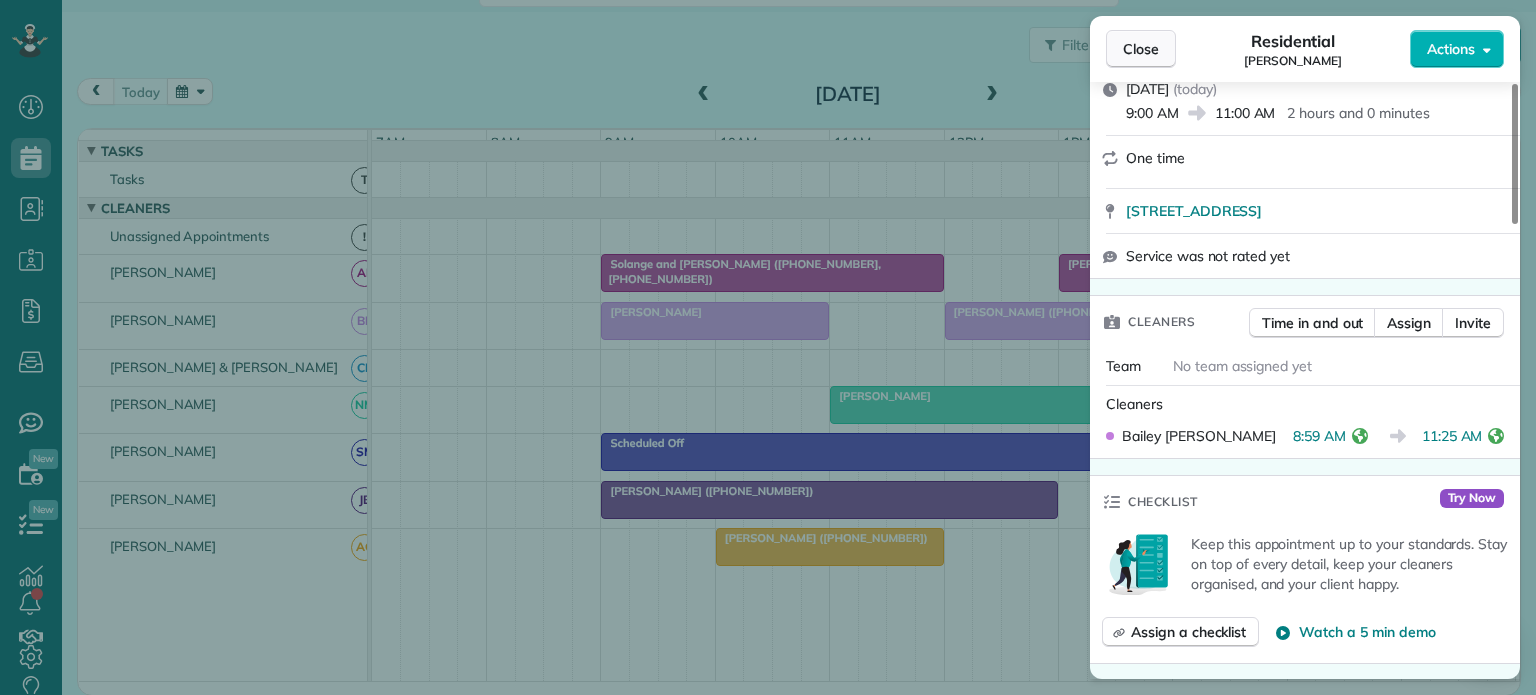 click on "Close" at bounding box center [1141, 49] 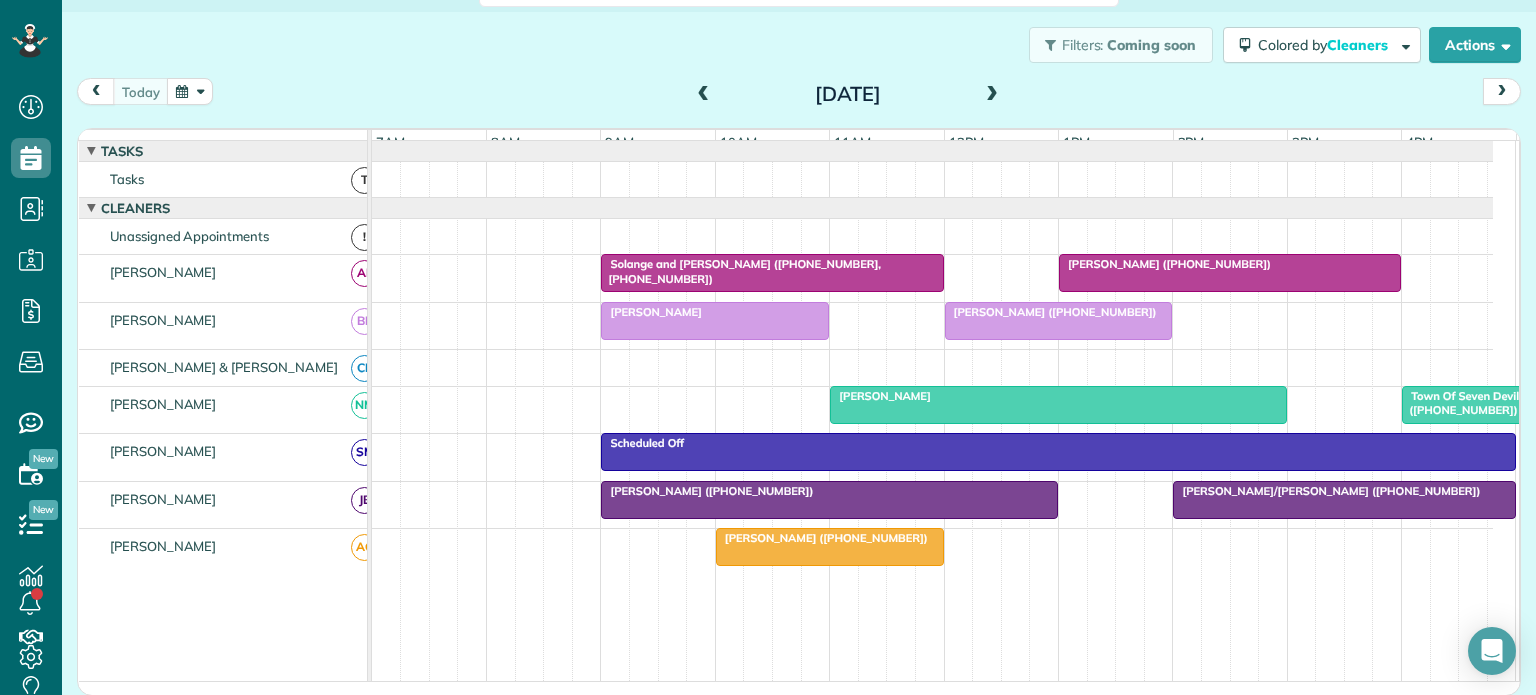 click at bounding box center [992, 95] 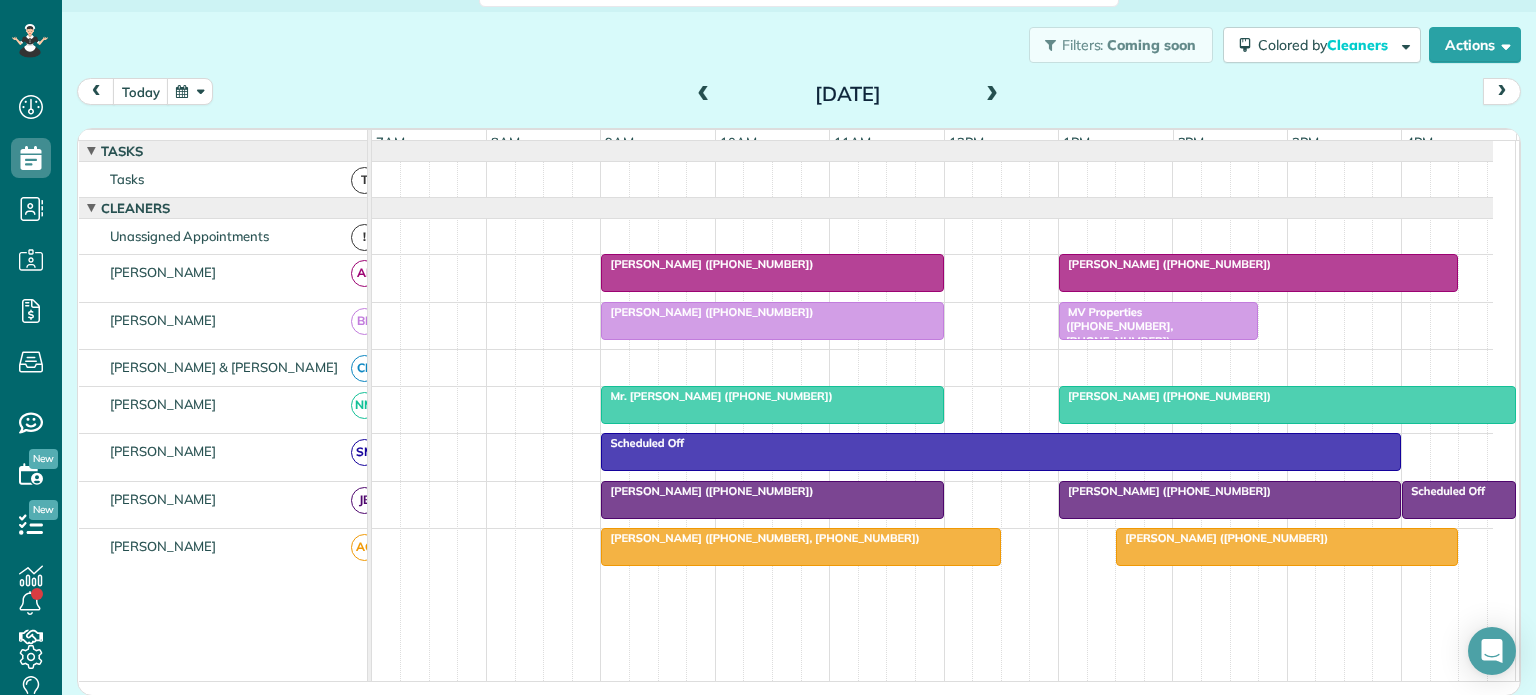 scroll, scrollTop: 100, scrollLeft: 0, axis: vertical 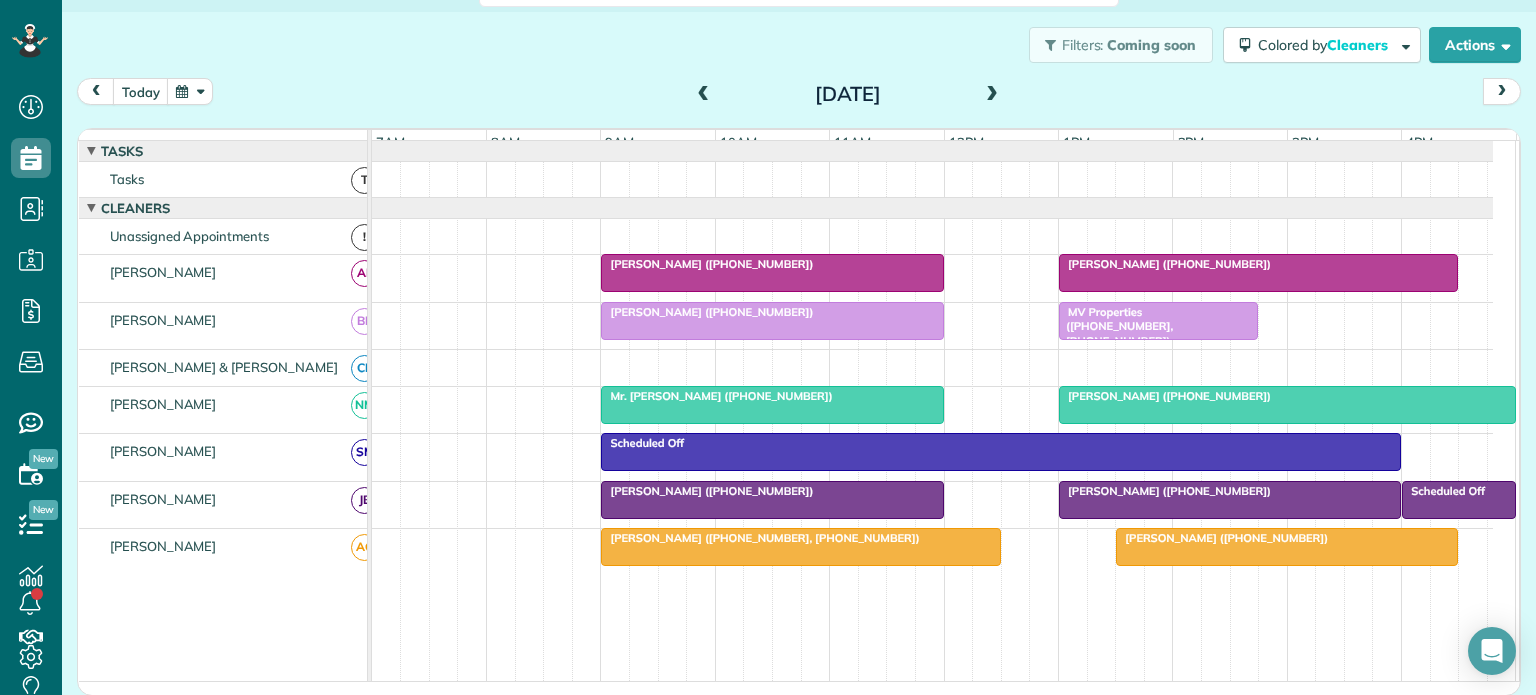 click on "MV Properties ([PHONE_NUMBER], [PHONE_NUMBER])" at bounding box center (1115, 326) 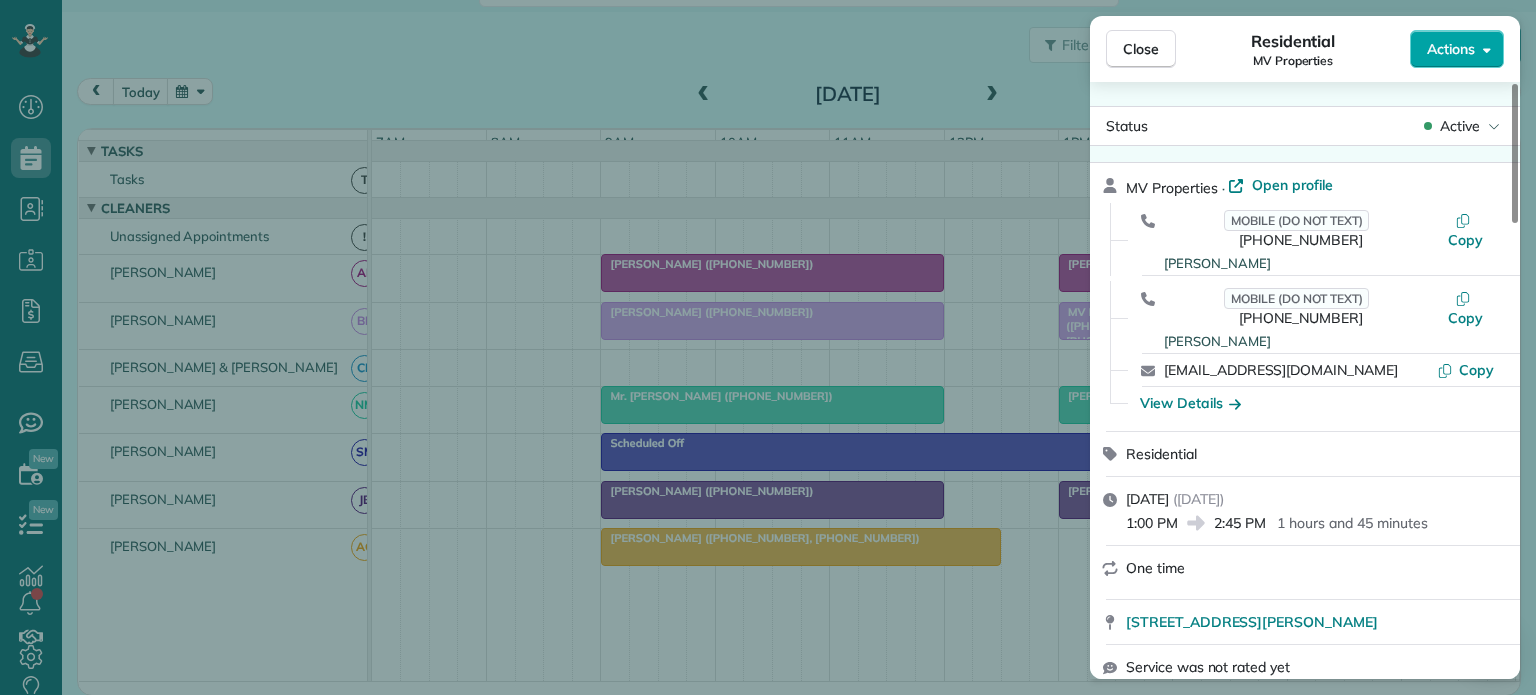 click on "Actions" at bounding box center (1451, 49) 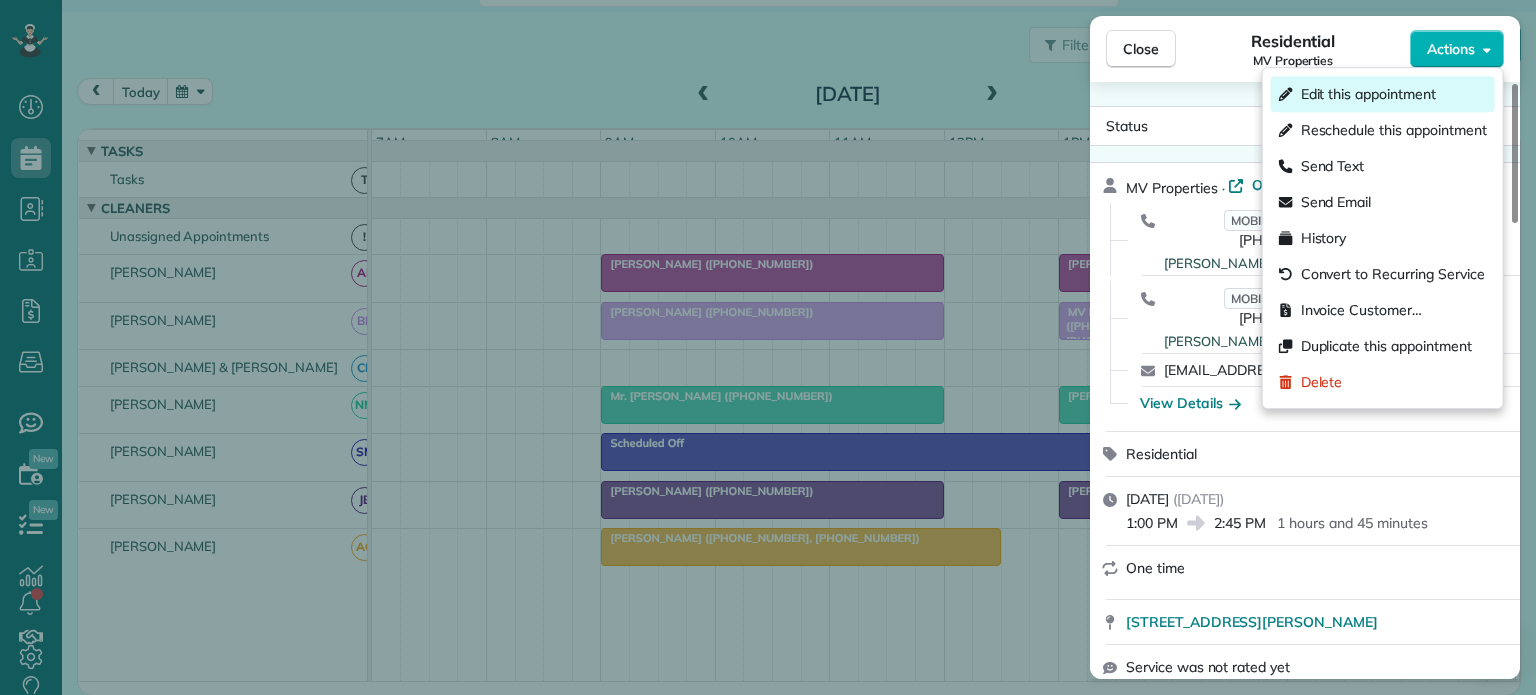 click on "Edit this appointment" at bounding box center (1368, 94) 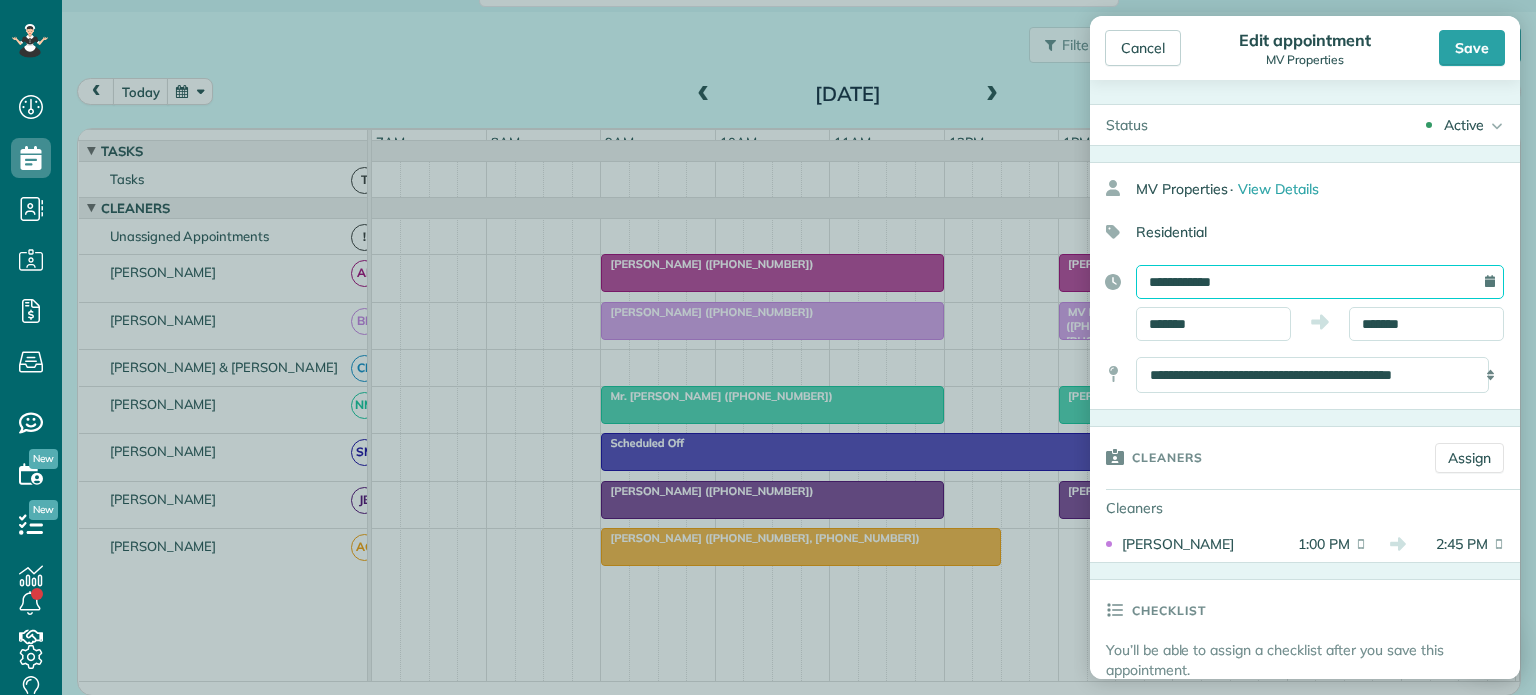 click on "**********" at bounding box center [1320, 282] 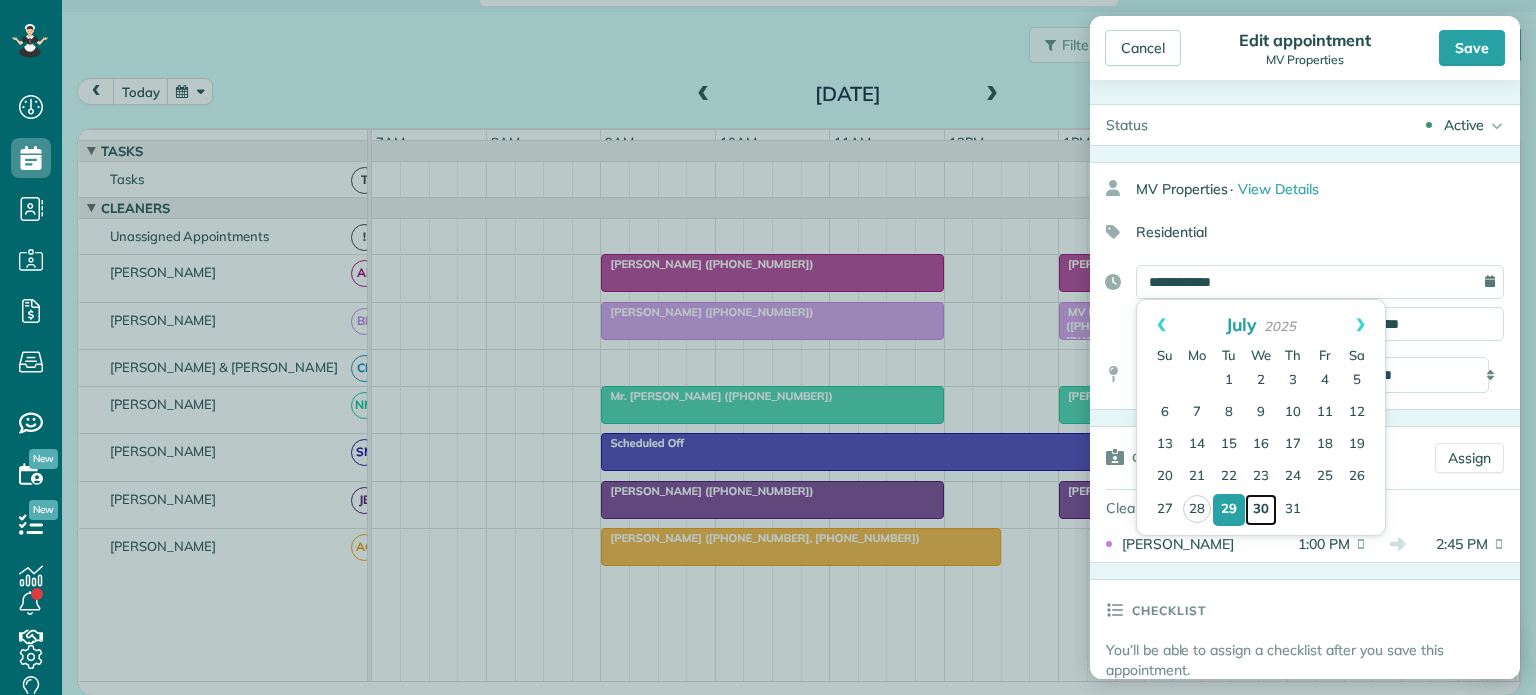 click on "30" at bounding box center (1261, 510) 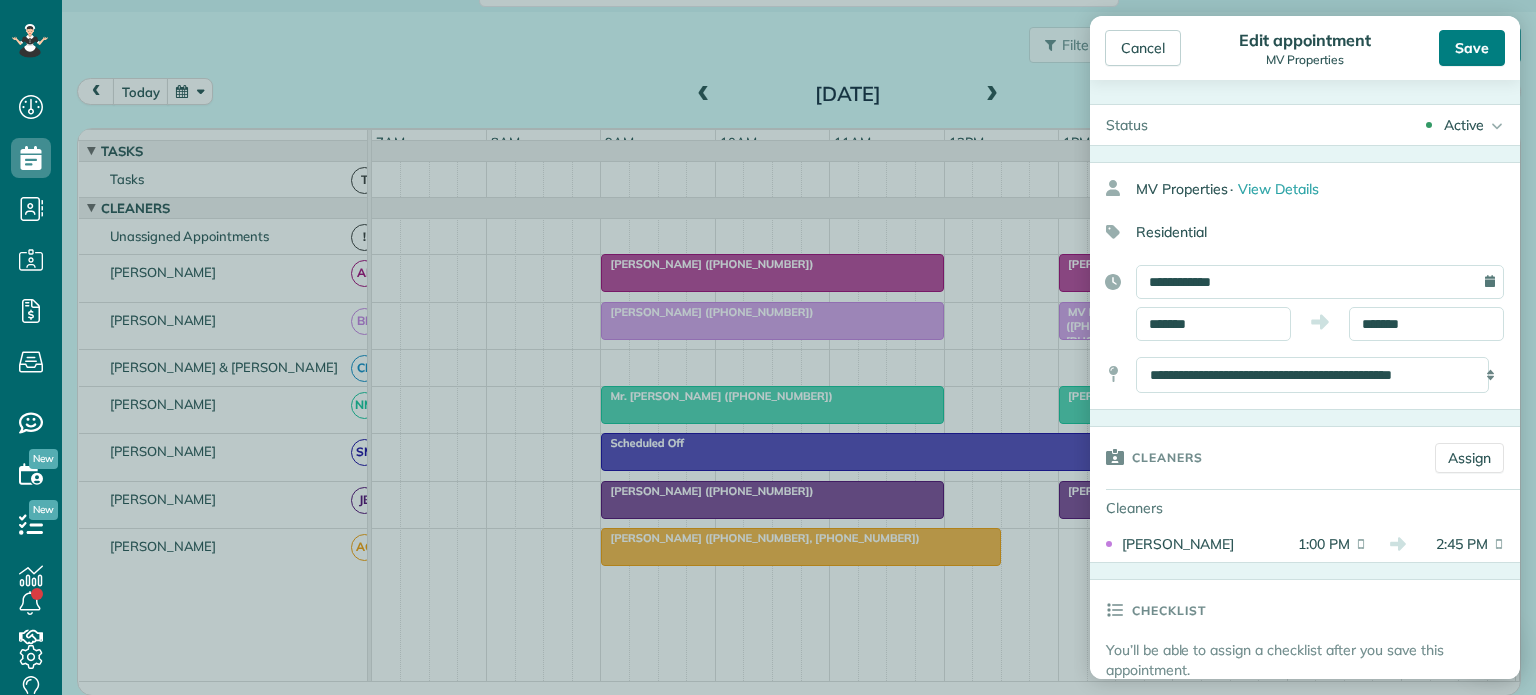 click on "Save" at bounding box center [1472, 48] 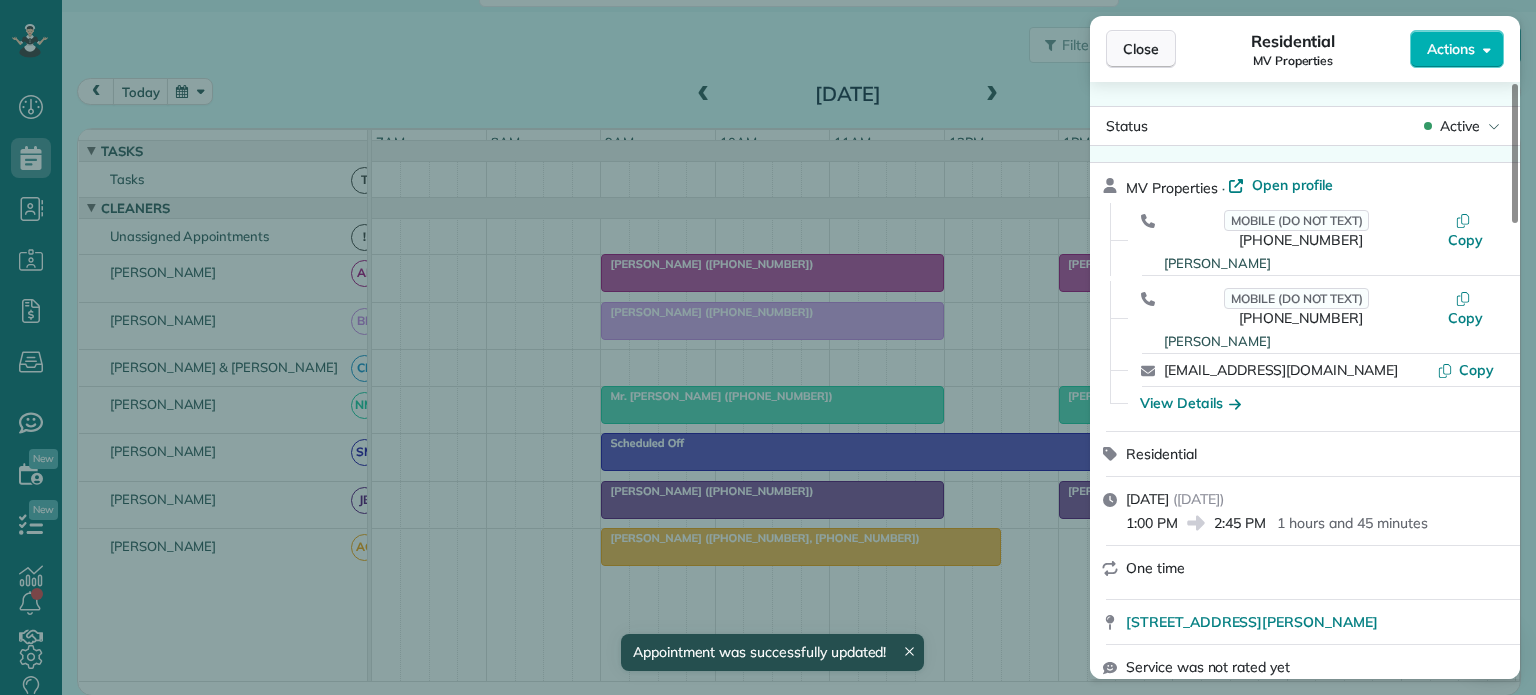 click on "Close" at bounding box center (1141, 49) 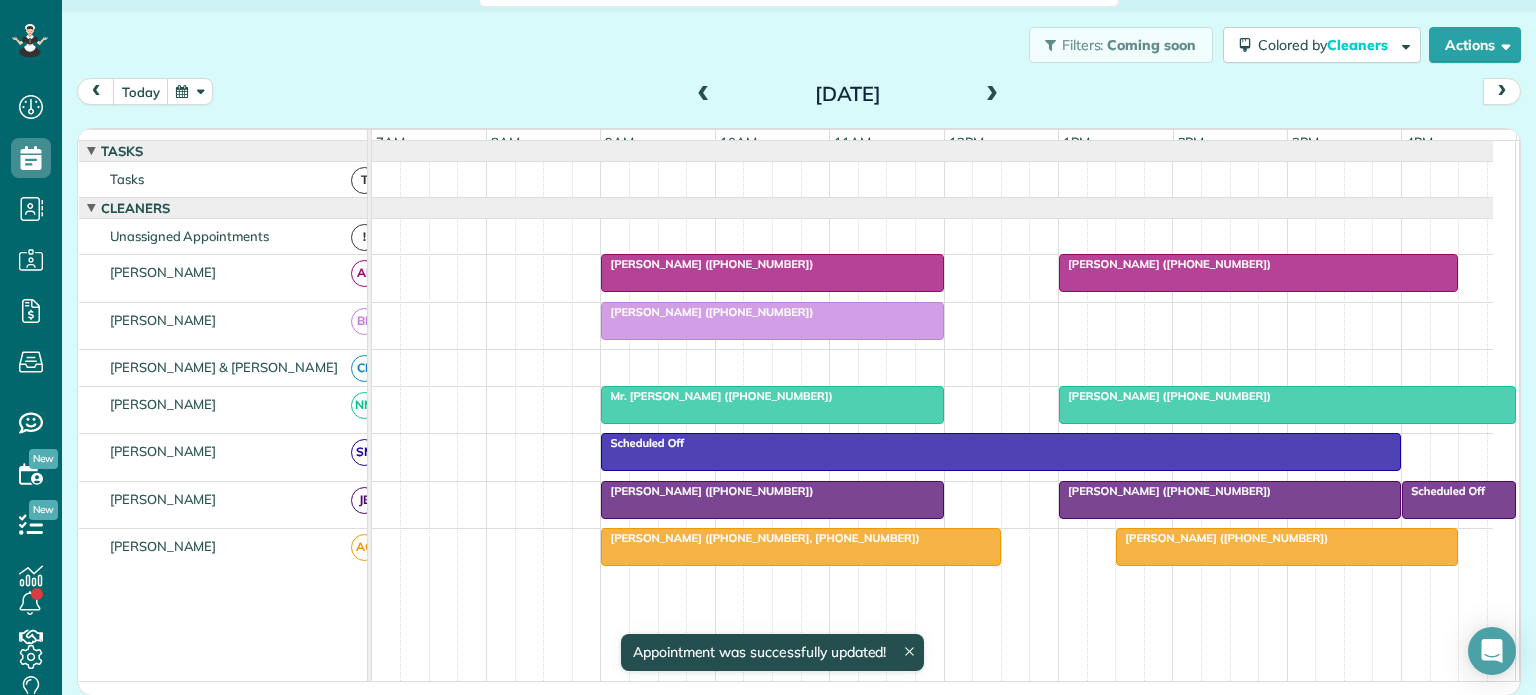 click at bounding box center (992, 95) 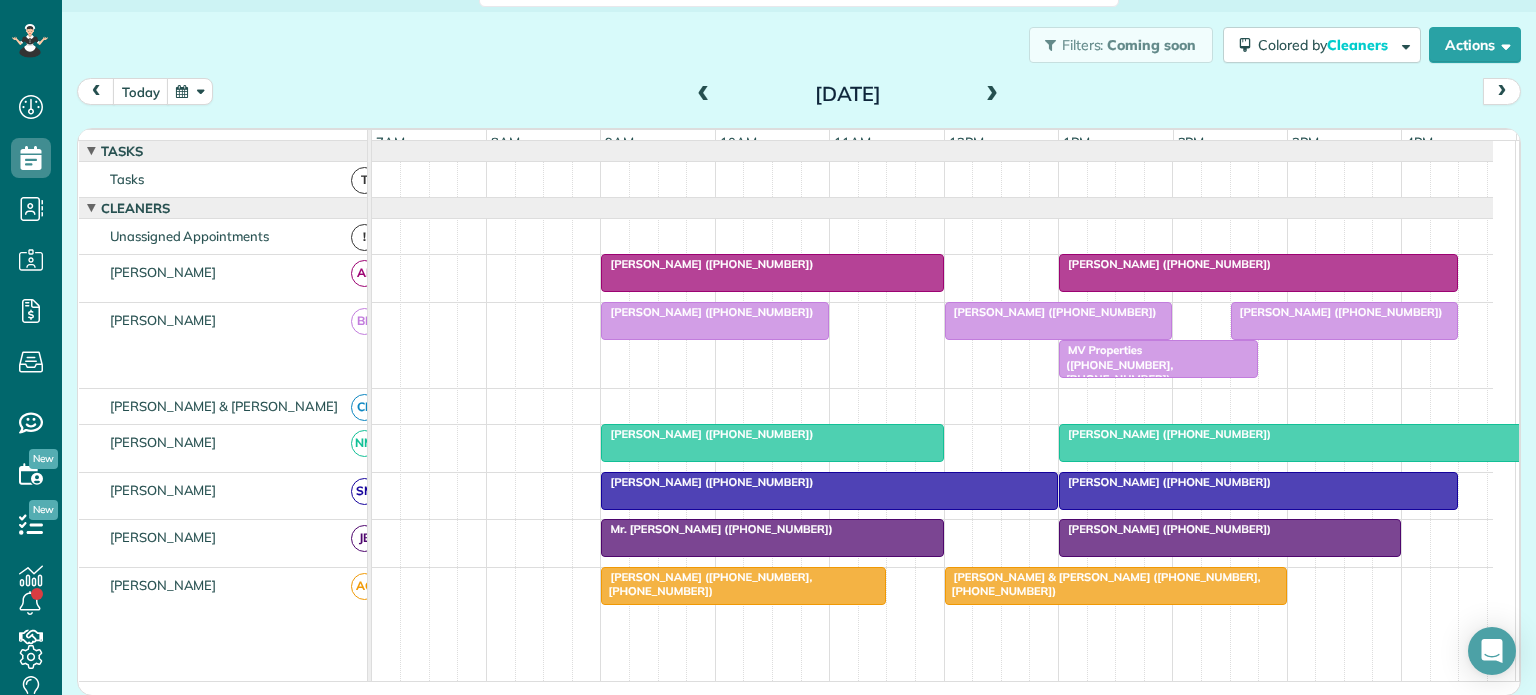 click on "[PERSON_NAME] ([PHONE_NUMBER])" at bounding box center (707, 312) 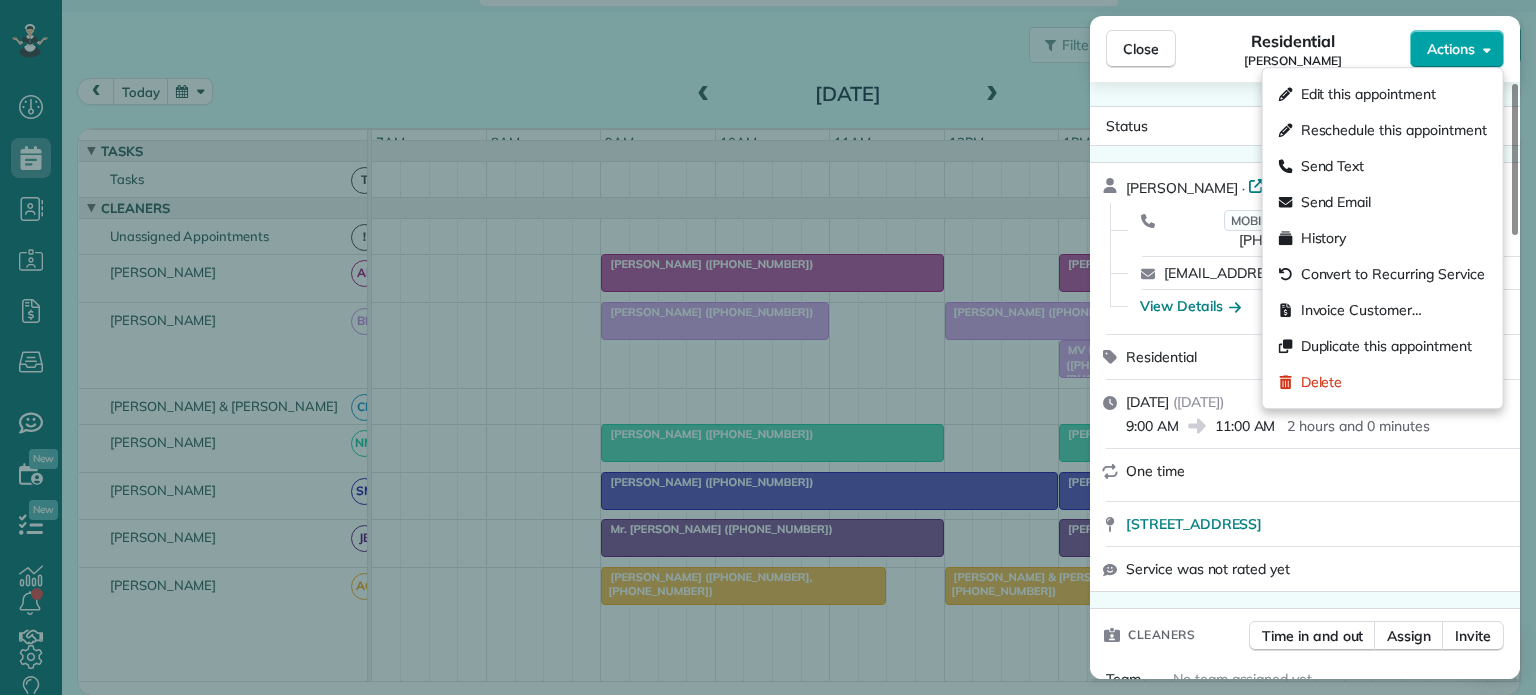 click on "Actions" at bounding box center [1451, 49] 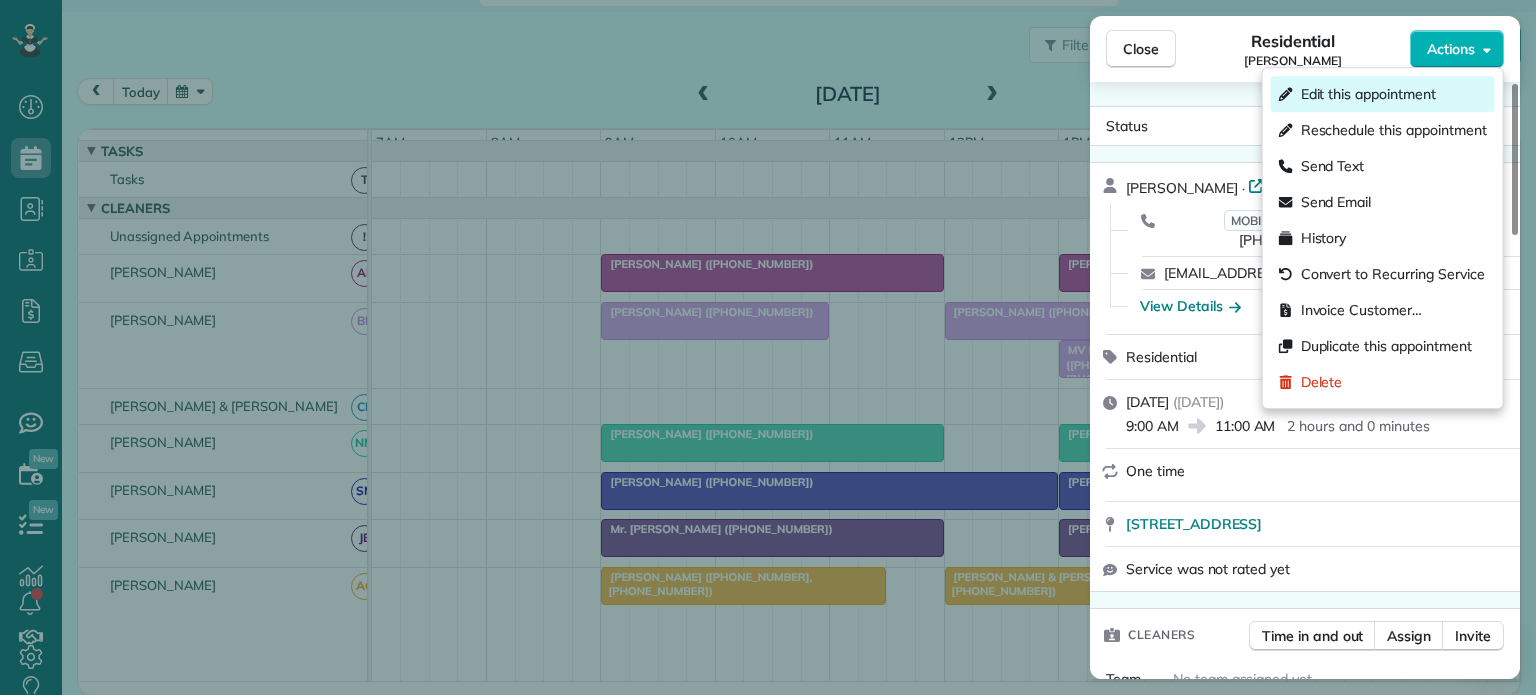 click on "Edit this appointment" at bounding box center [1368, 94] 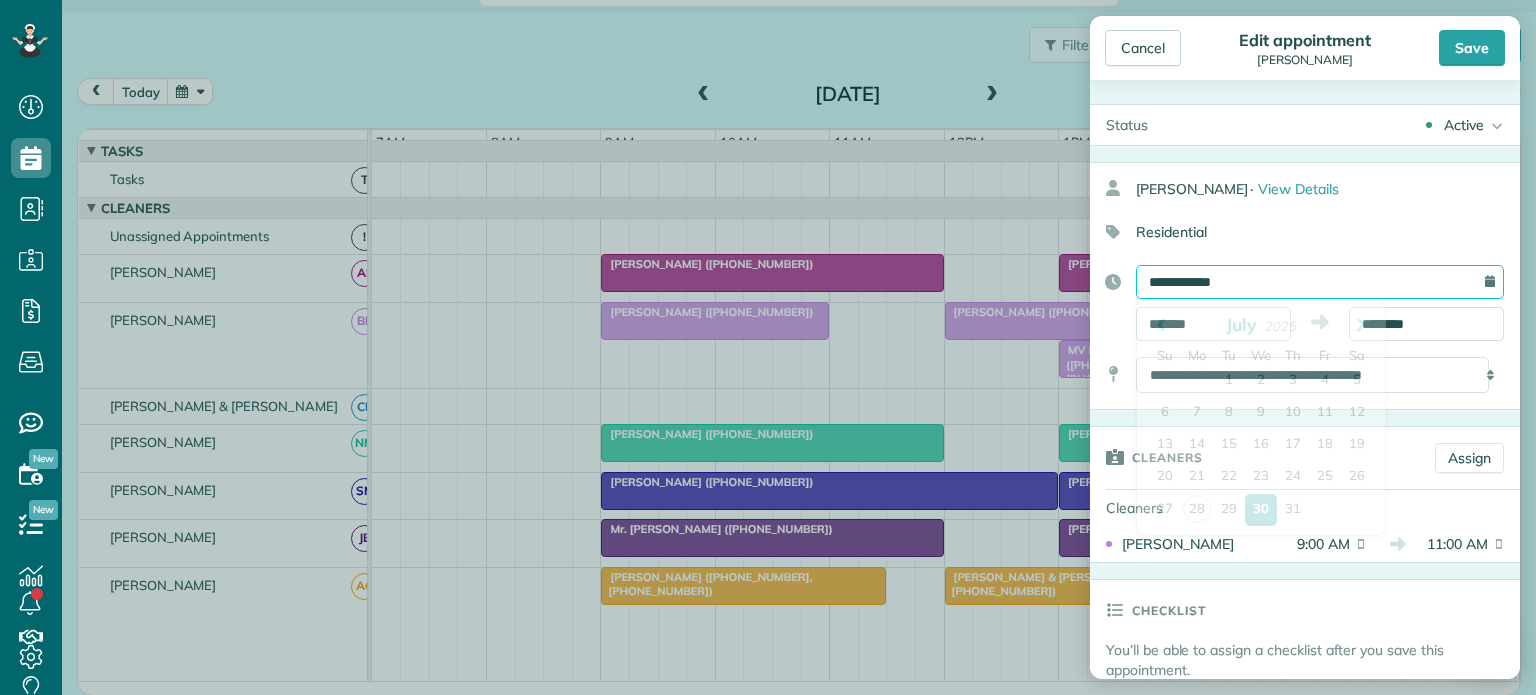 click on "**********" at bounding box center [1320, 282] 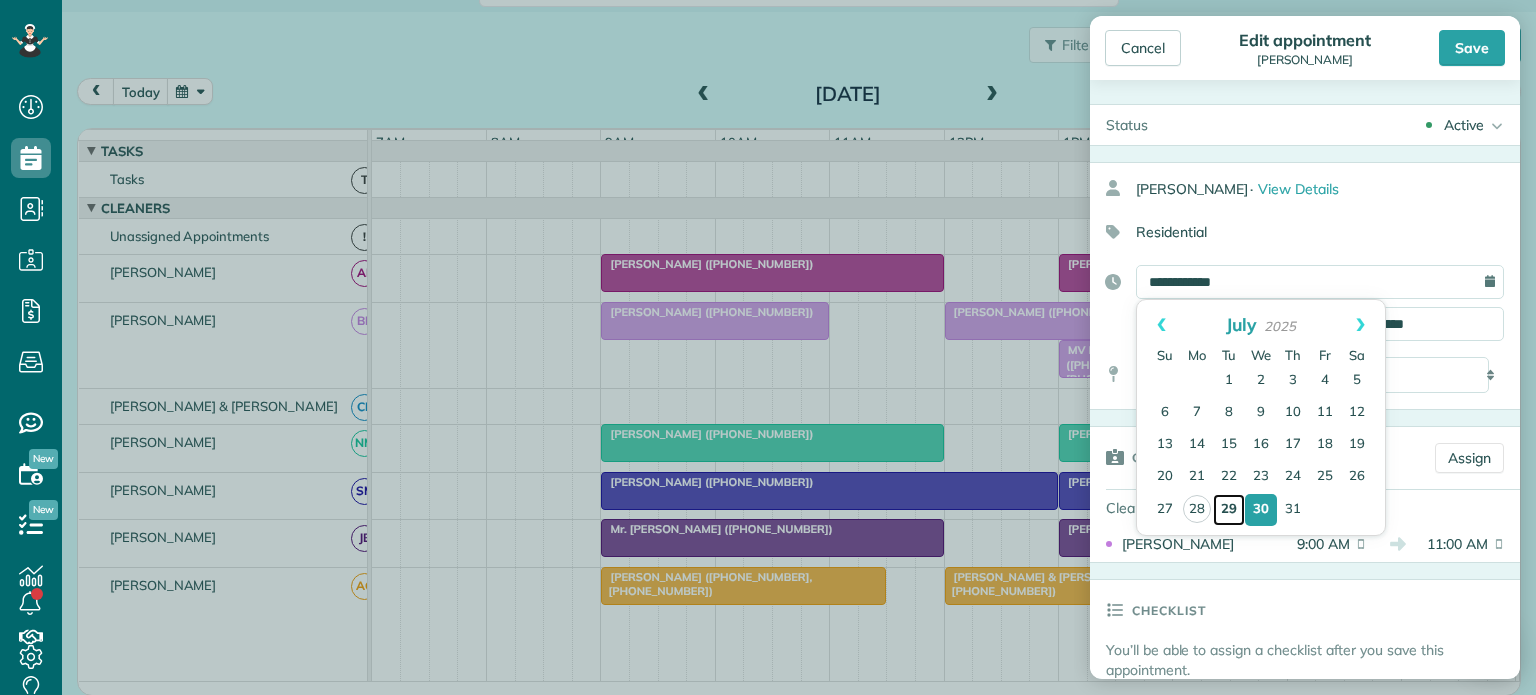 click on "29" at bounding box center [1229, 510] 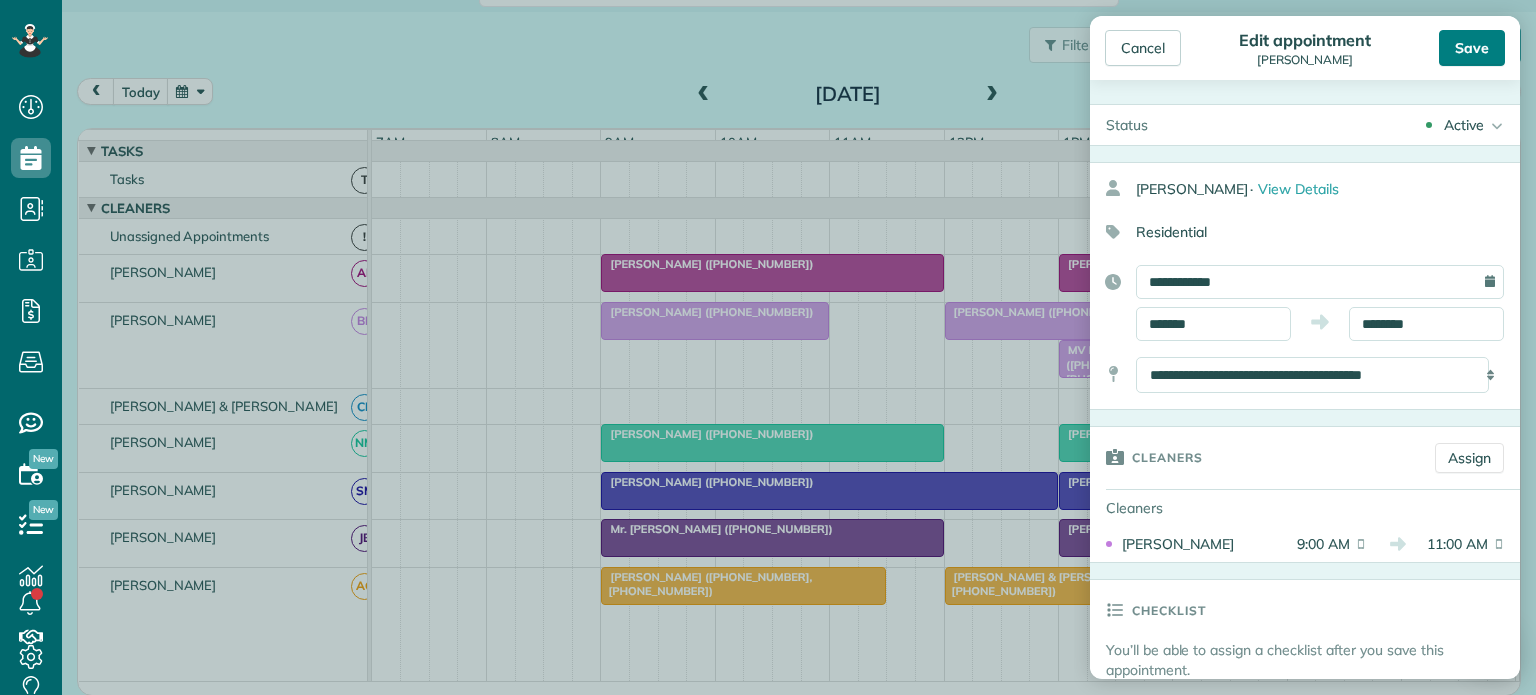 click on "Save" at bounding box center [1472, 48] 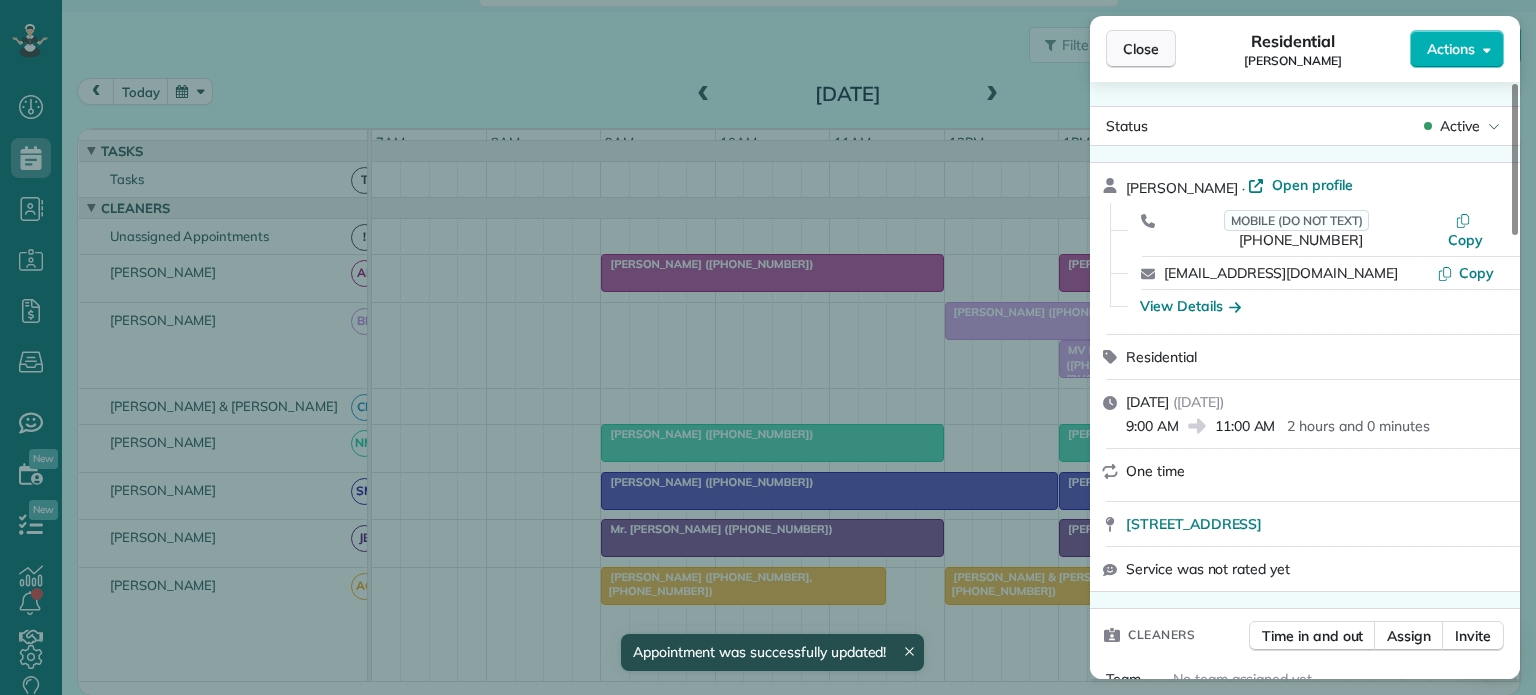 click on "Close" at bounding box center (1141, 49) 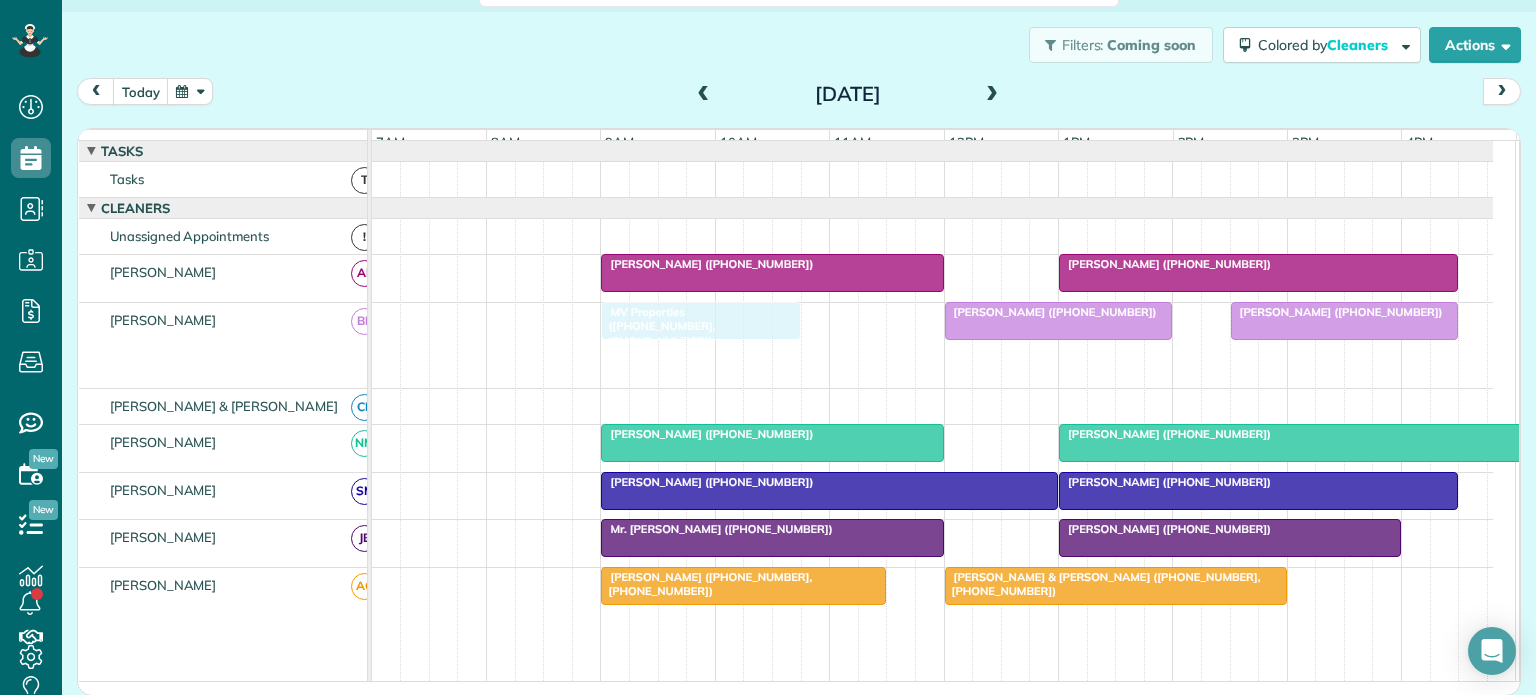 drag, startPoint x: 1063, startPoint y: 354, endPoint x: 652, endPoint y: 331, distance: 411.64304 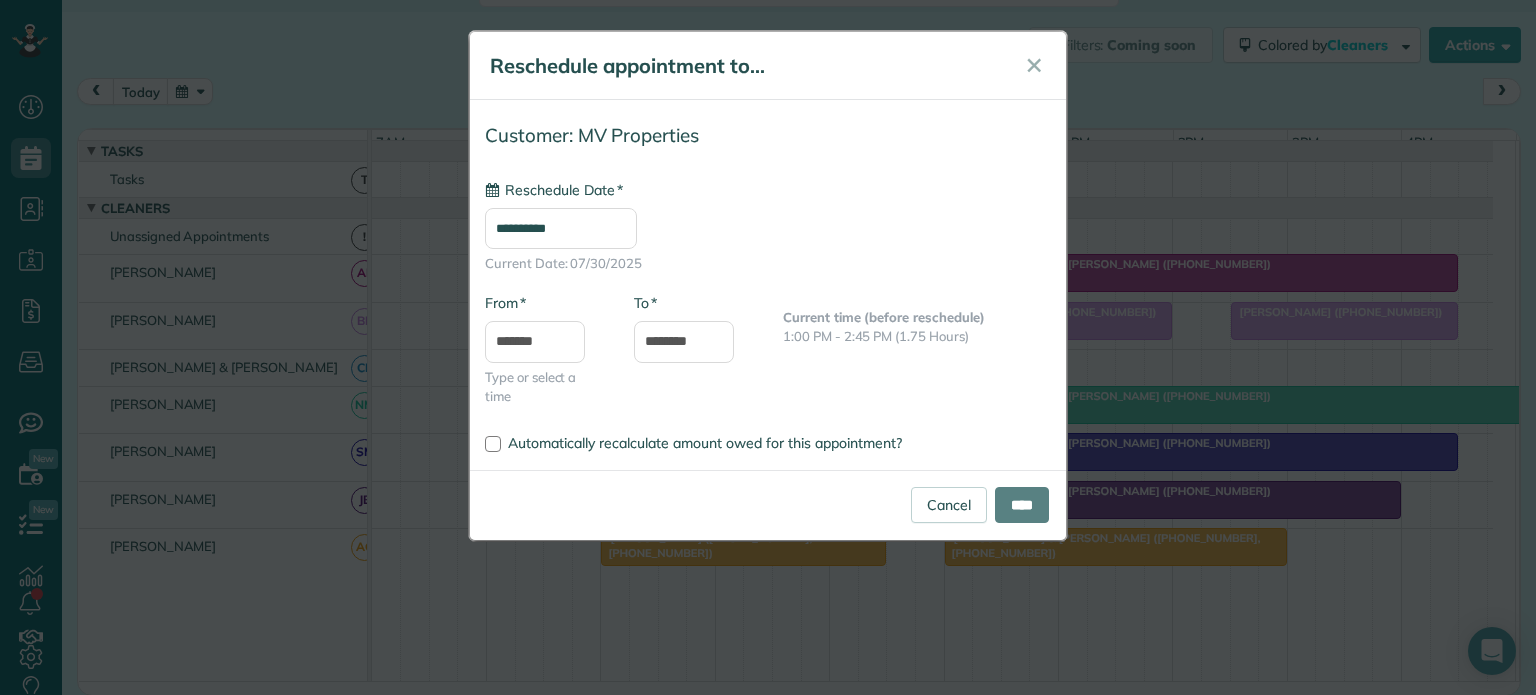 type on "**********" 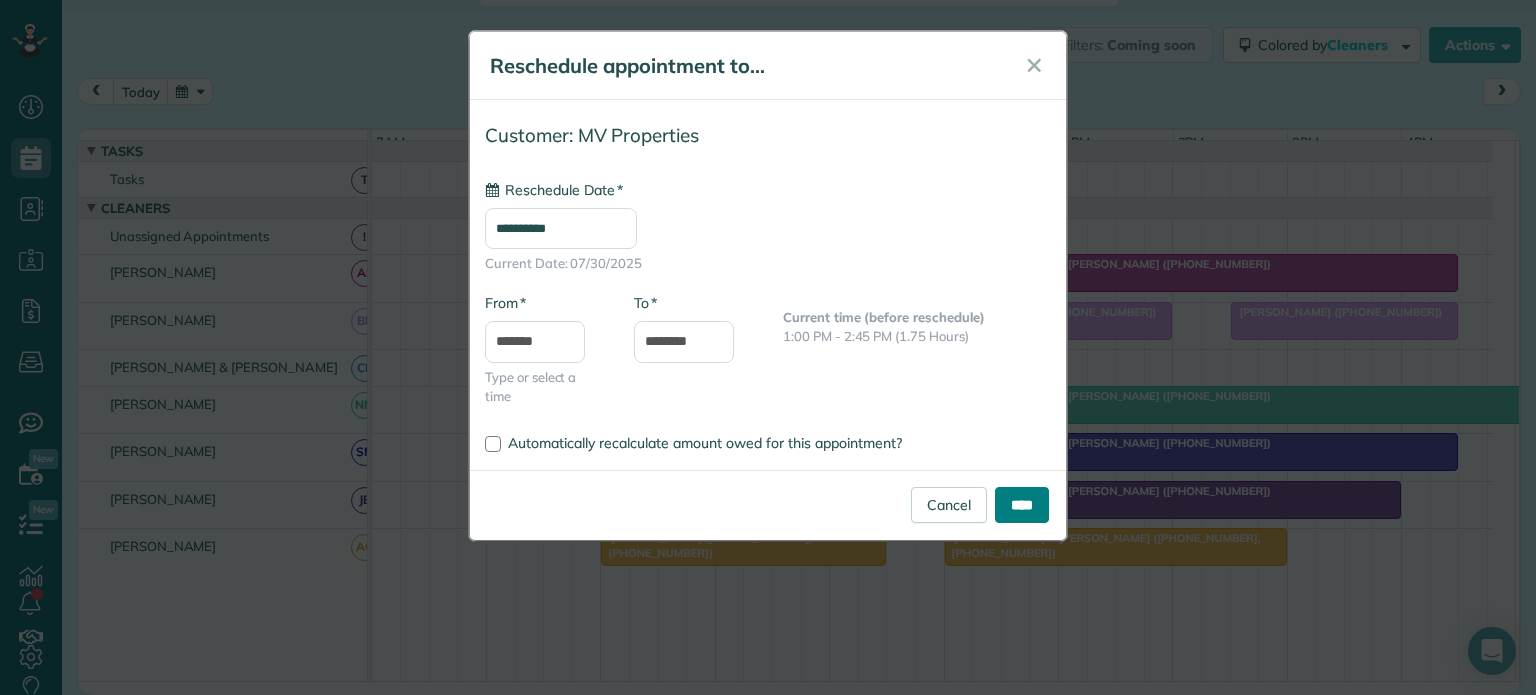 click on "****" at bounding box center [1022, 505] 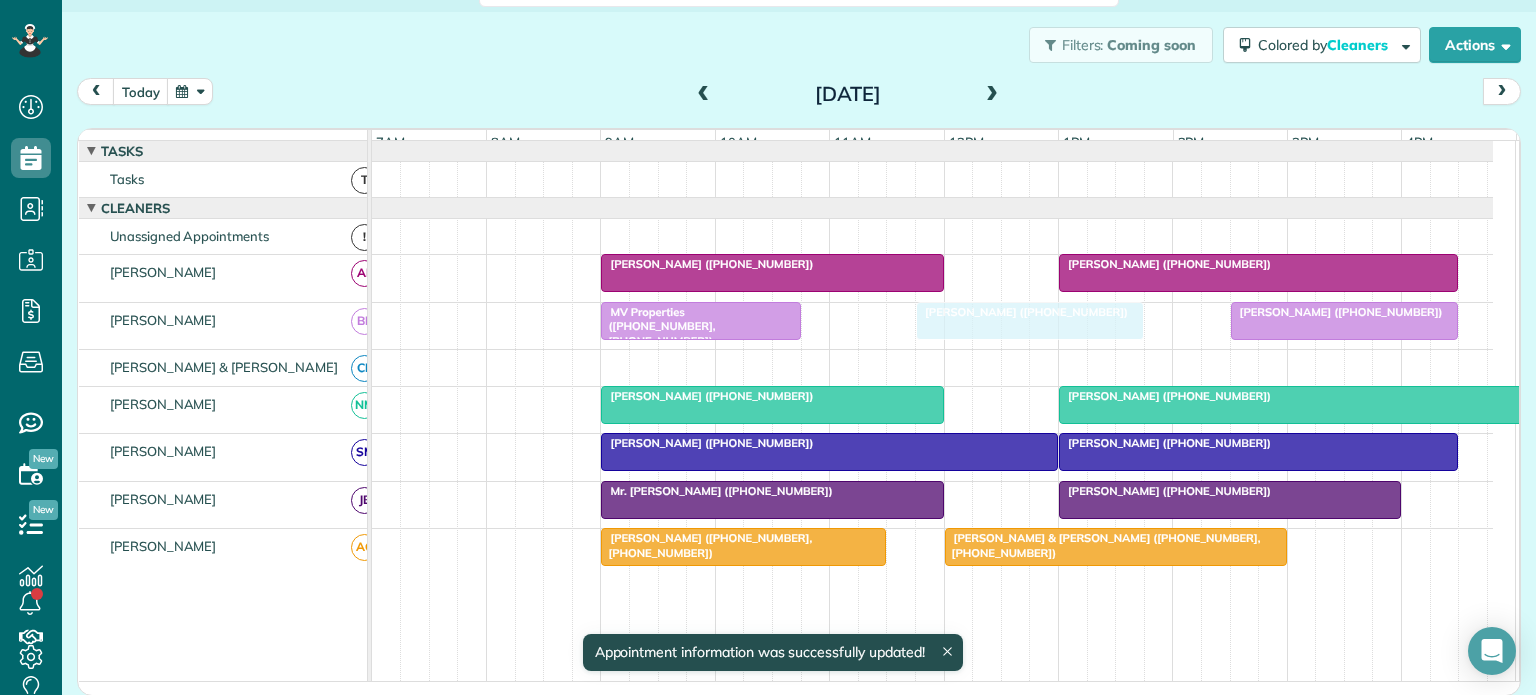 drag, startPoint x: 987, startPoint y: 320, endPoint x: 970, endPoint y: 320, distance: 17 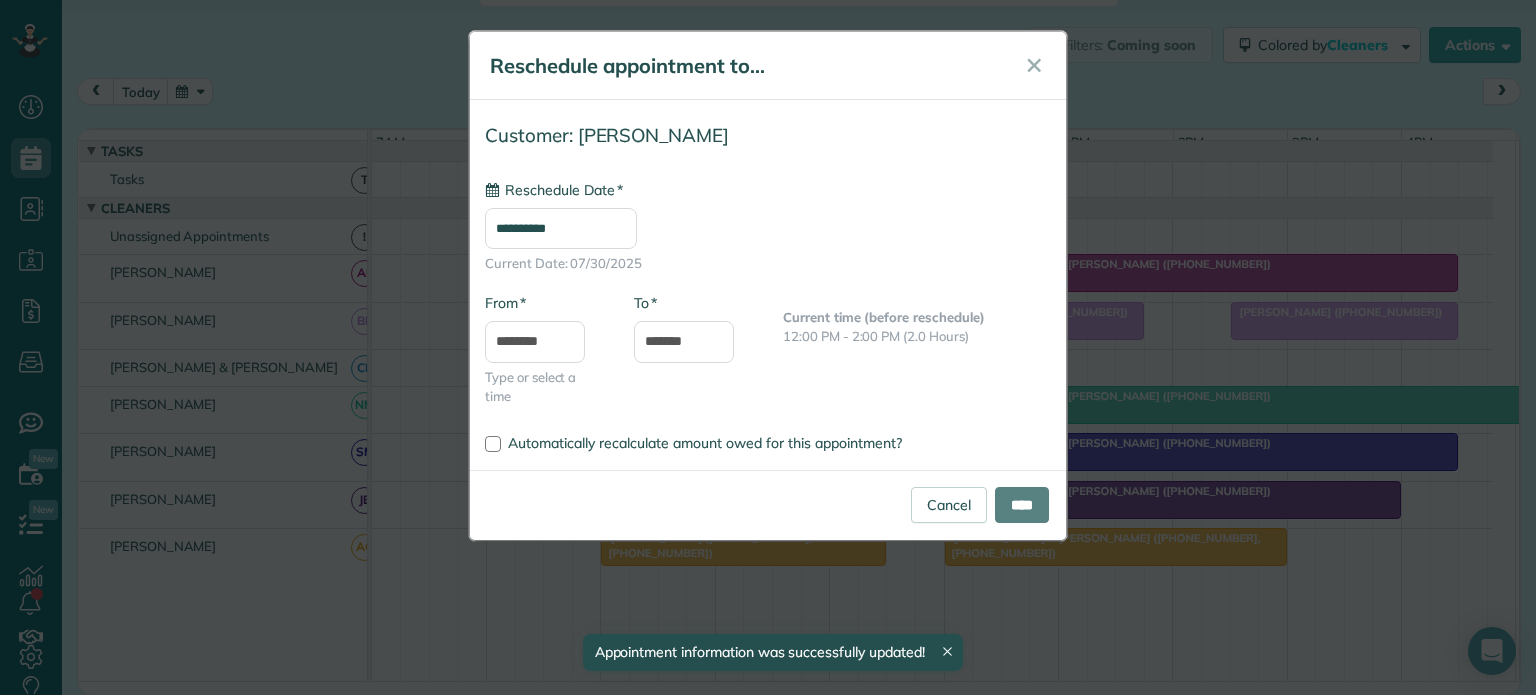 type on "**********" 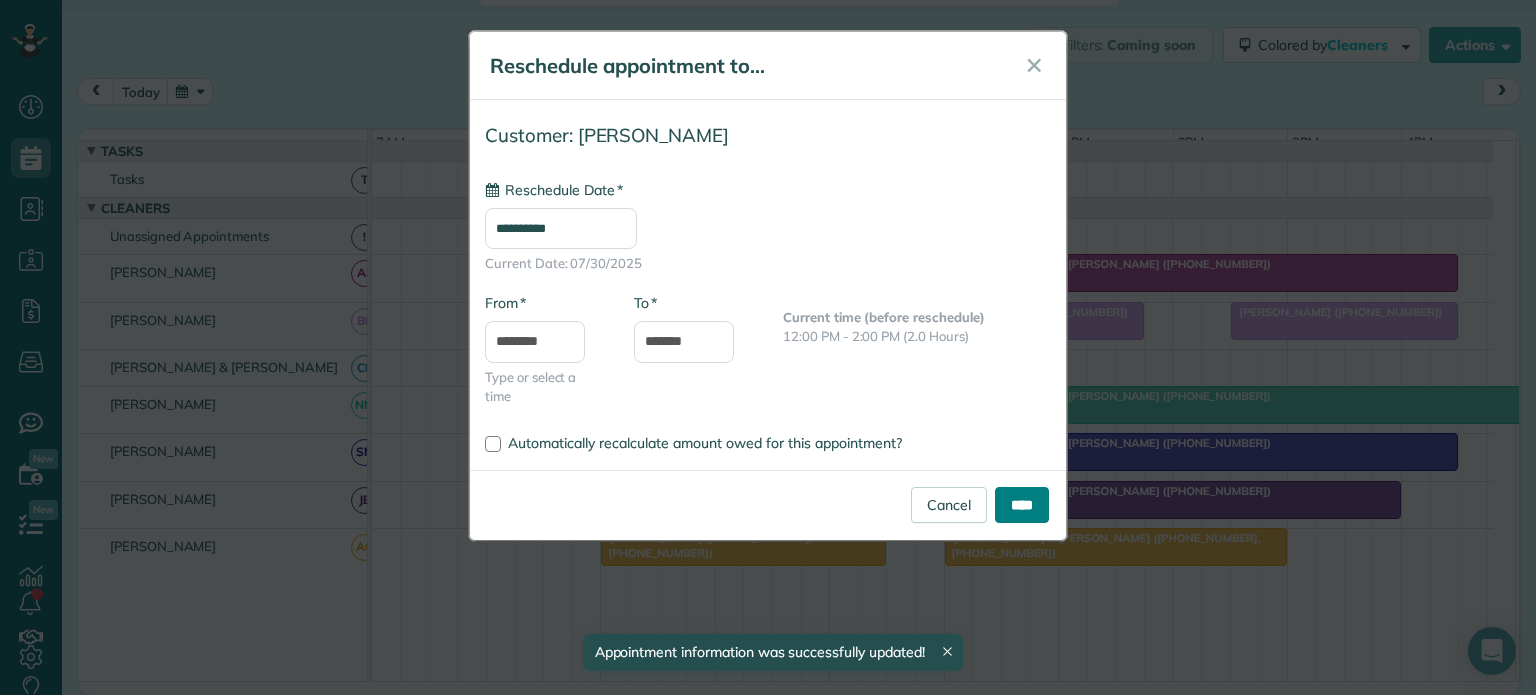 click on "****" at bounding box center (1022, 505) 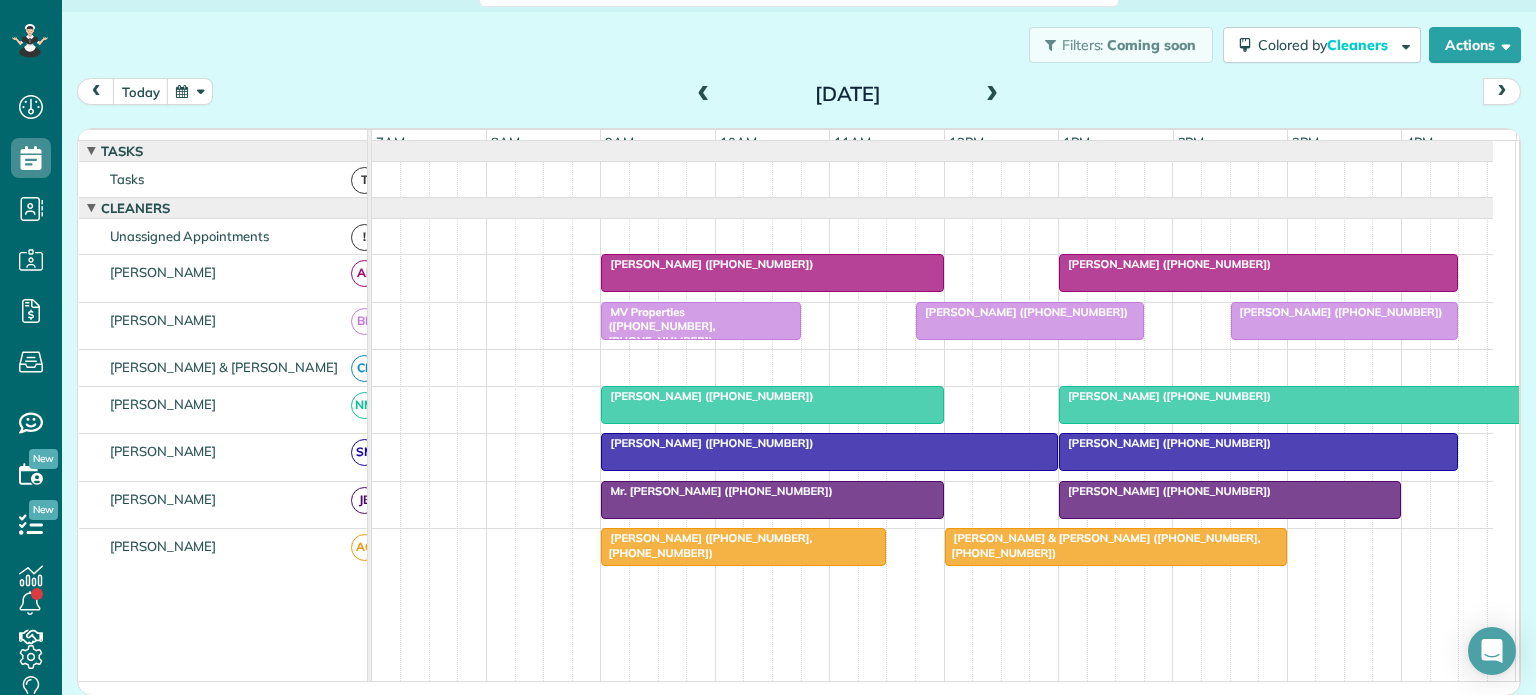 click at bounding box center [704, 95] 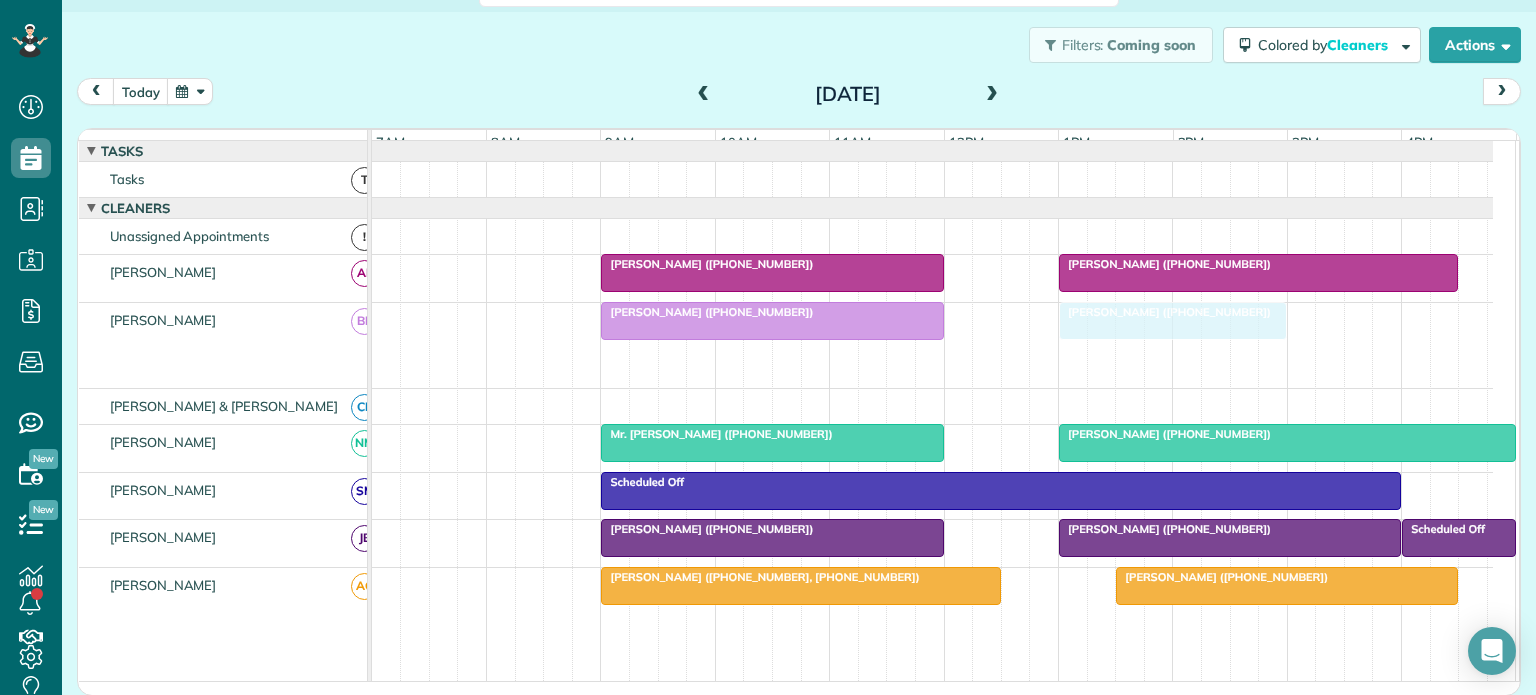 drag, startPoint x: 724, startPoint y: 371, endPoint x: 1181, endPoint y: 335, distance: 458.41574 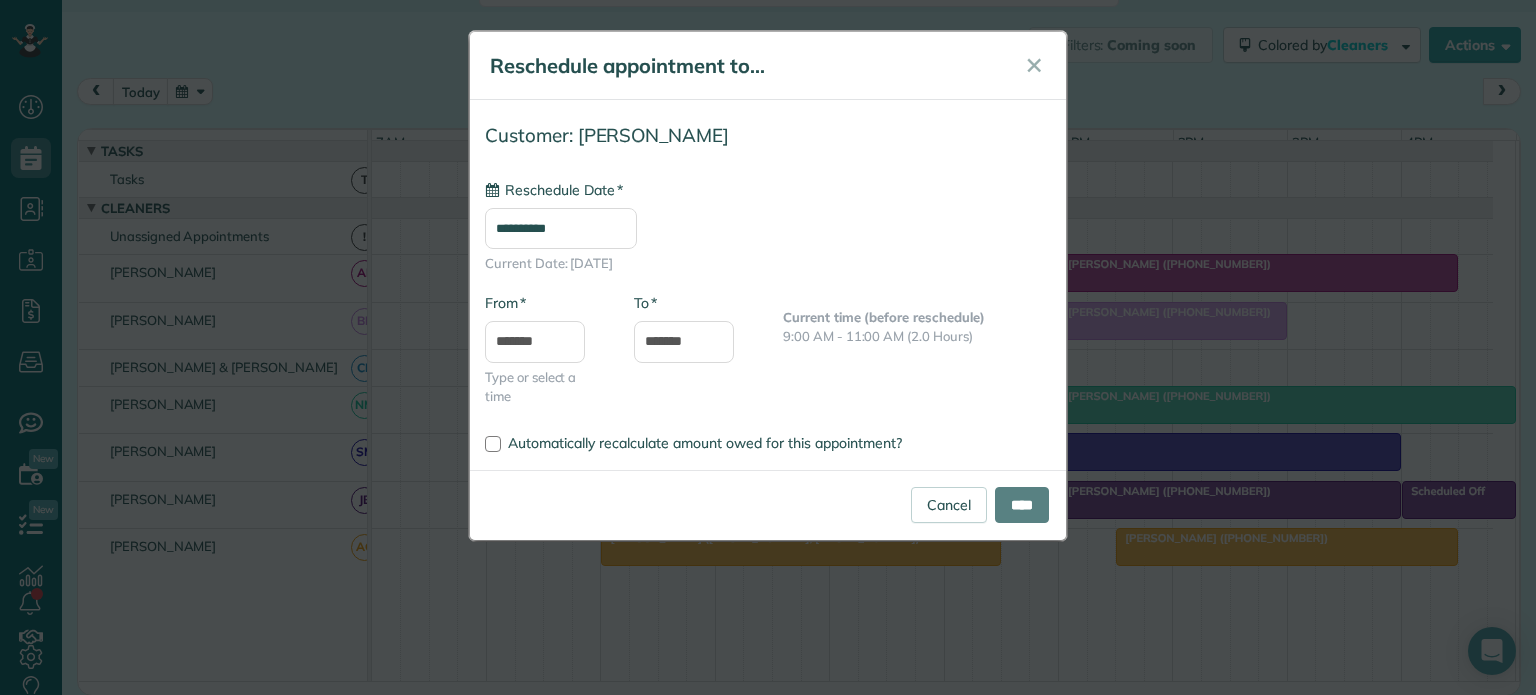 type on "**********" 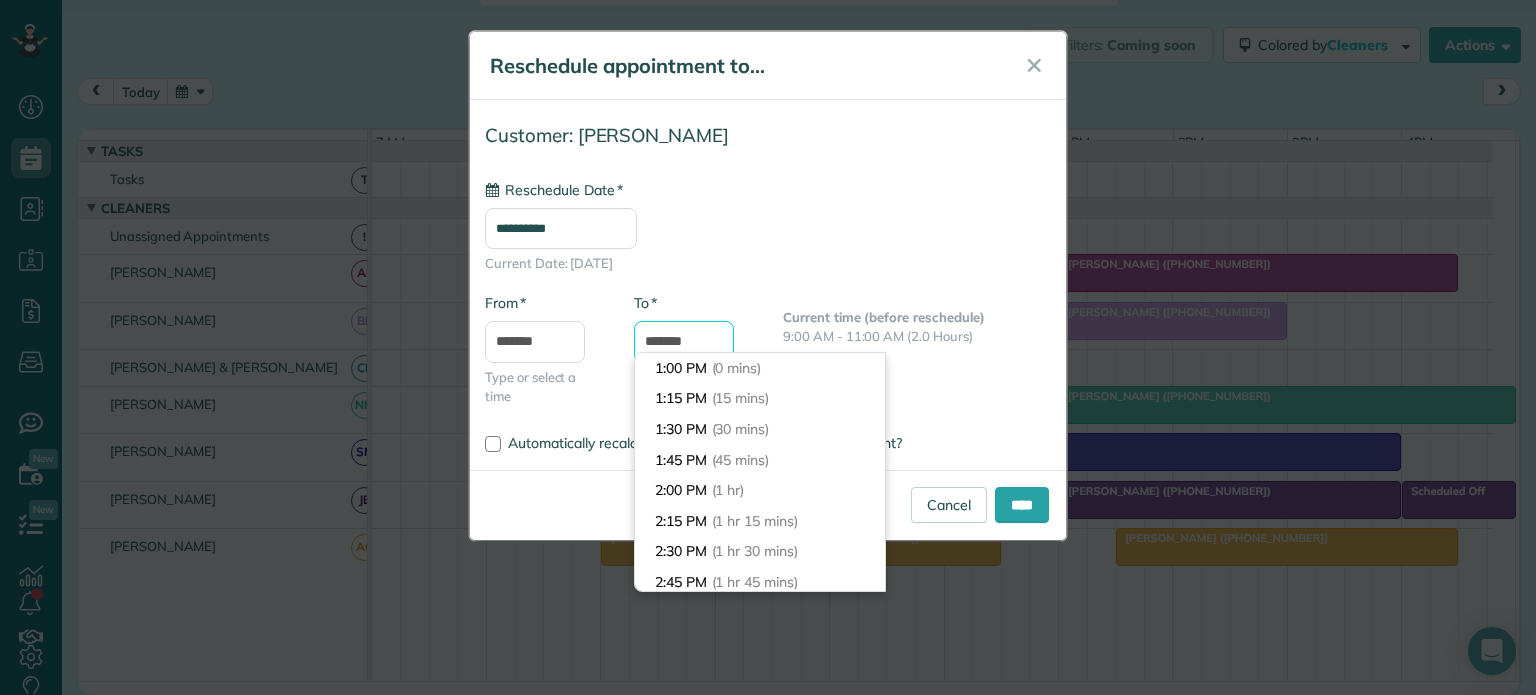 scroll, scrollTop: 213, scrollLeft: 0, axis: vertical 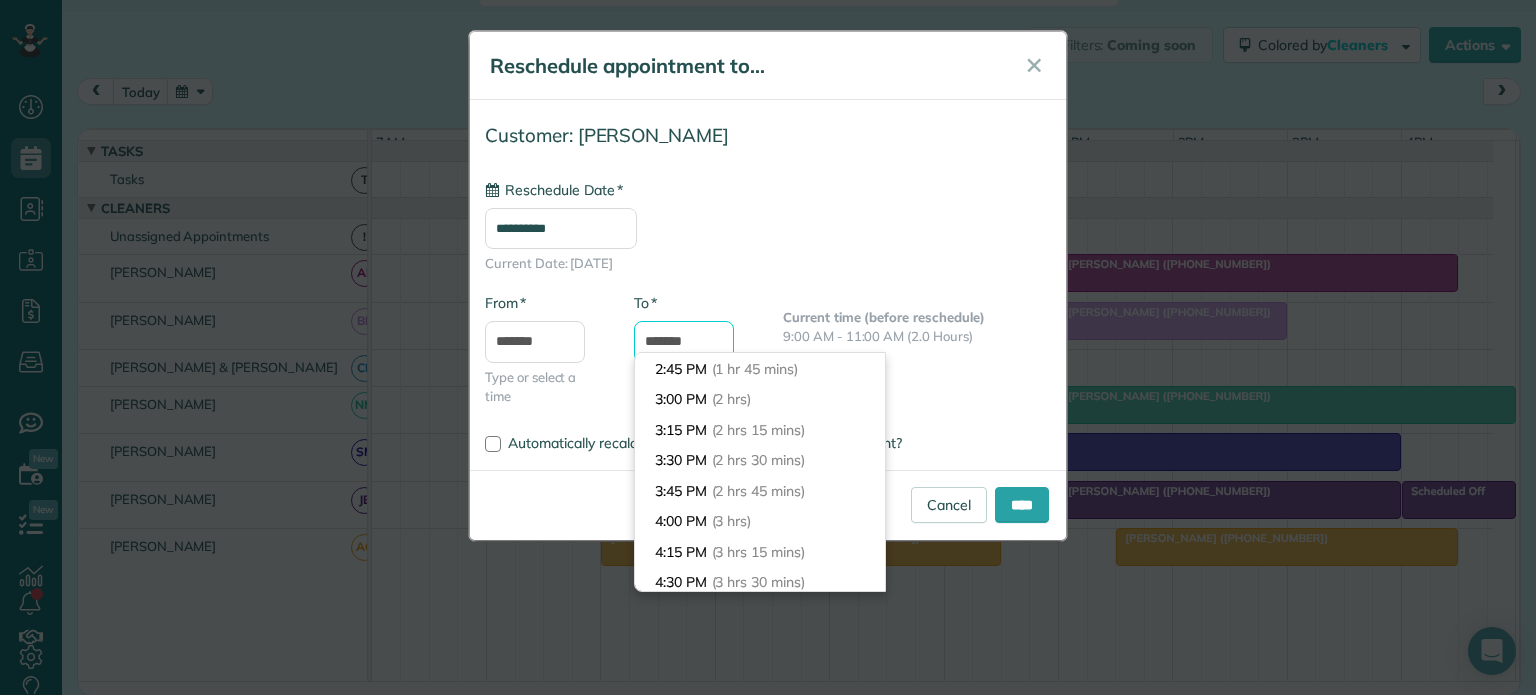 click on "*******" at bounding box center [684, 342] 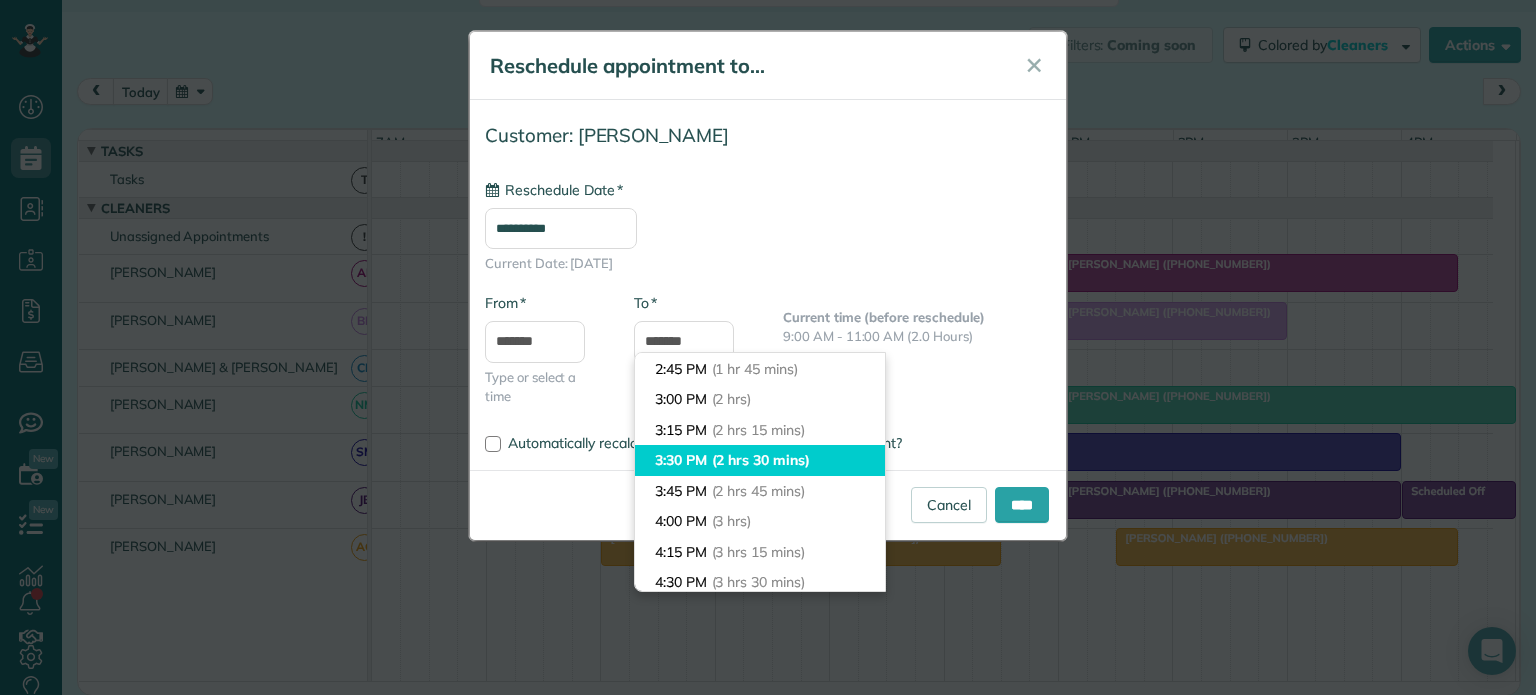 type on "*******" 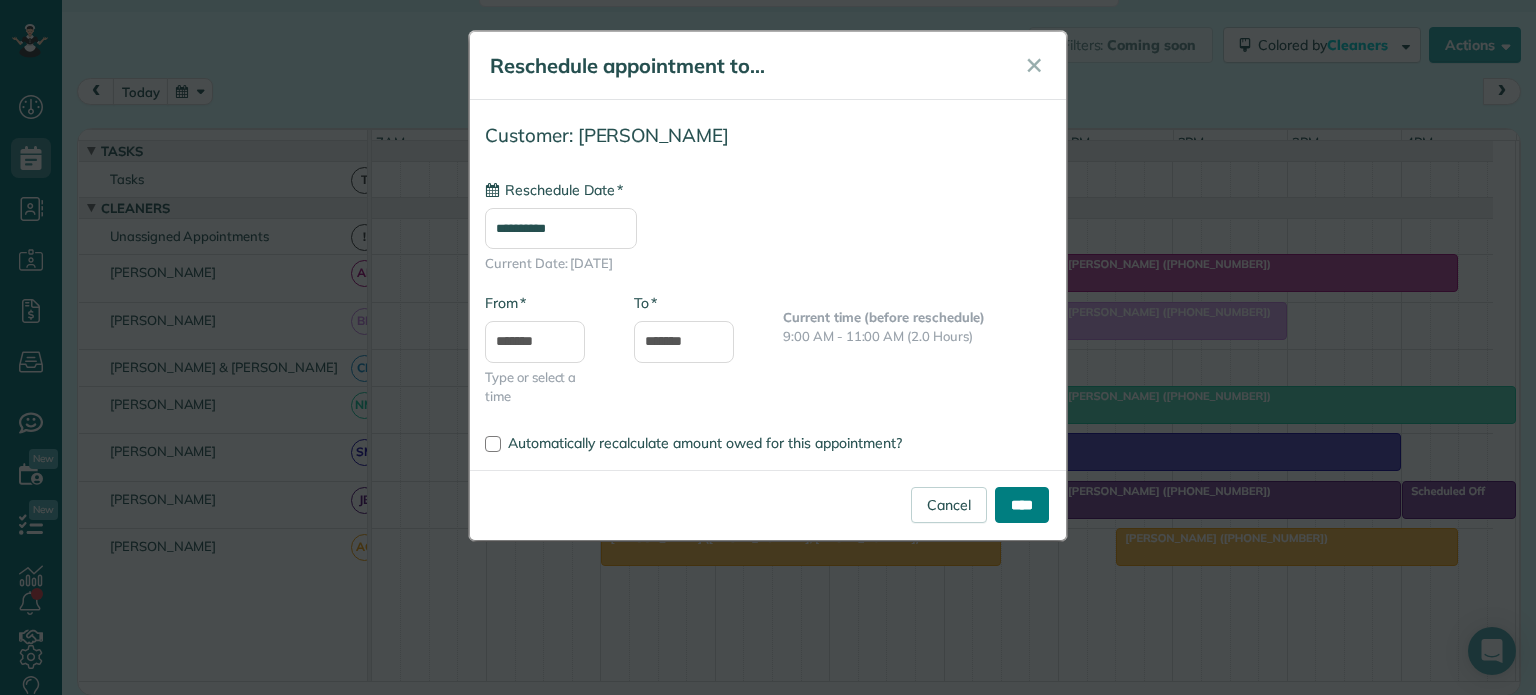 click on "****" at bounding box center [1022, 505] 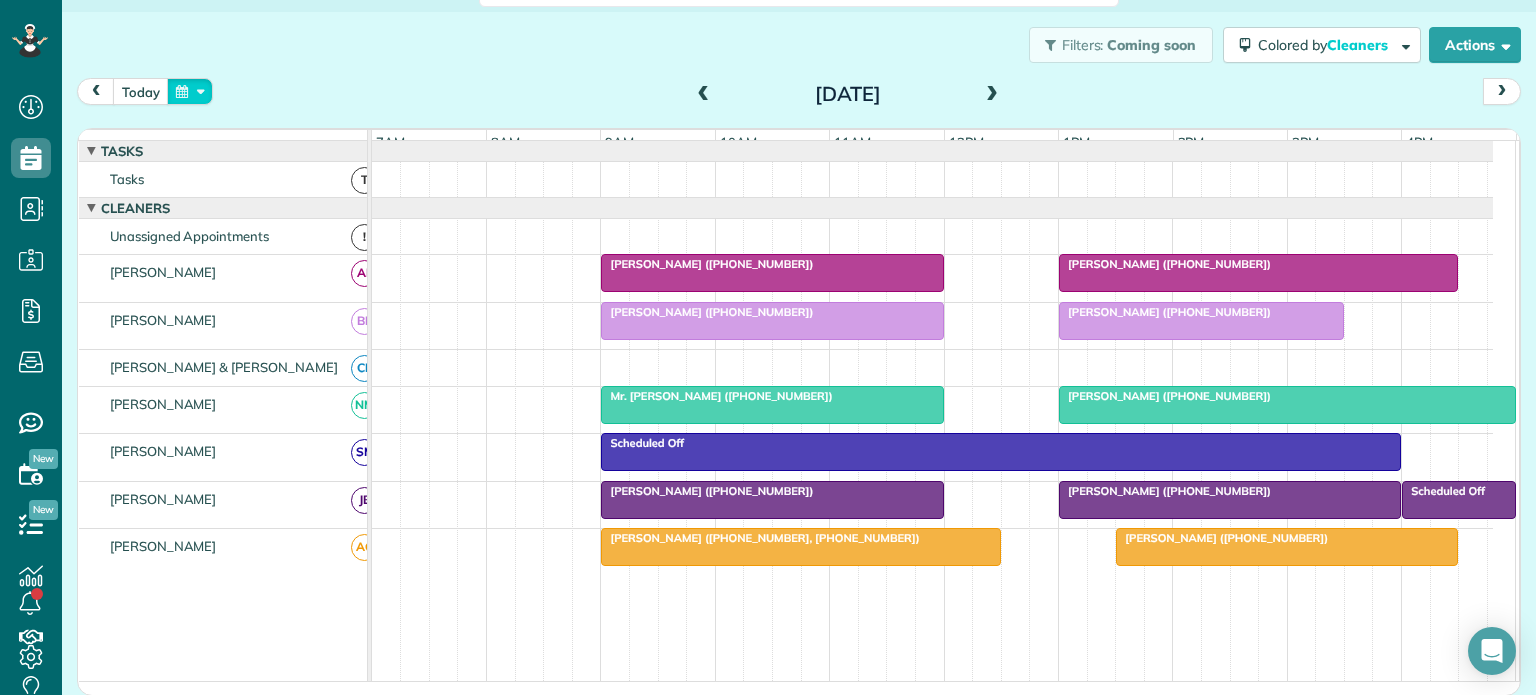 click at bounding box center [190, 91] 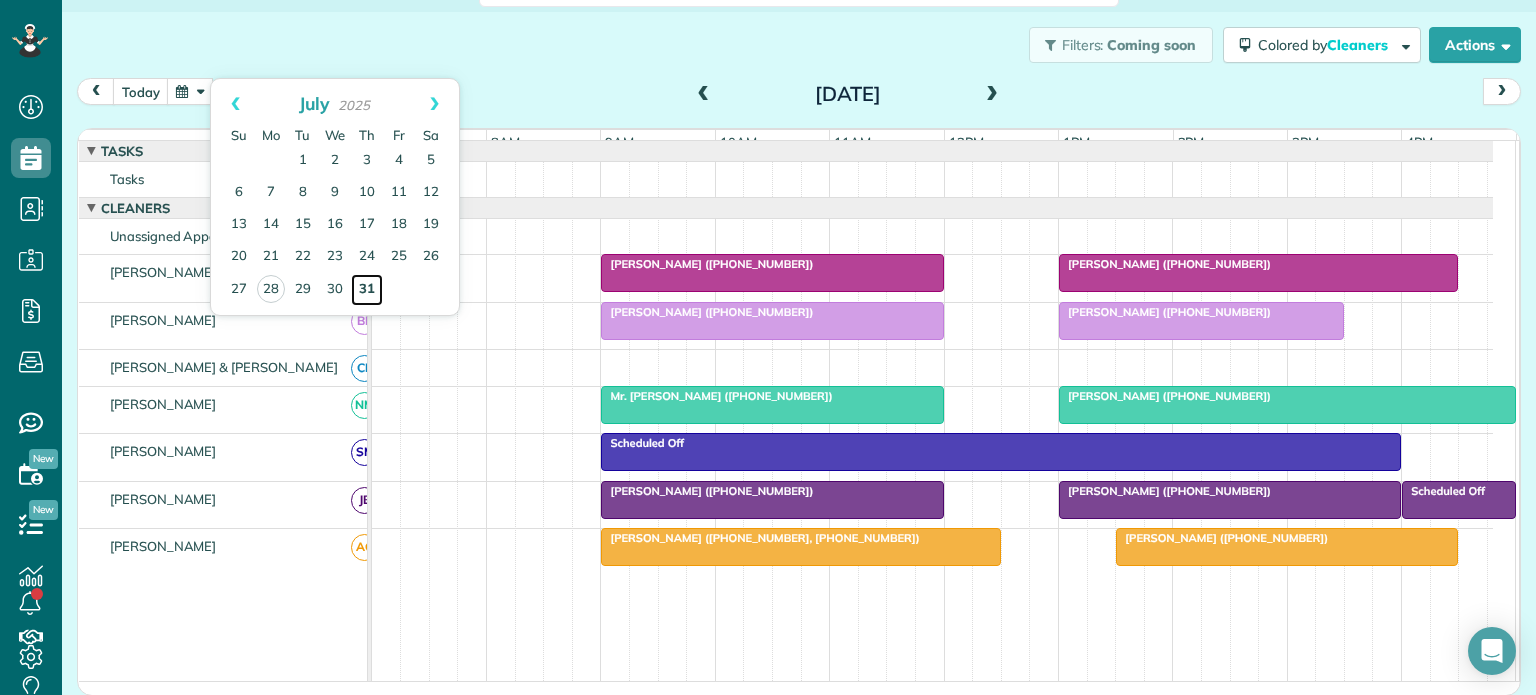 click on "31" at bounding box center (367, 290) 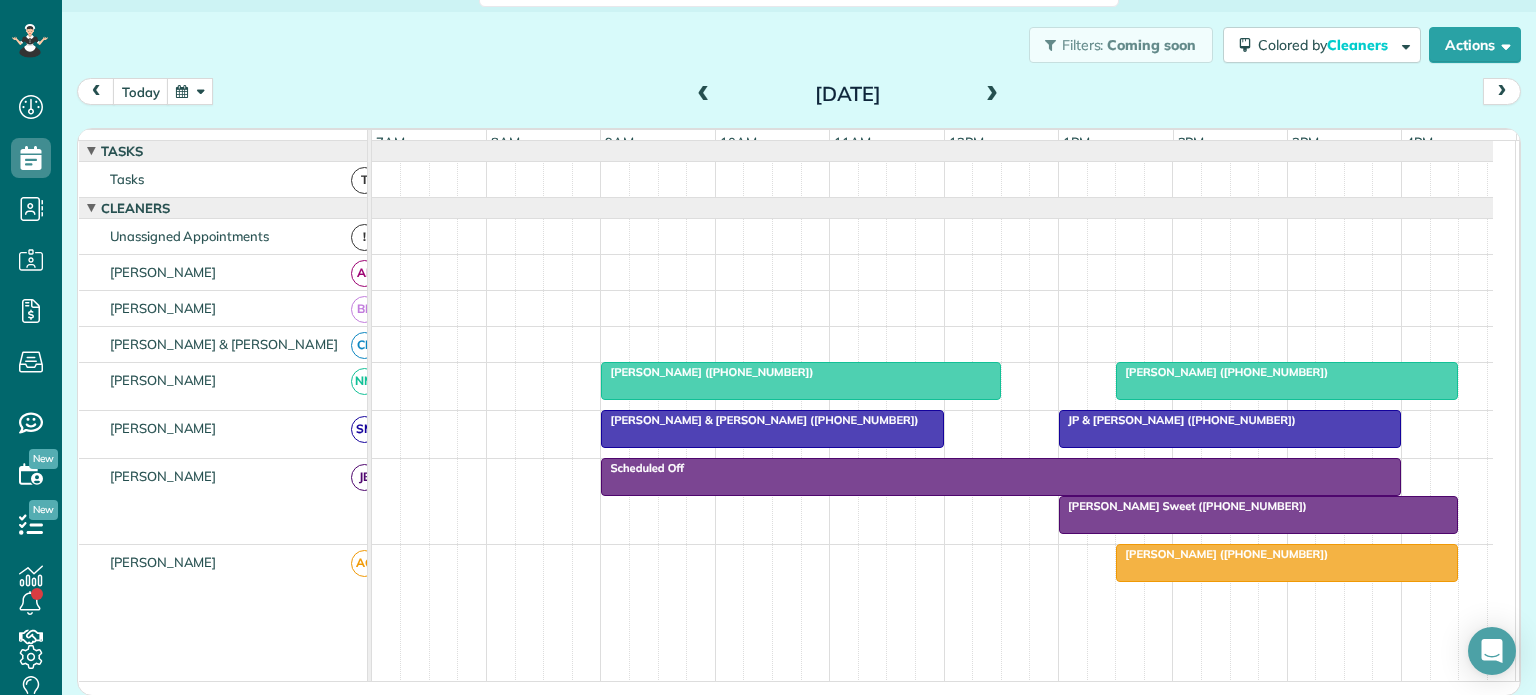 click on "JP & [PERSON_NAME] ([PHONE_NUMBER])" at bounding box center [1177, 420] 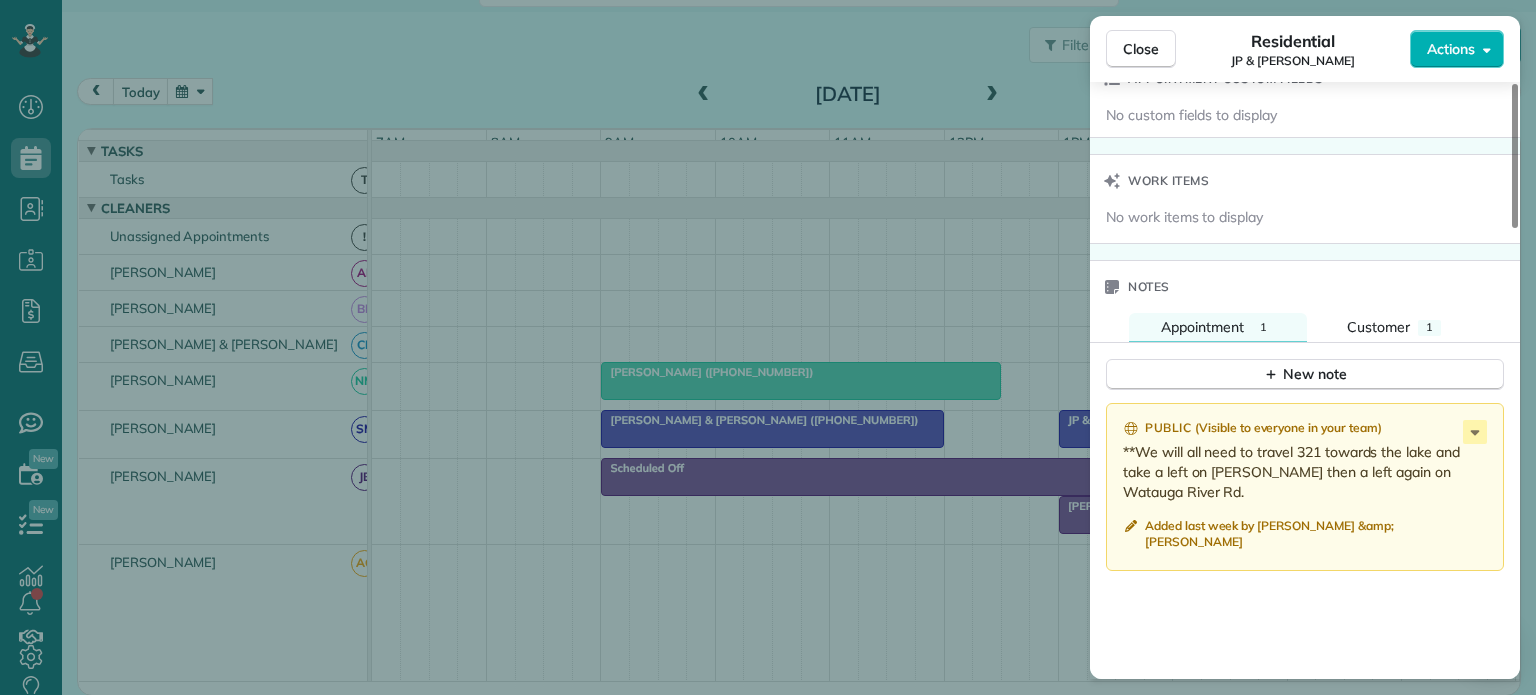scroll, scrollTop: 1500, scrollLeft: 0, axis: vertical 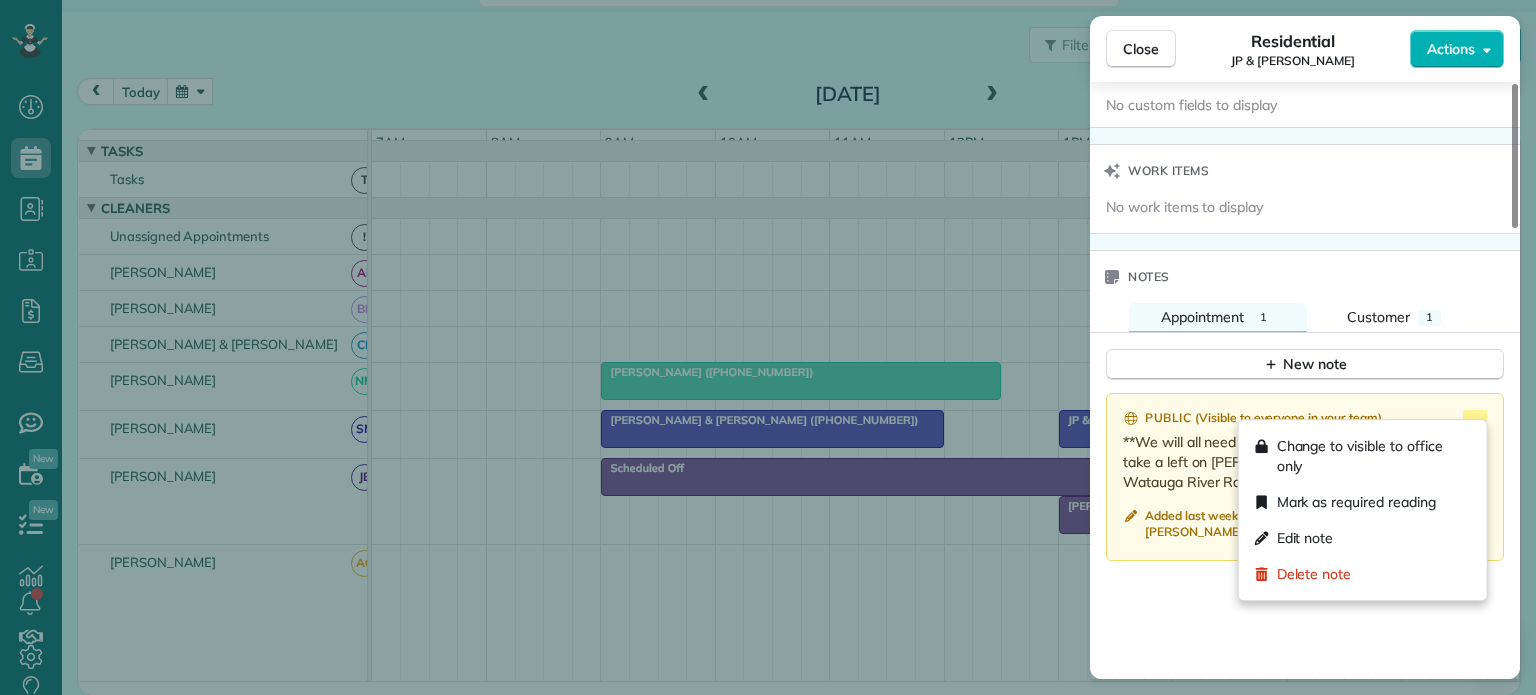 click 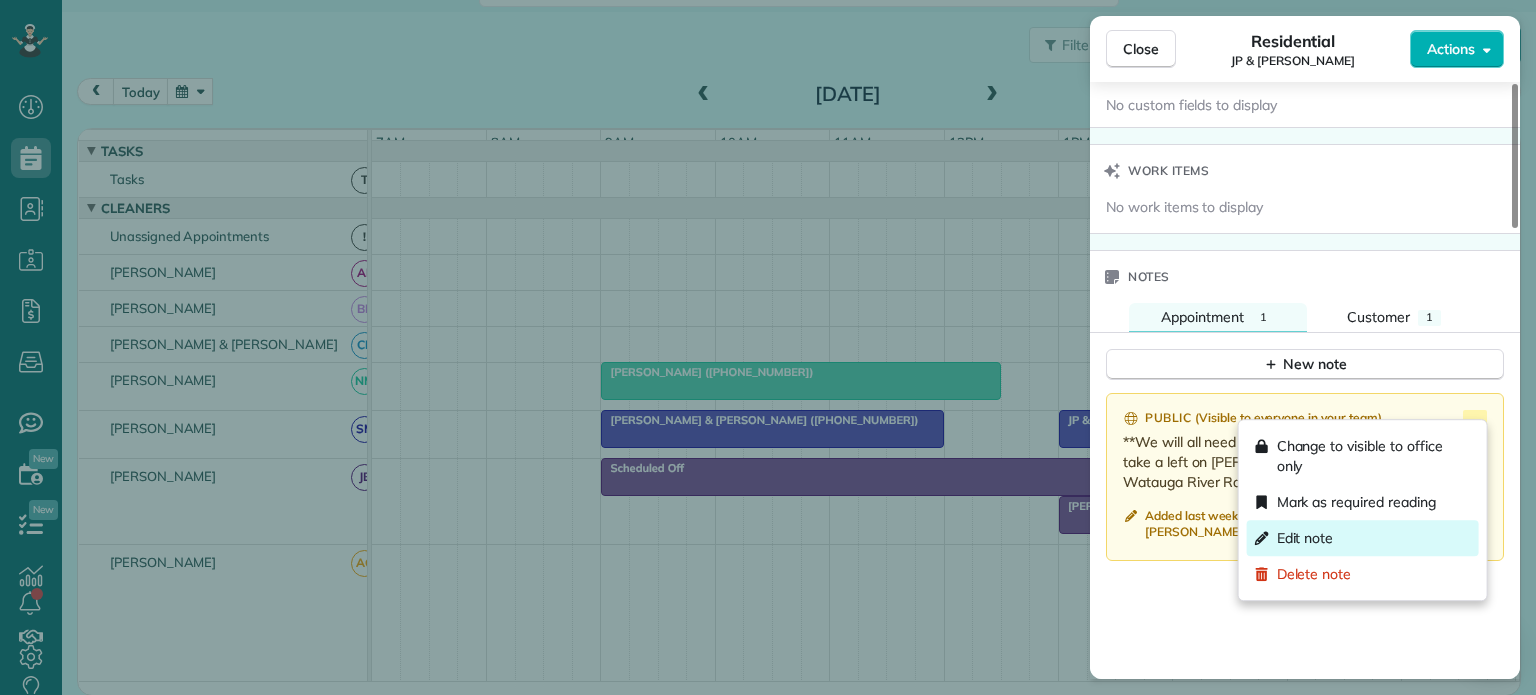 click on "Edit note" at bounding box center (1305, 538) 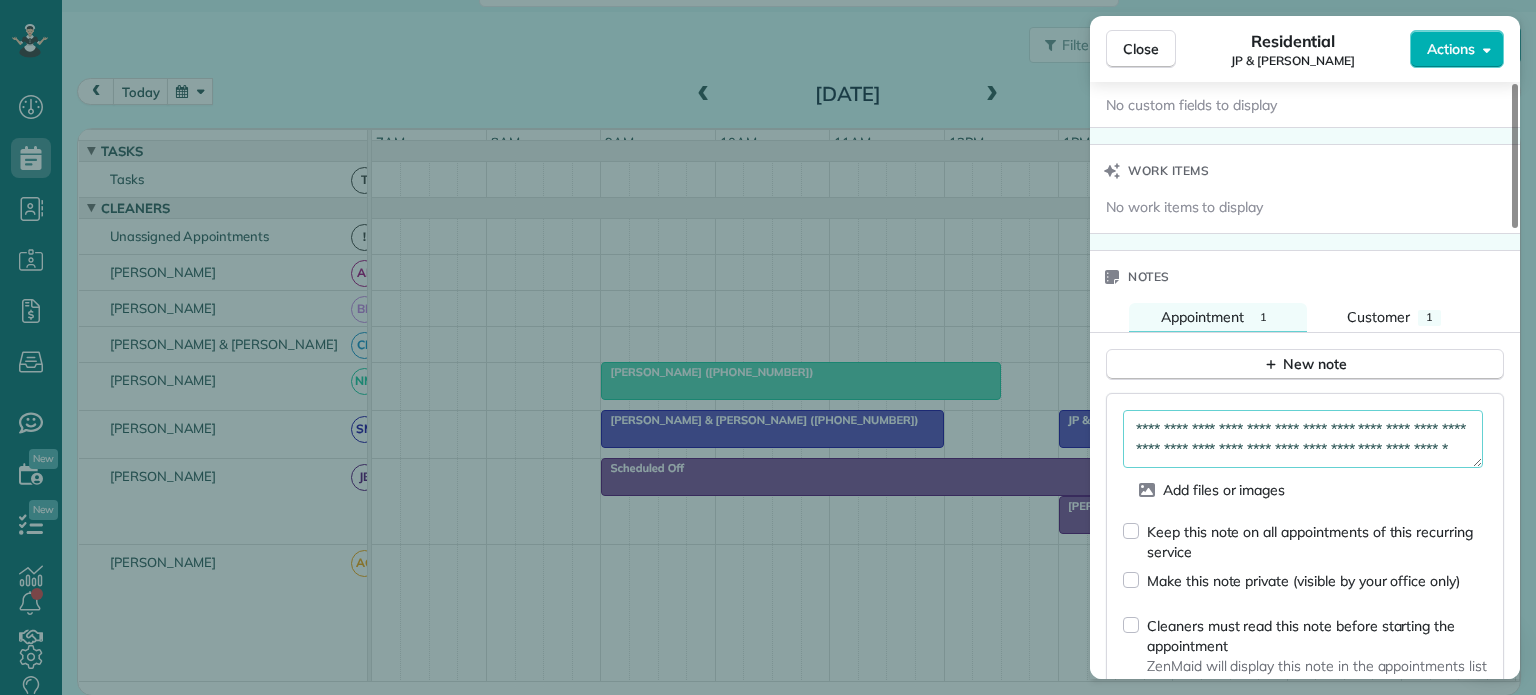 click on "**********" at bounding box center (1303, 439) 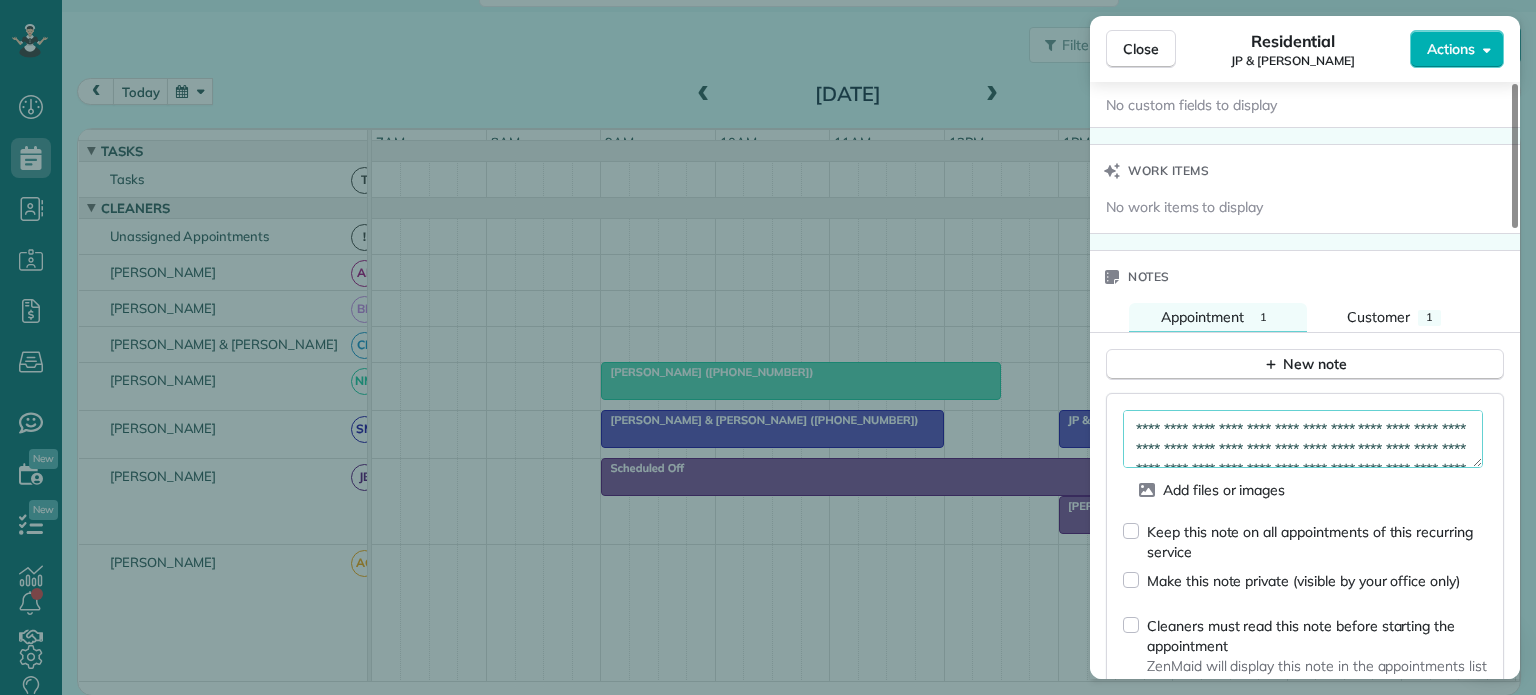 scroll, scrollTop: 40, scrollLeft: 0, axis: vertical 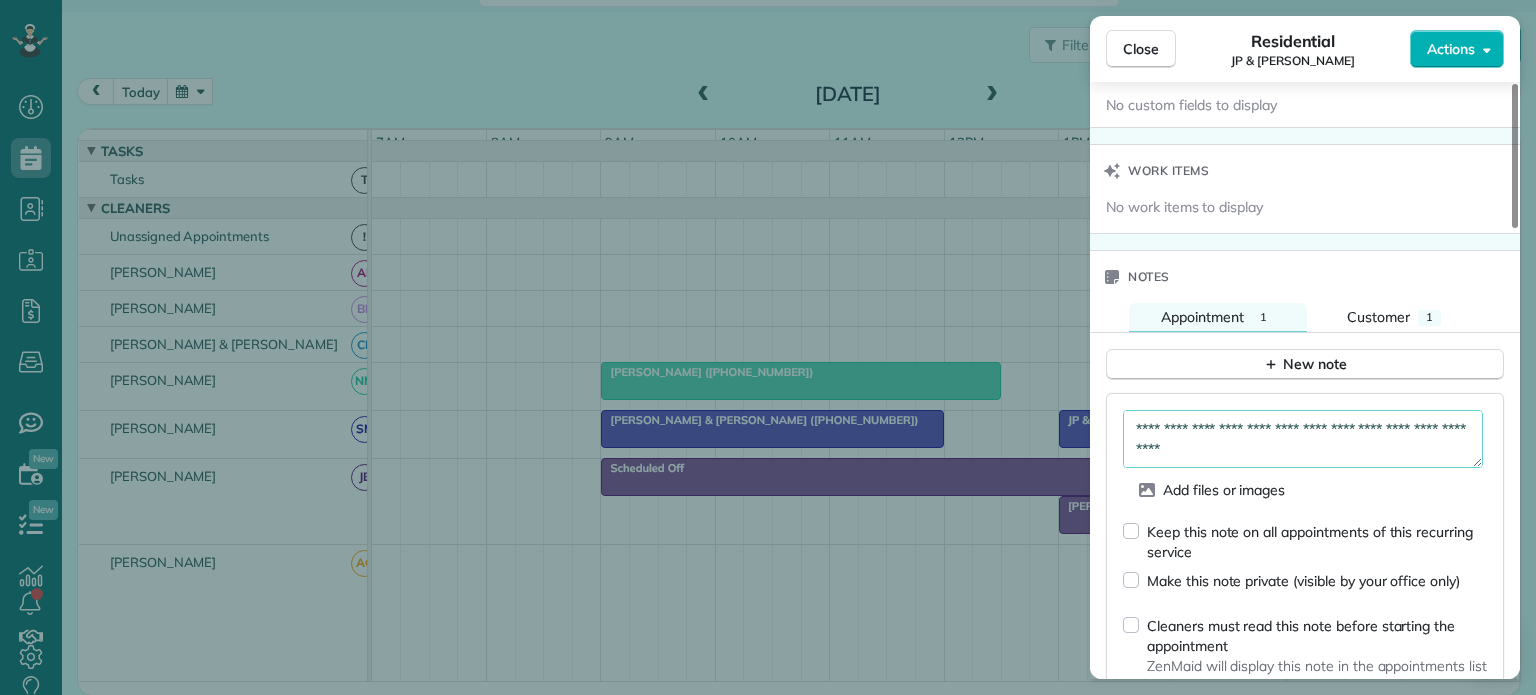 type on "**********" 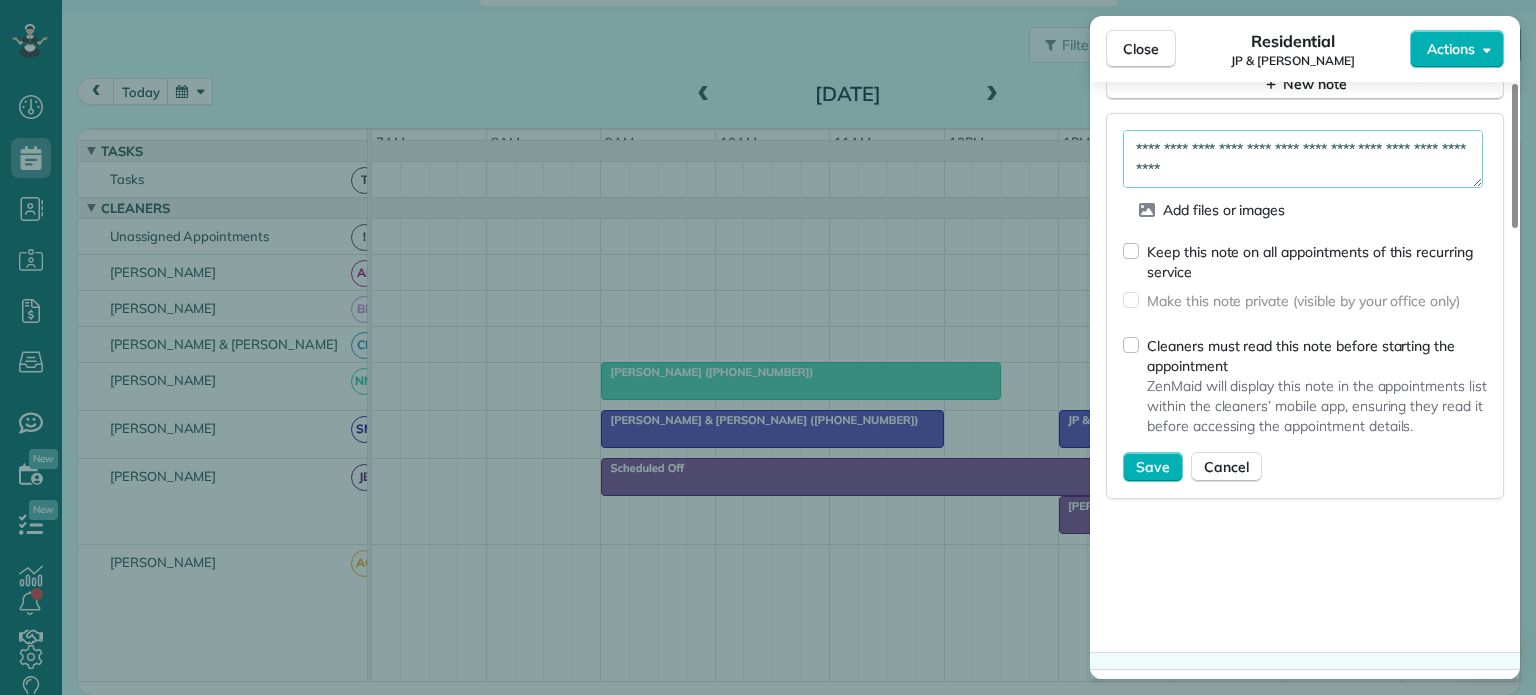 scroll, scrollTop: 1866, scrollLeft: 0, axis: vertical 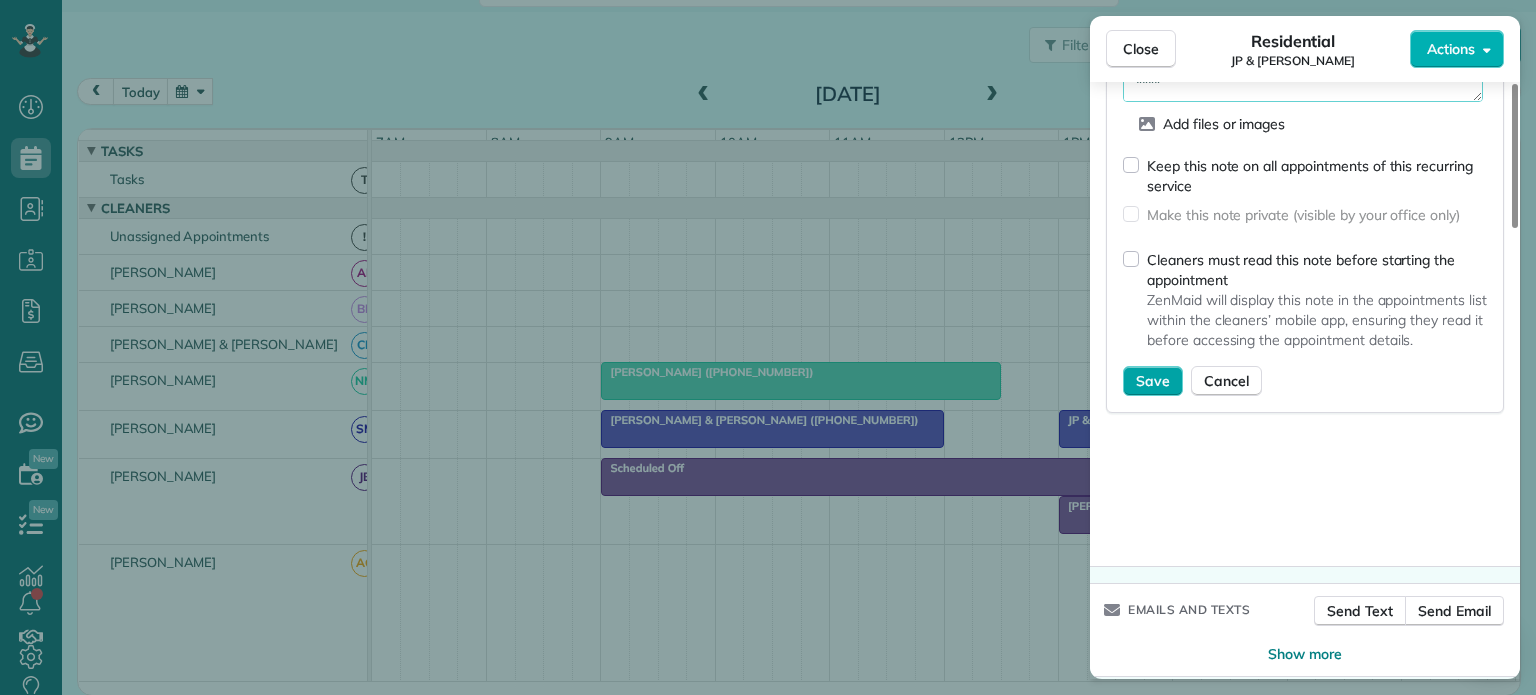 click on "Save" at bounding box center [1153, 381] 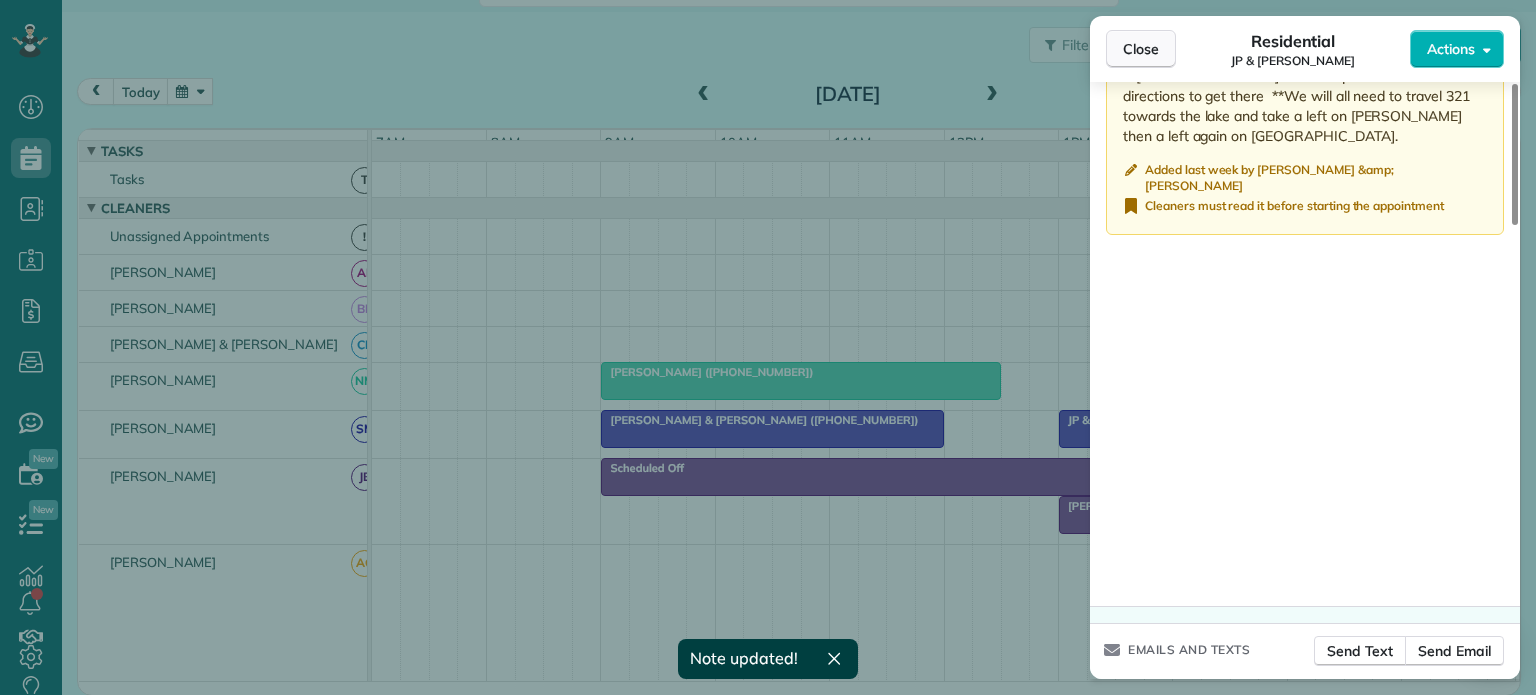 click on "Close" at bounding box center (1141, 49) 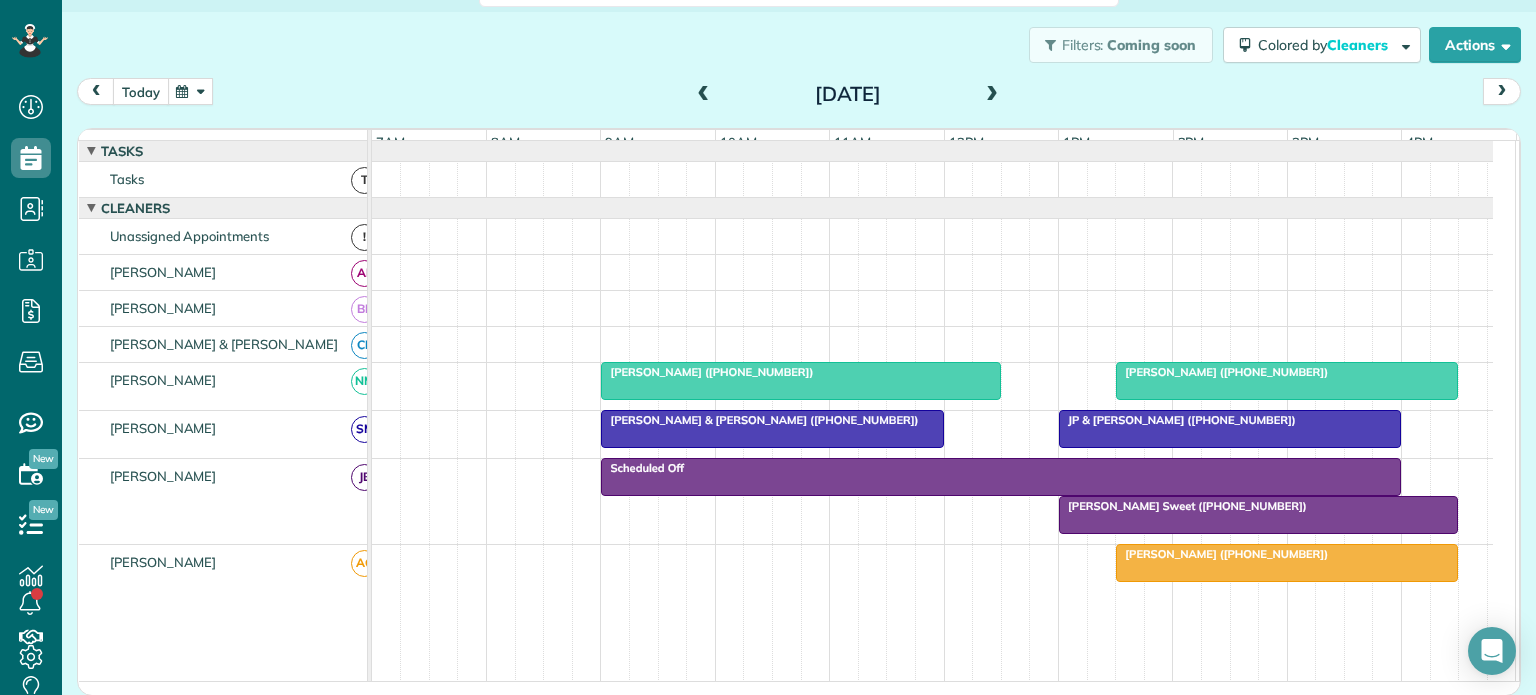 click on "today" at bounding box center (141, 91) 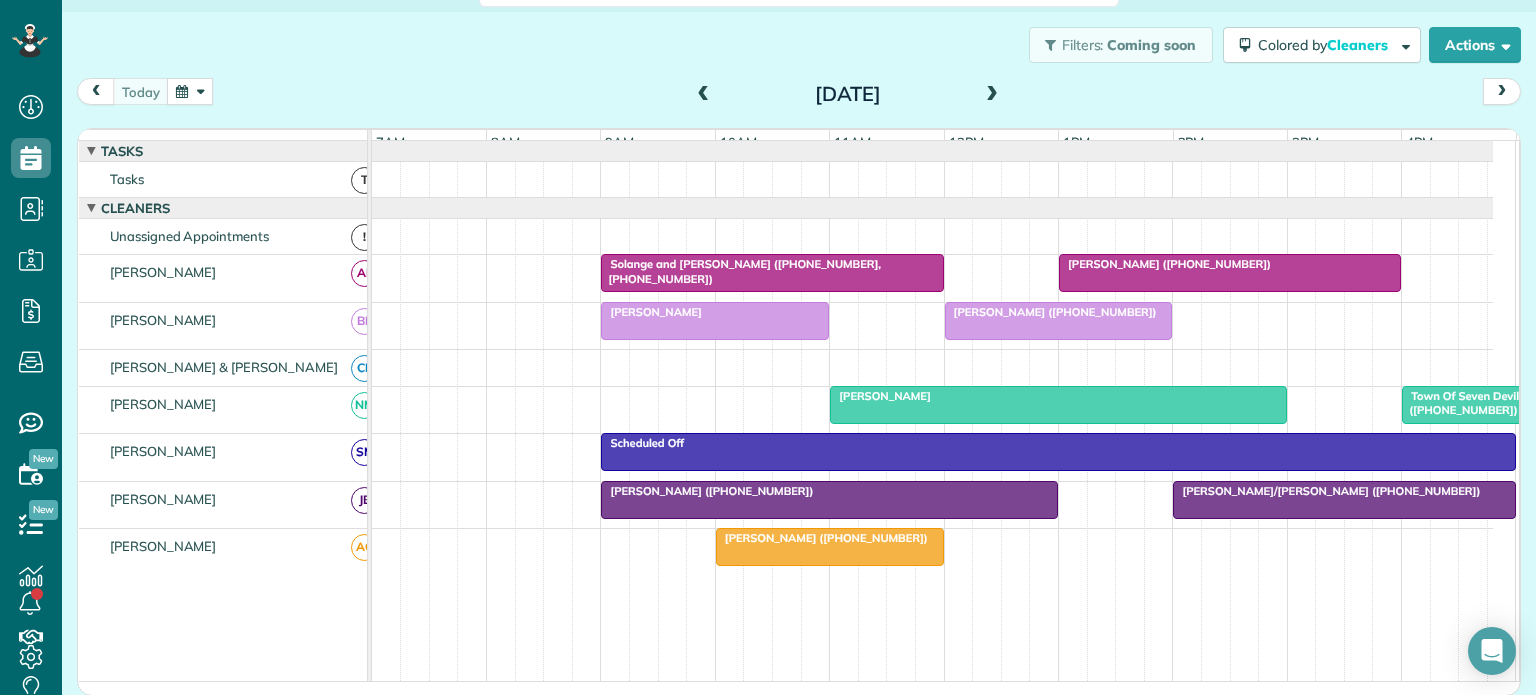 click at bounding box center [992, 95] 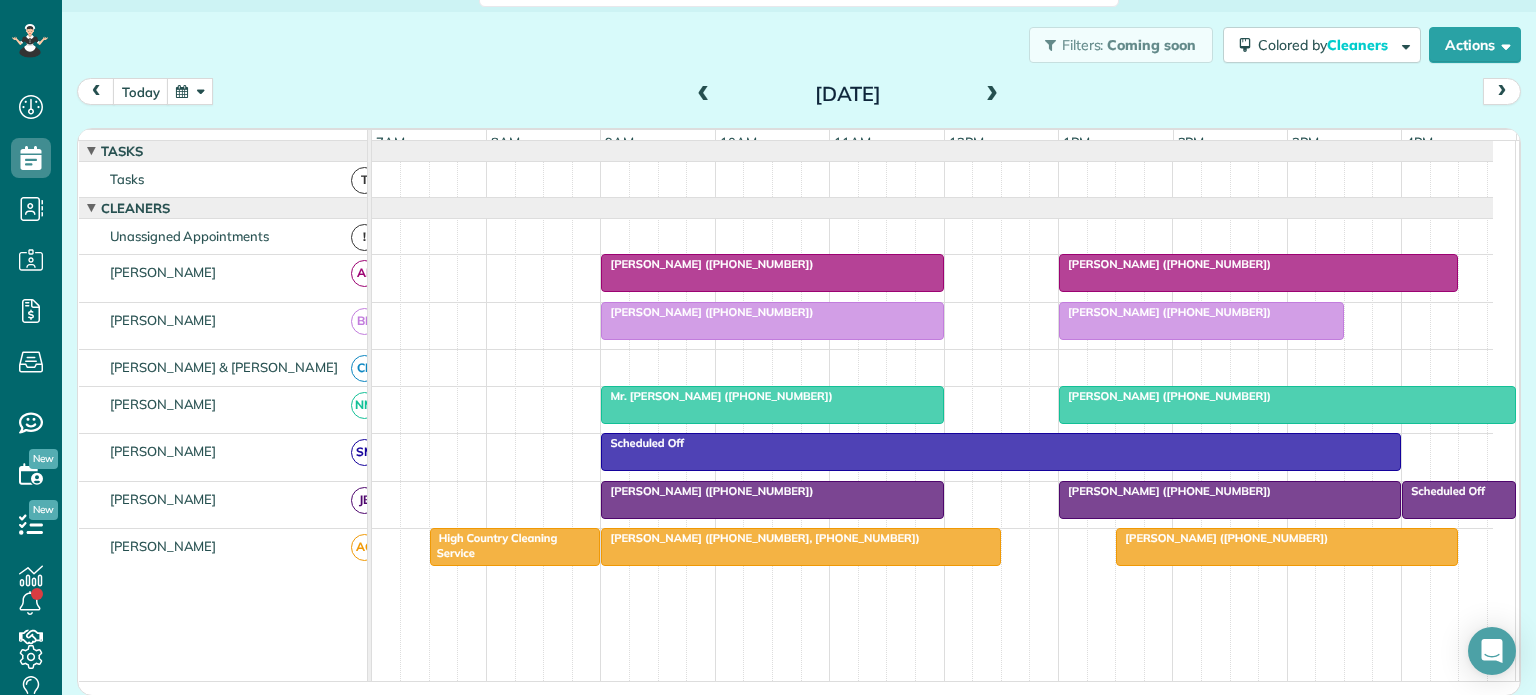 click at bounding box center (992, 95) 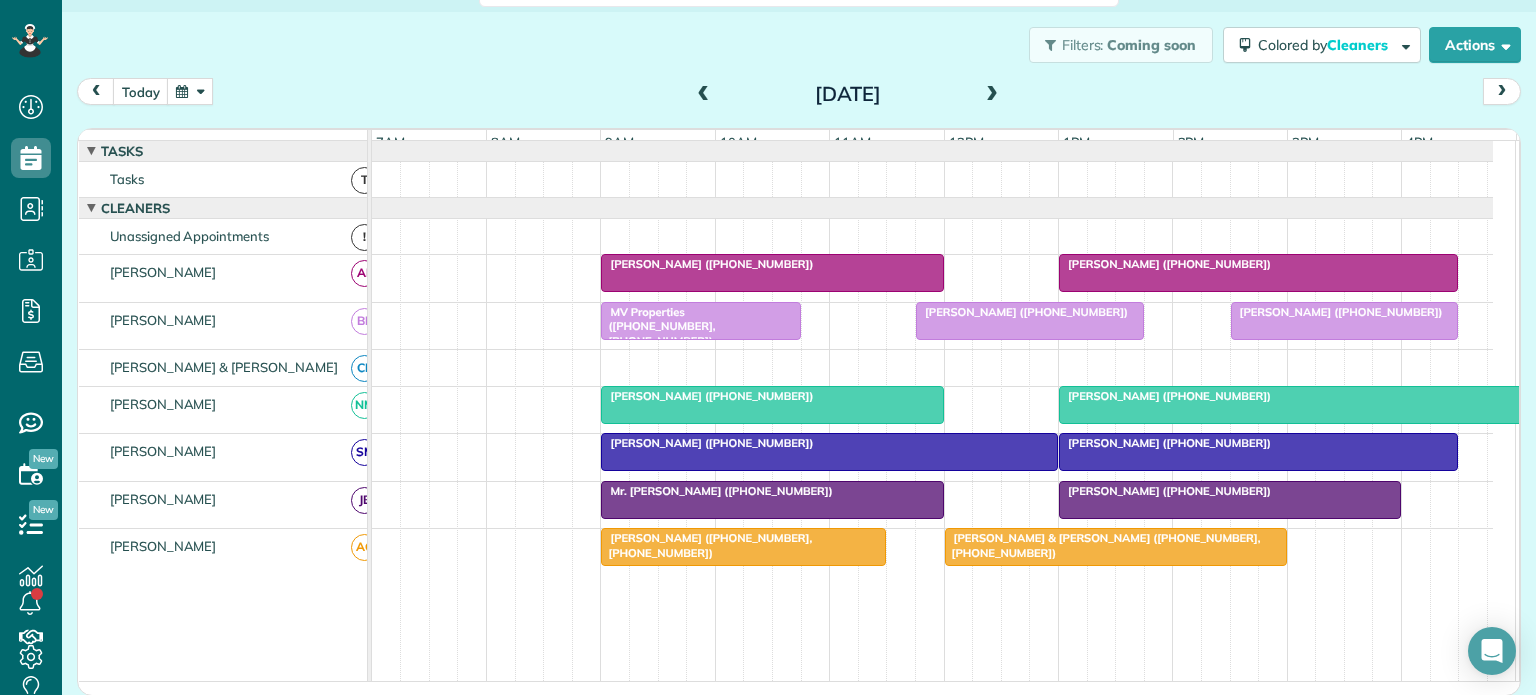 click at bounding box center [992, 95] 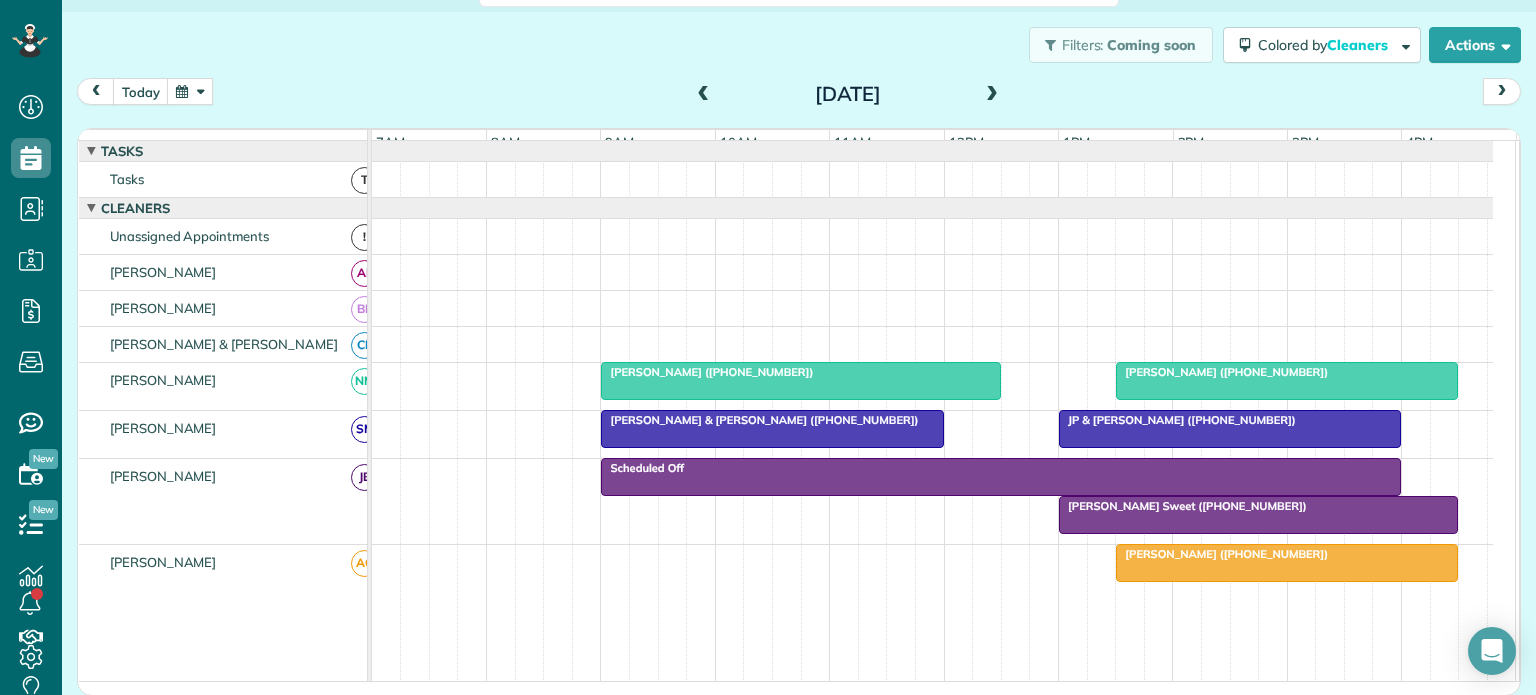 click at bounding box center (992, 95) 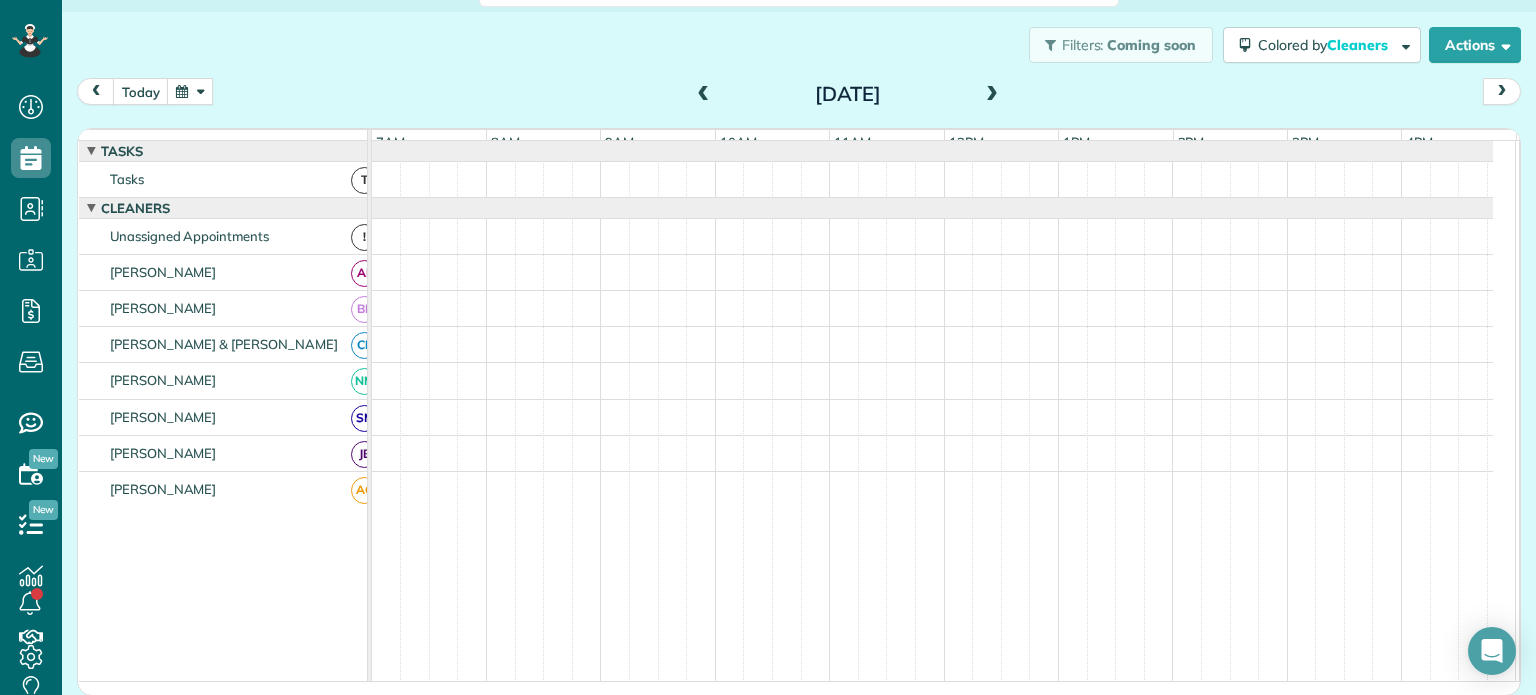 scroll, scrollTop: 21, scrollLeft: 0, axis: vertical 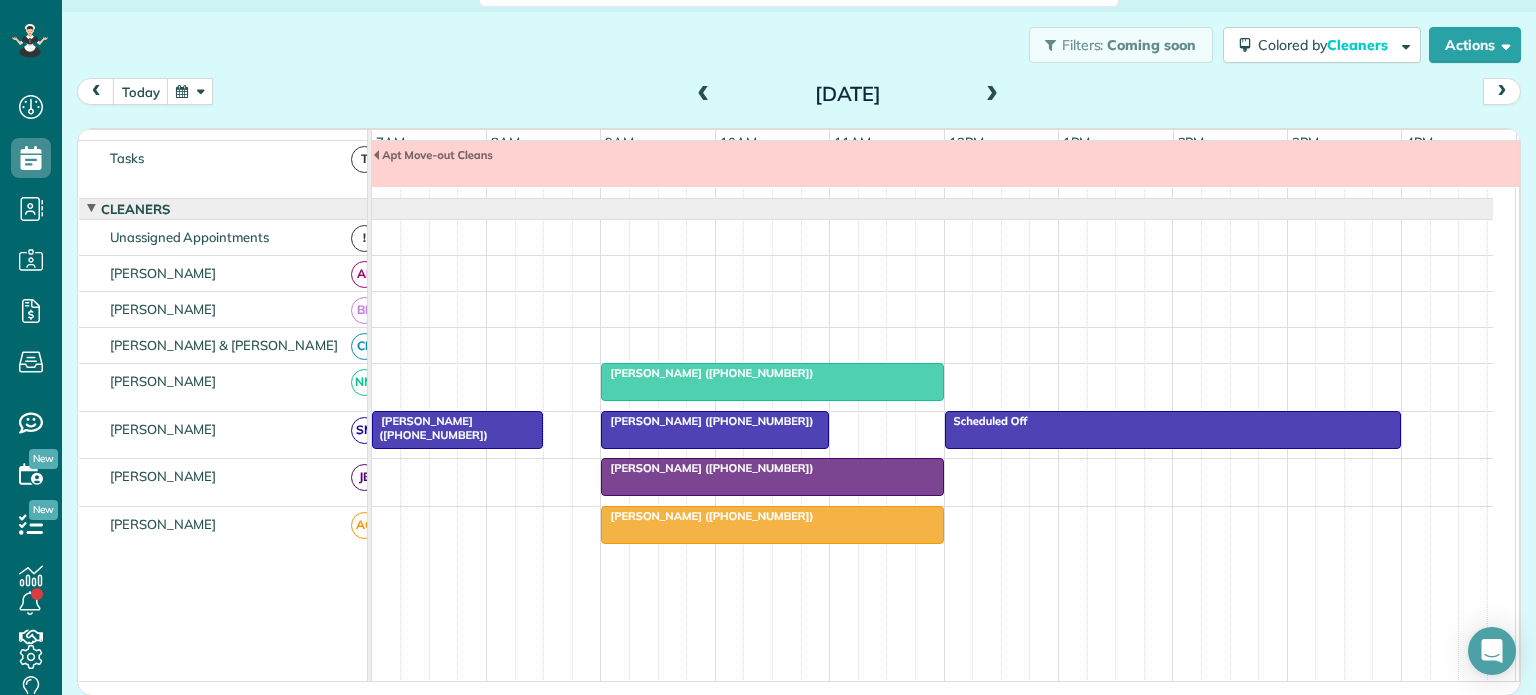 click at bounding box center (704, 95) 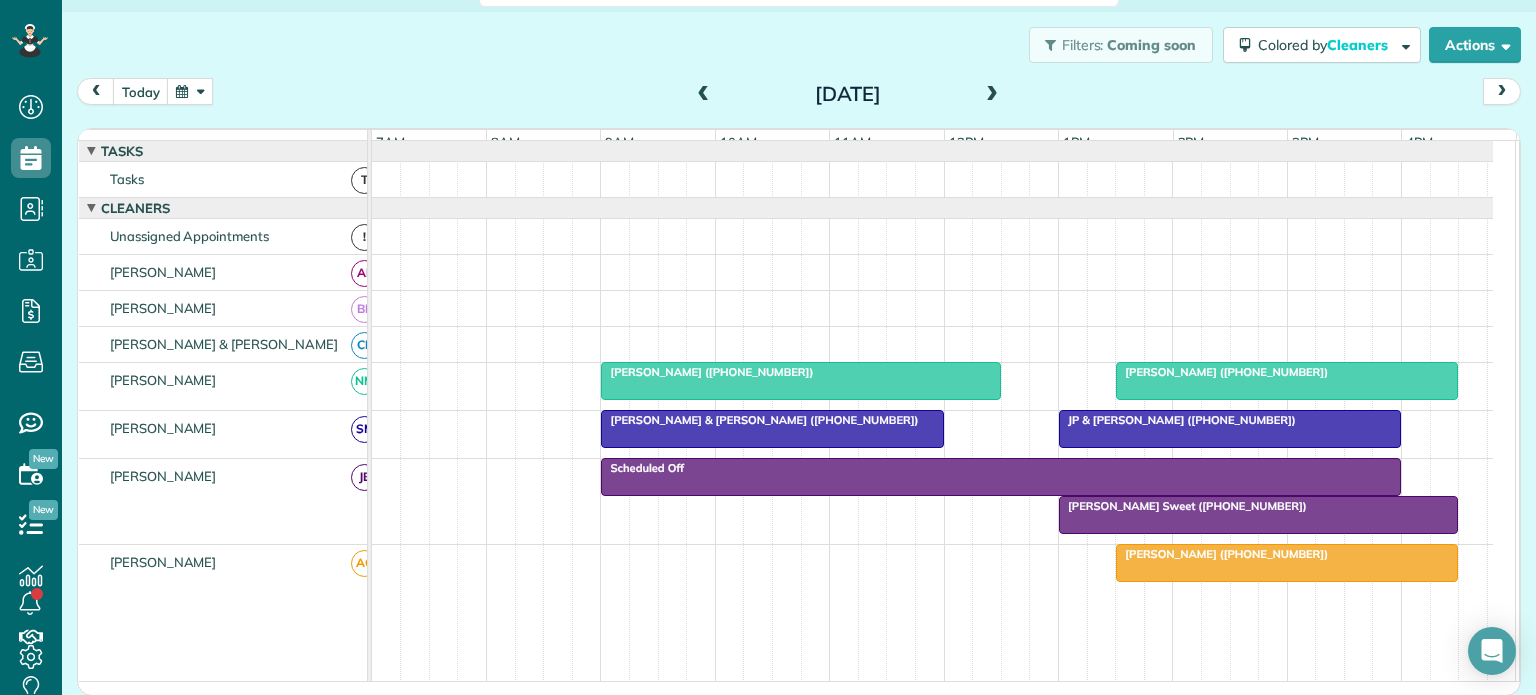 click at bounding box center [992, 95] 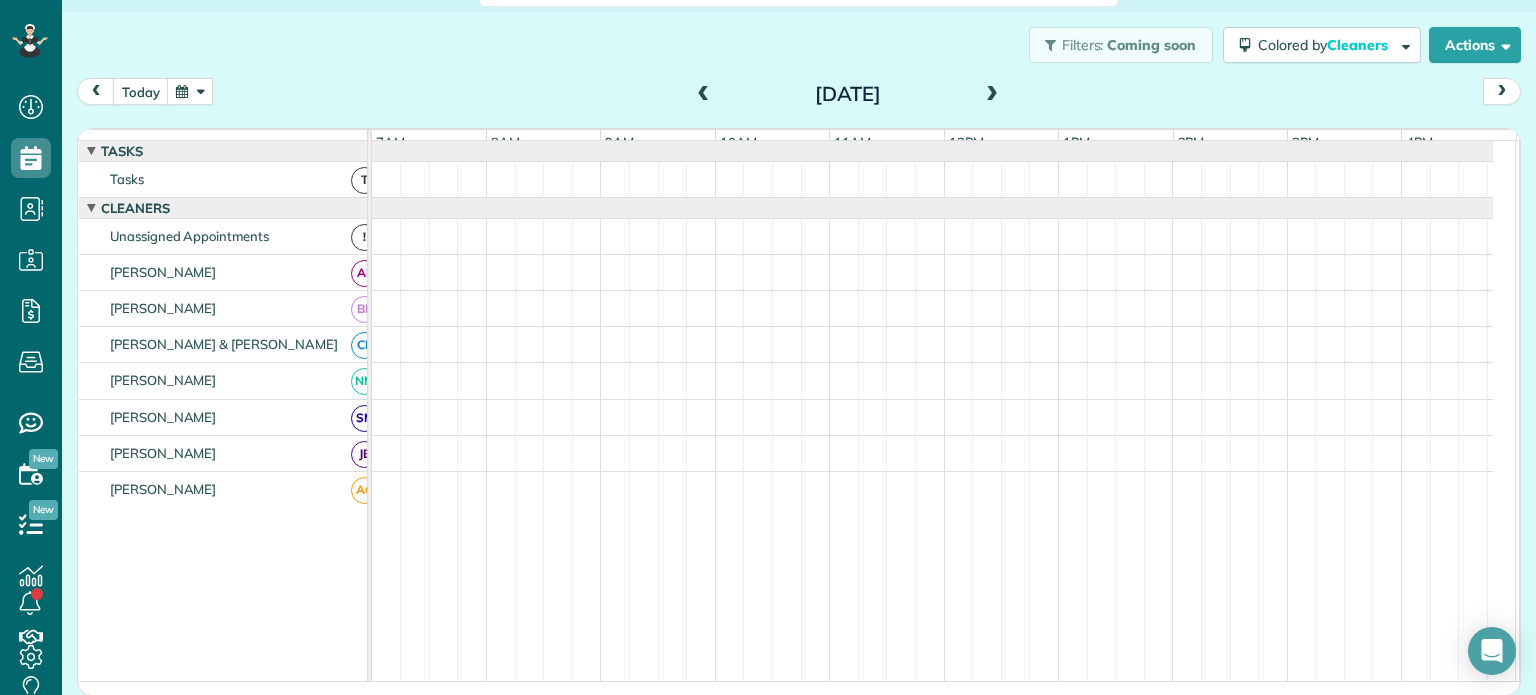 scroll, scrollTop: 21, scrollLeft: 0, axis: vertical 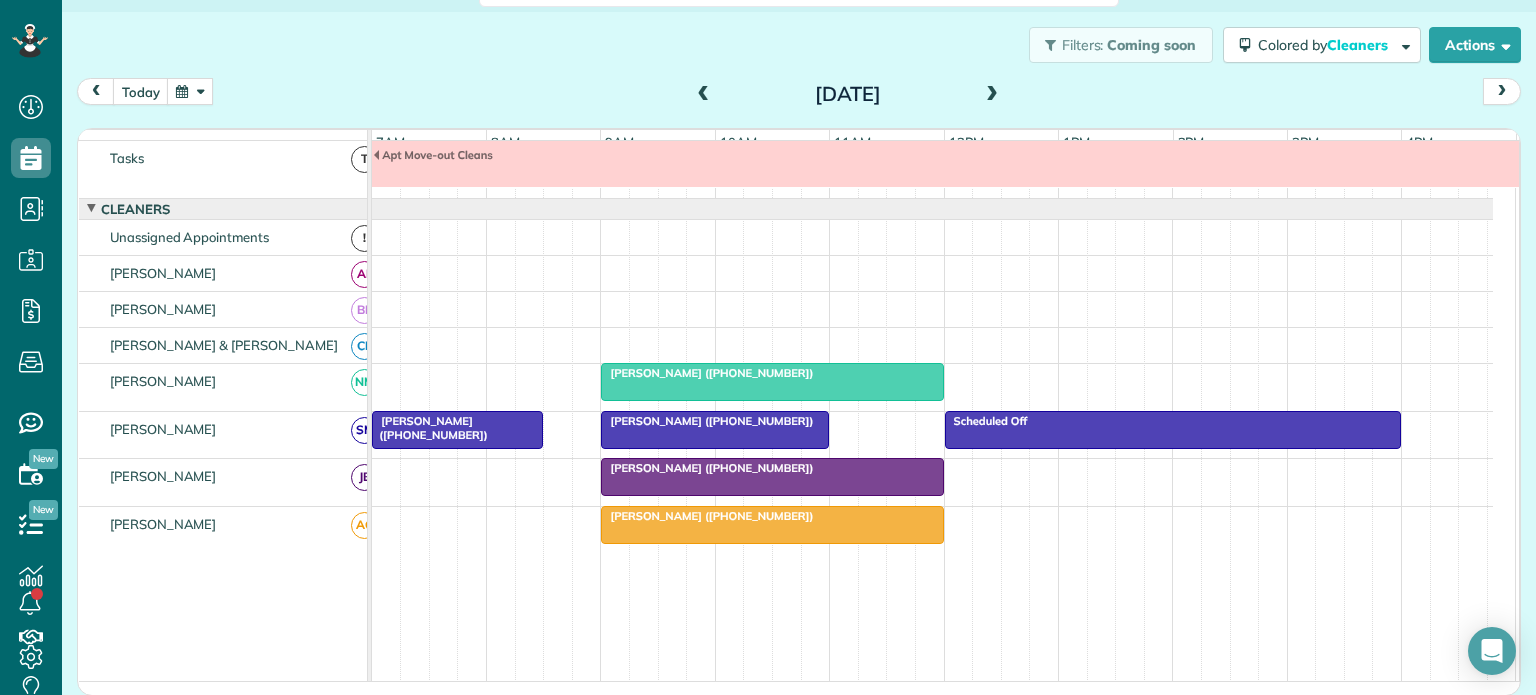 click at bounding box center [704, 95] 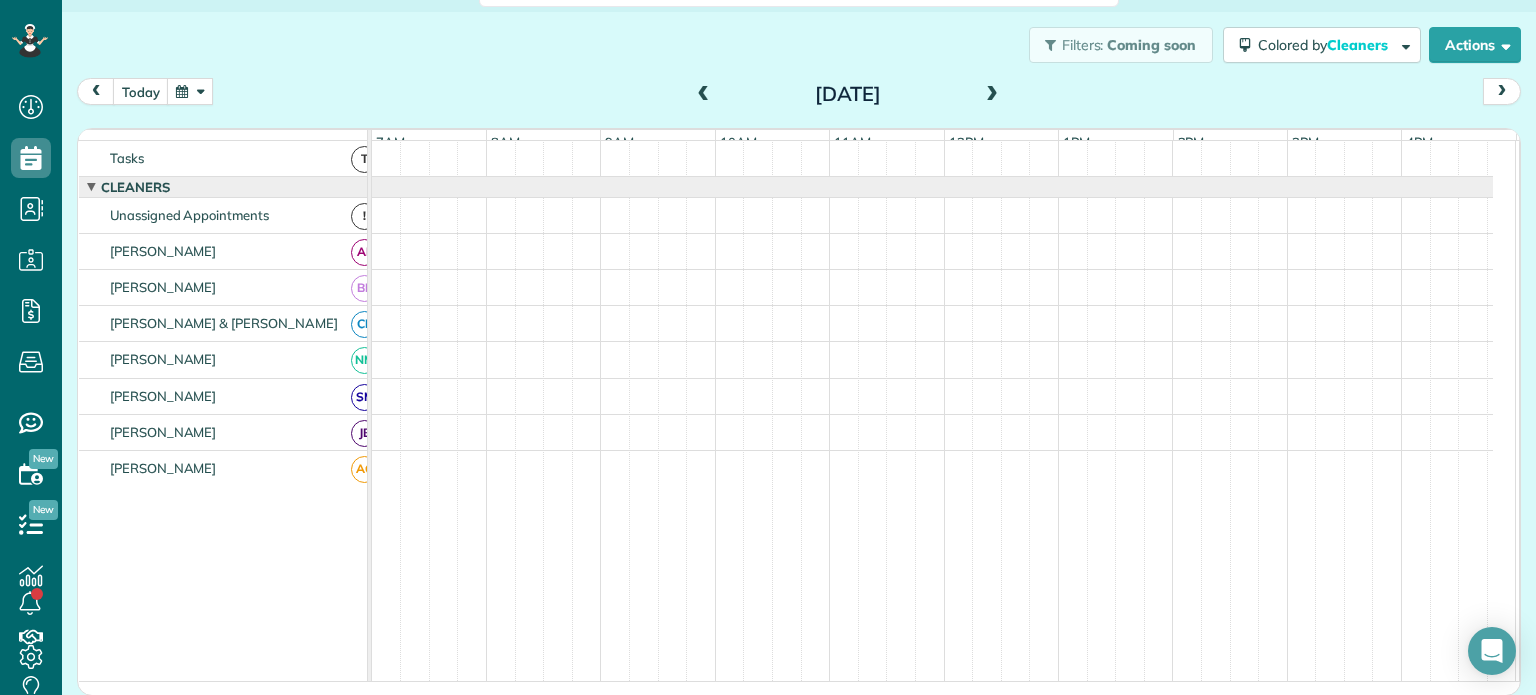 scroll, scrollTop: 0, scrollLeft: 0, axis: both 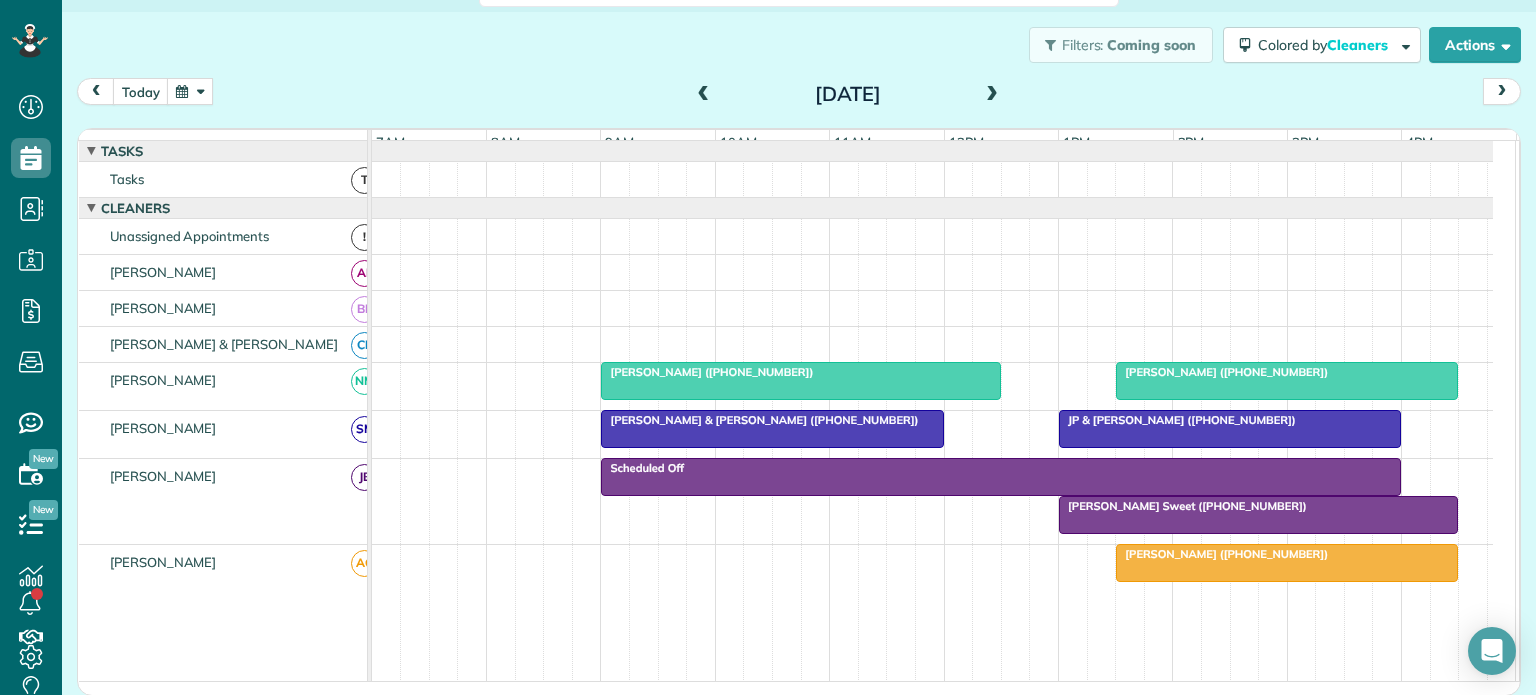 click on "[PERSON_NAME] Sweet ([PHONE_NUMBER])" at bounding box center (1183, 506) 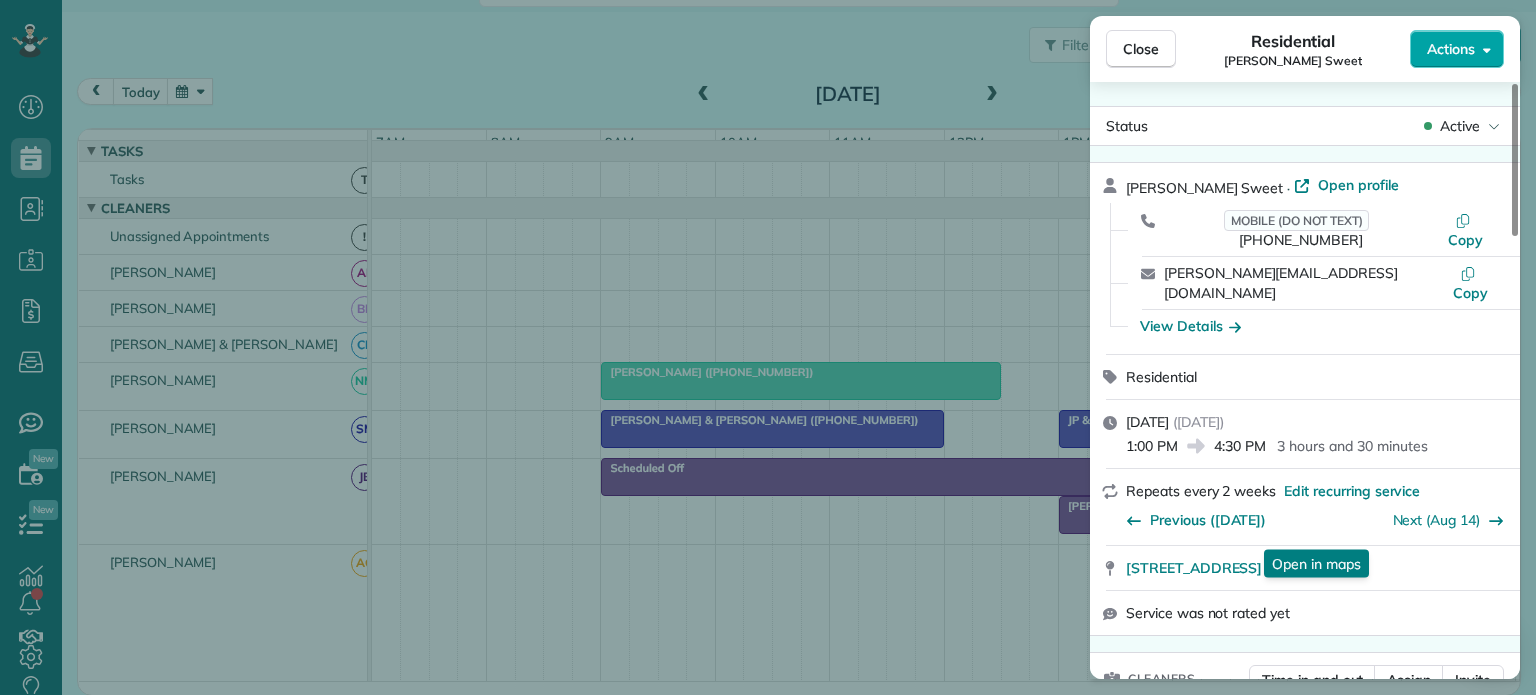 click on "Actions" at bounding box center [1451, 49] 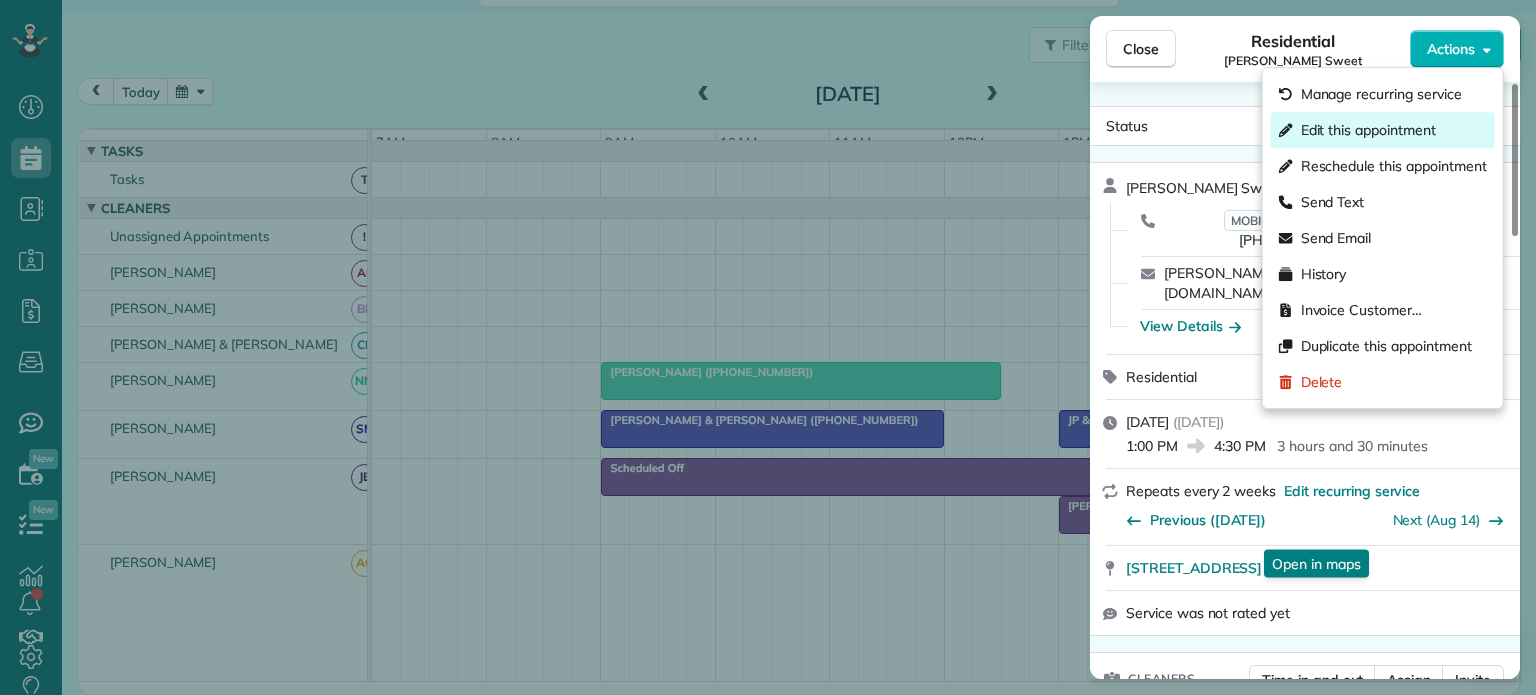 click on "Edit this appointment" at bounding box center (1368, 130) 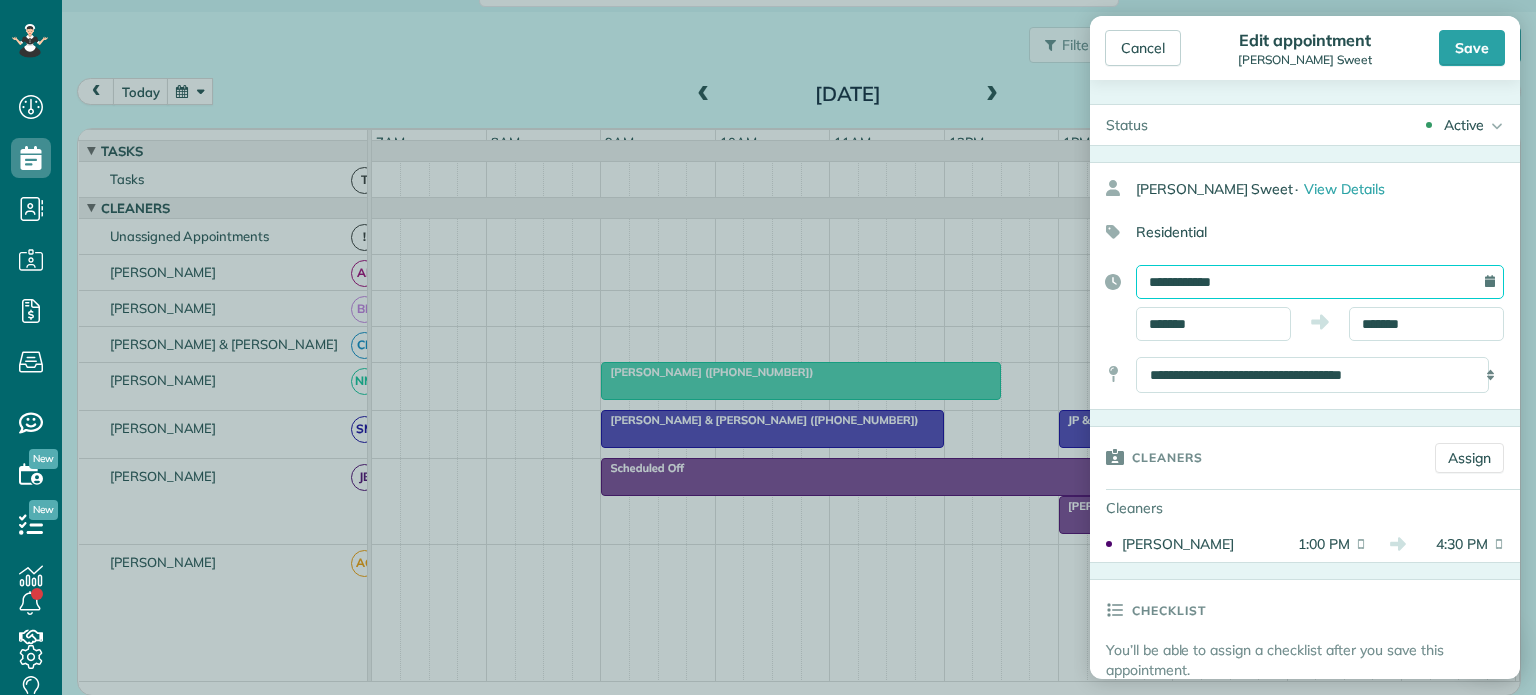 click on "**********" at bounding box center [1320, 282] 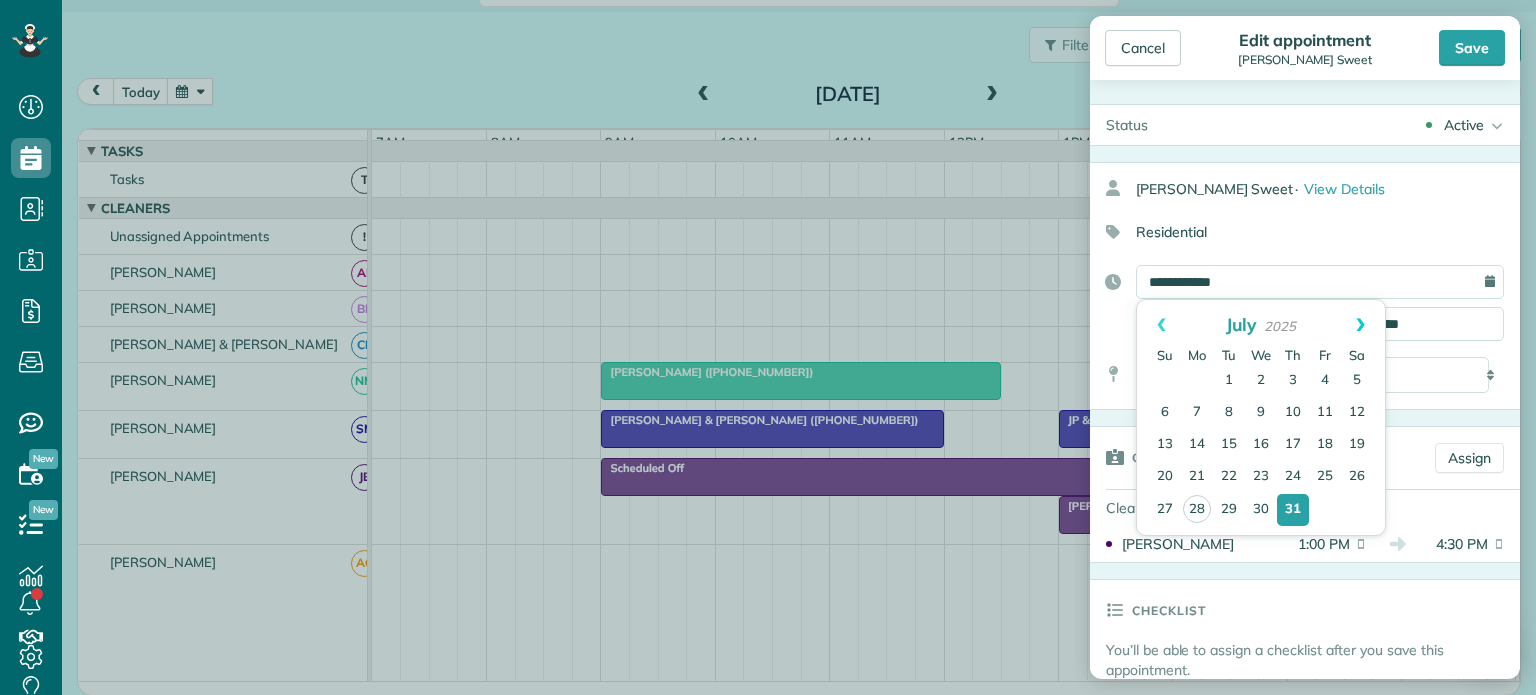 click on "Next" at bounding box center [1360, 325] 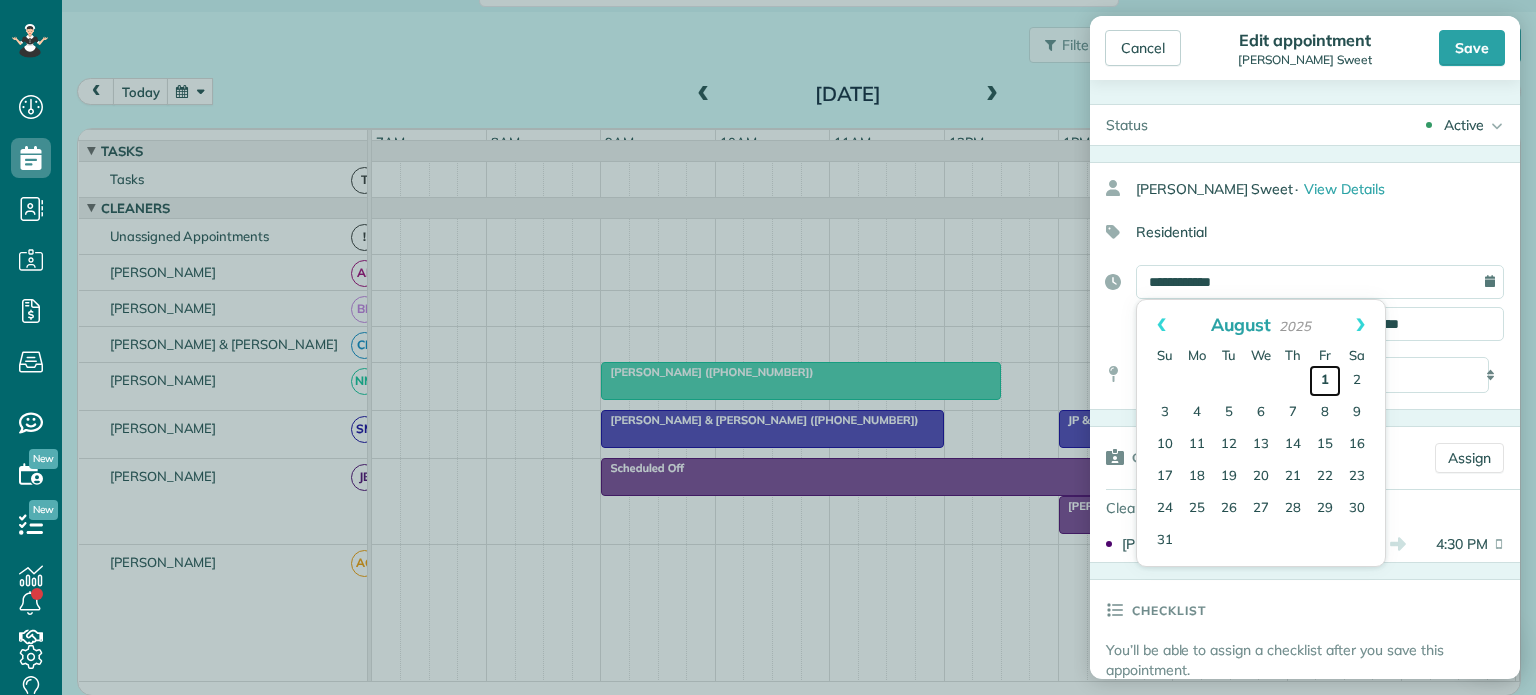 click on "1" at bounding box center (1325, 381) 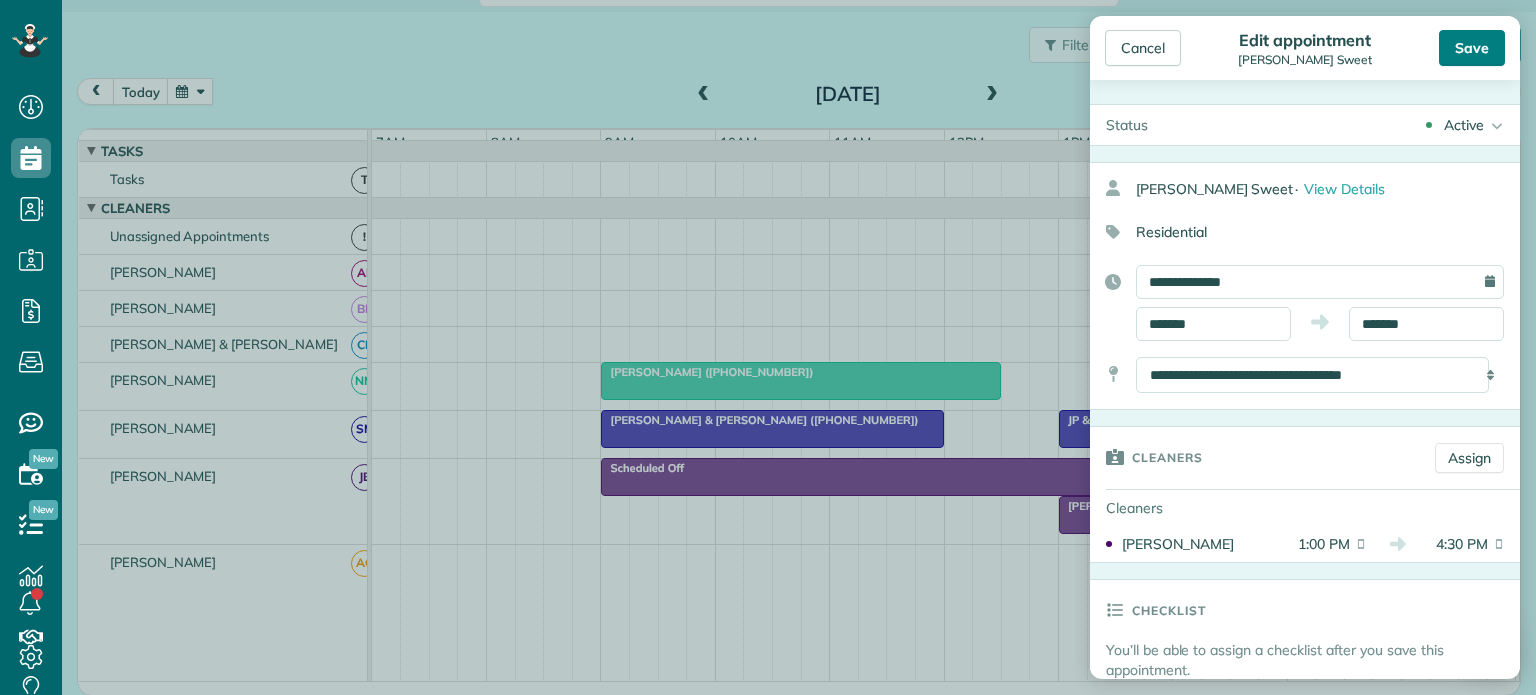 click on "Save" at bounding box center (1472, 48) 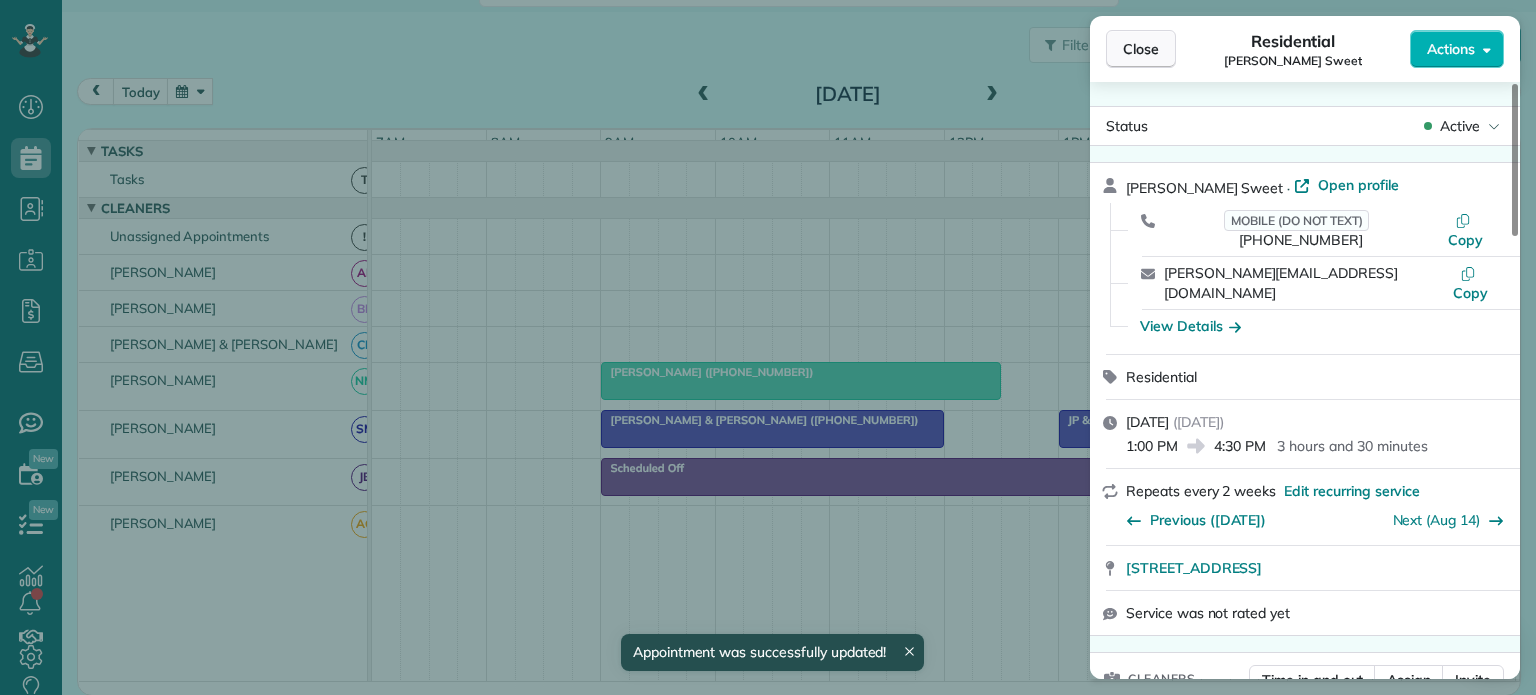 click on "Close" at bounding box center (1141, 49) 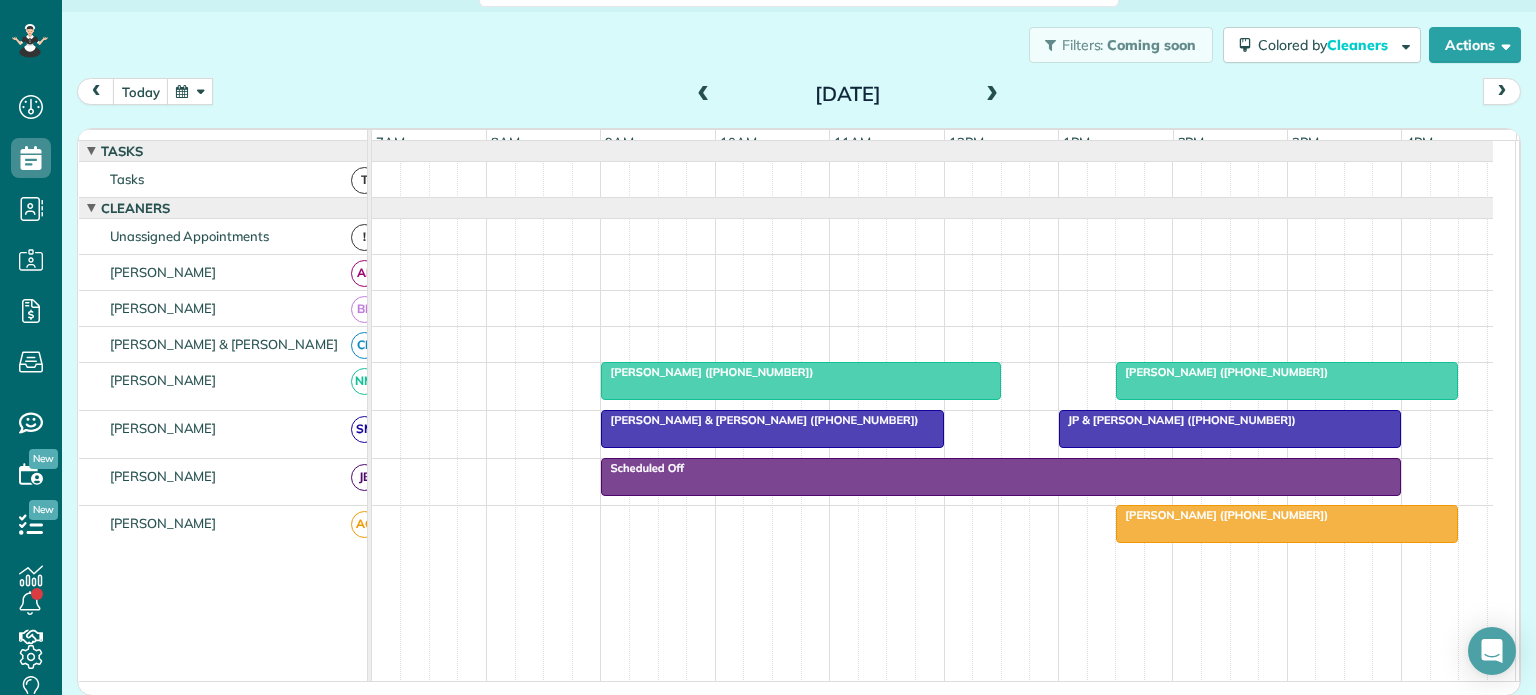 click at bounding box center (704, 95) 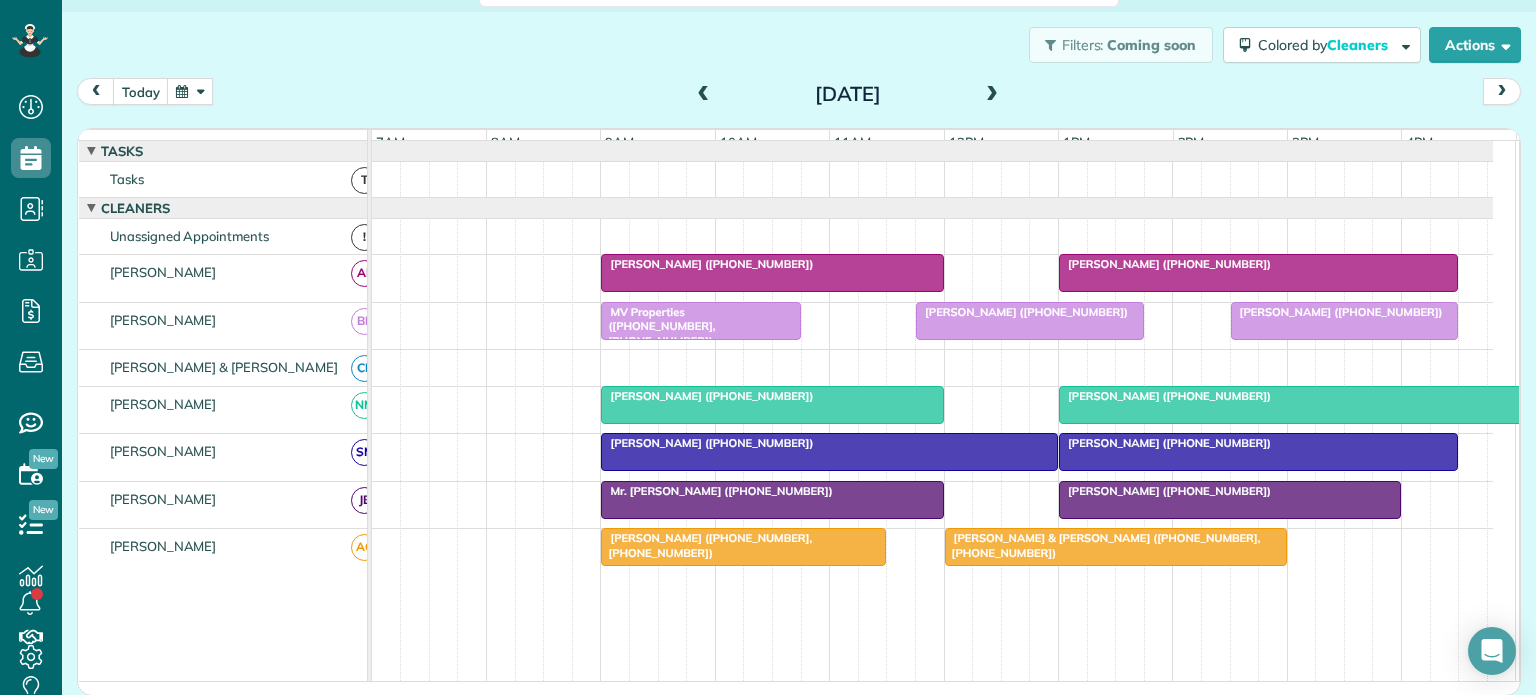 click at bounding box center [704, 95] 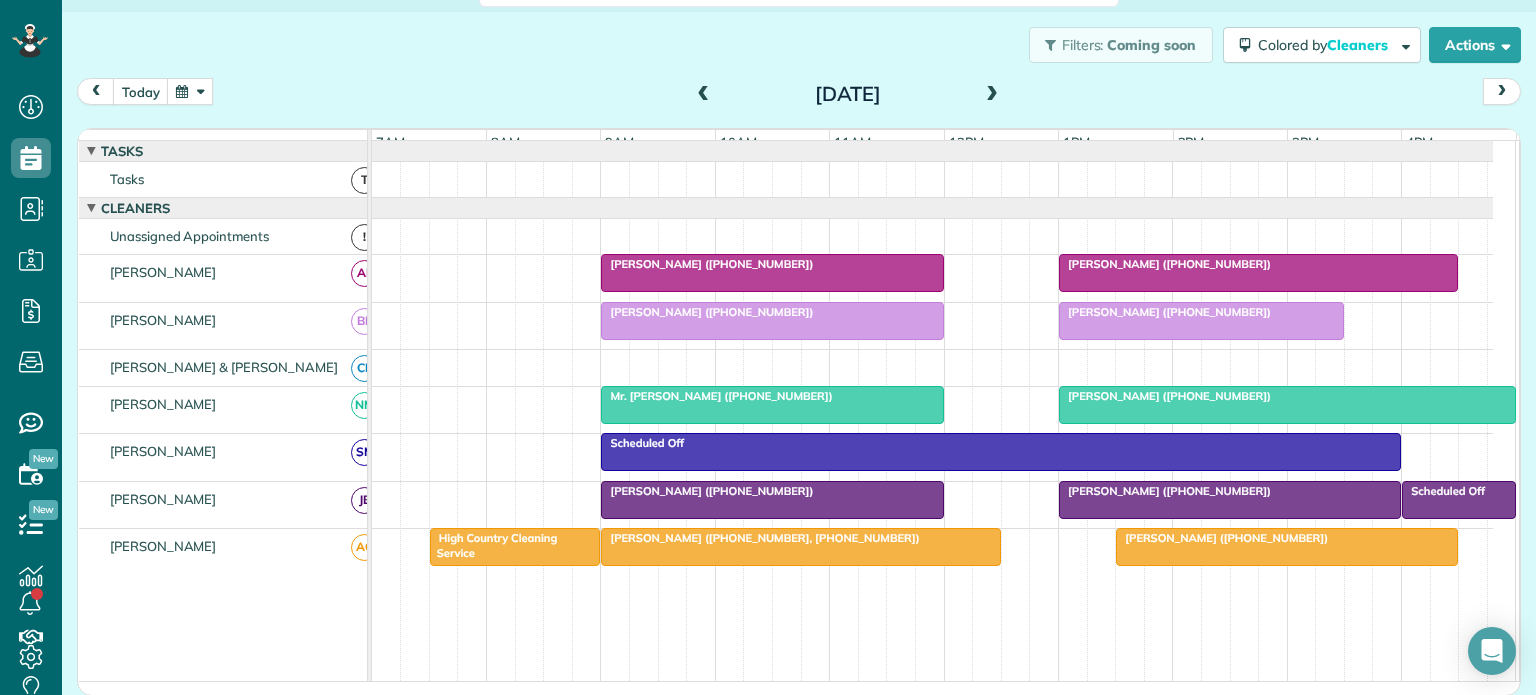 click at bounding box center (992, 95) 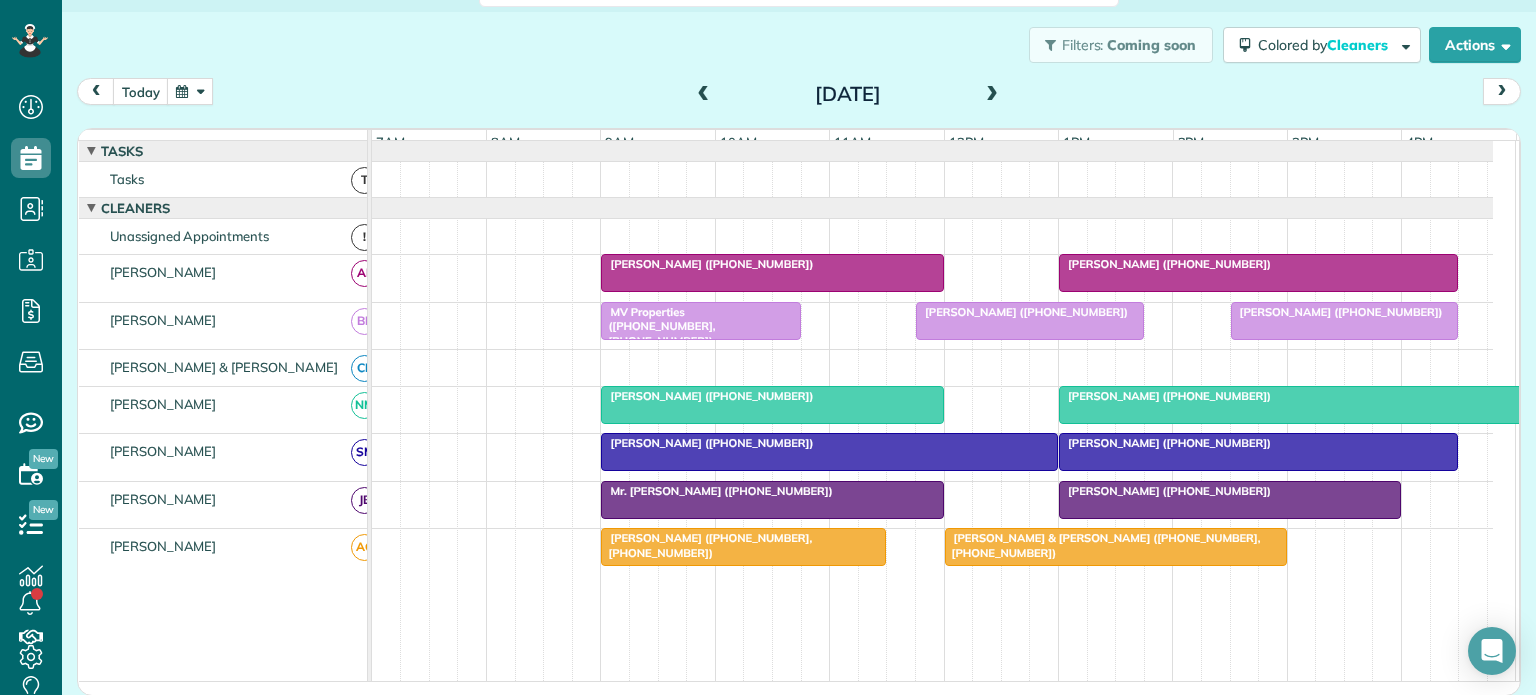 click at bounding box center (992, 95) 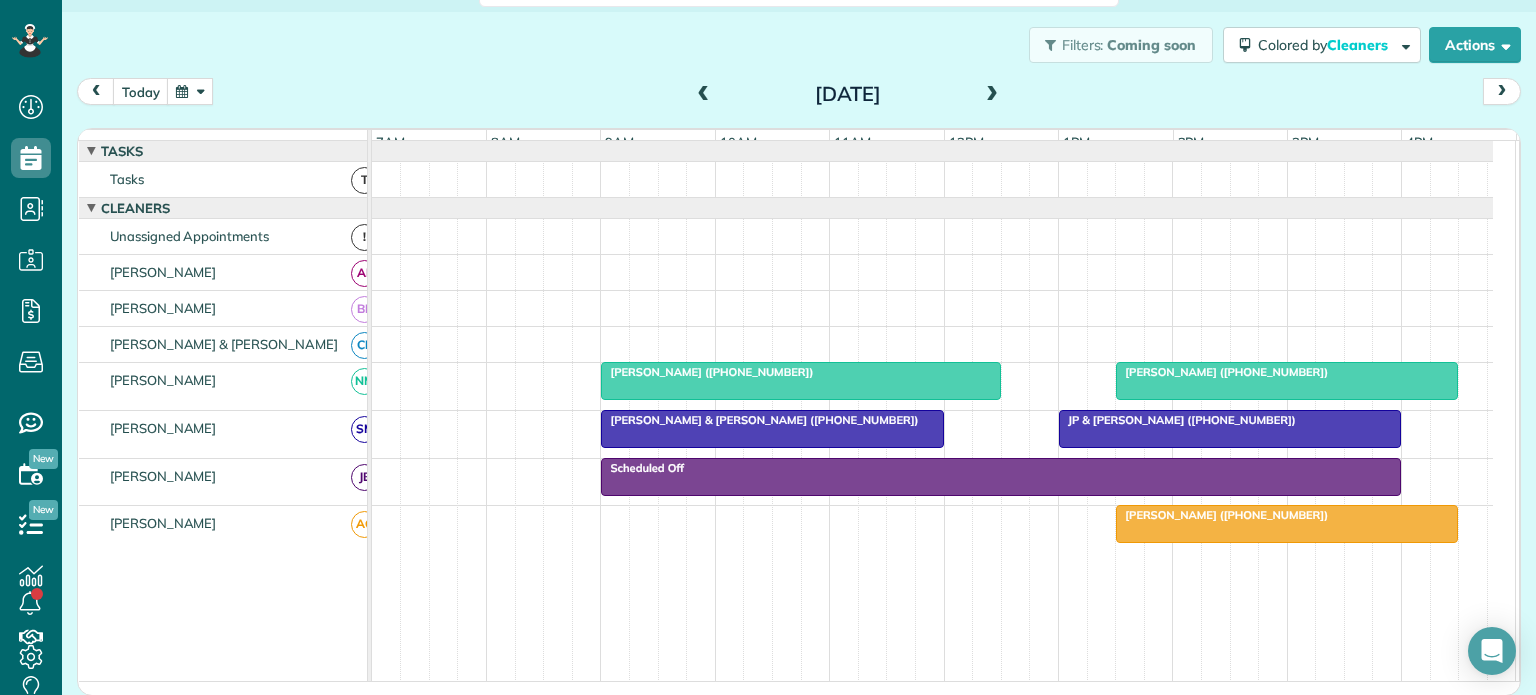 click on "[PERSON_NAME] ([PHONE_NUMBER])" at bounding box center [1222, 515] 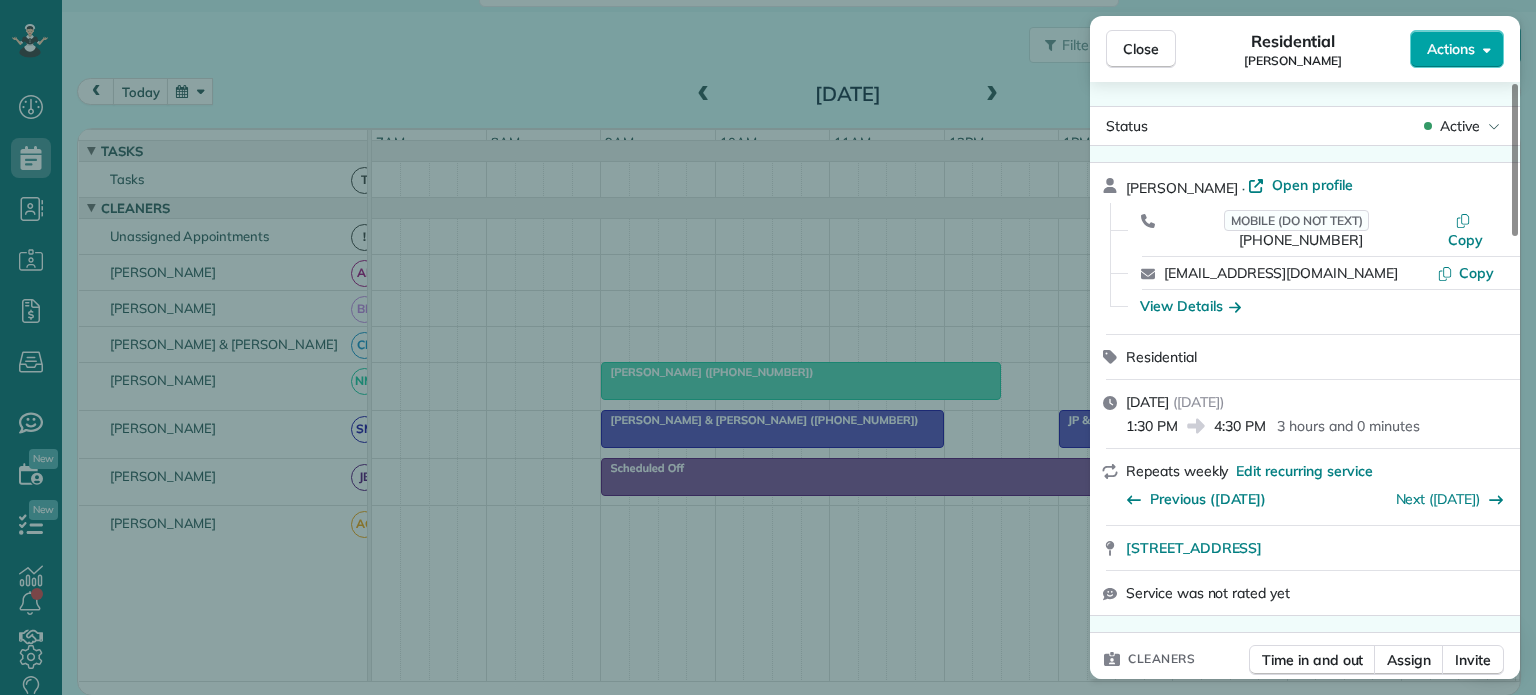 click on "Actions" at bounding box center (1451, 49) 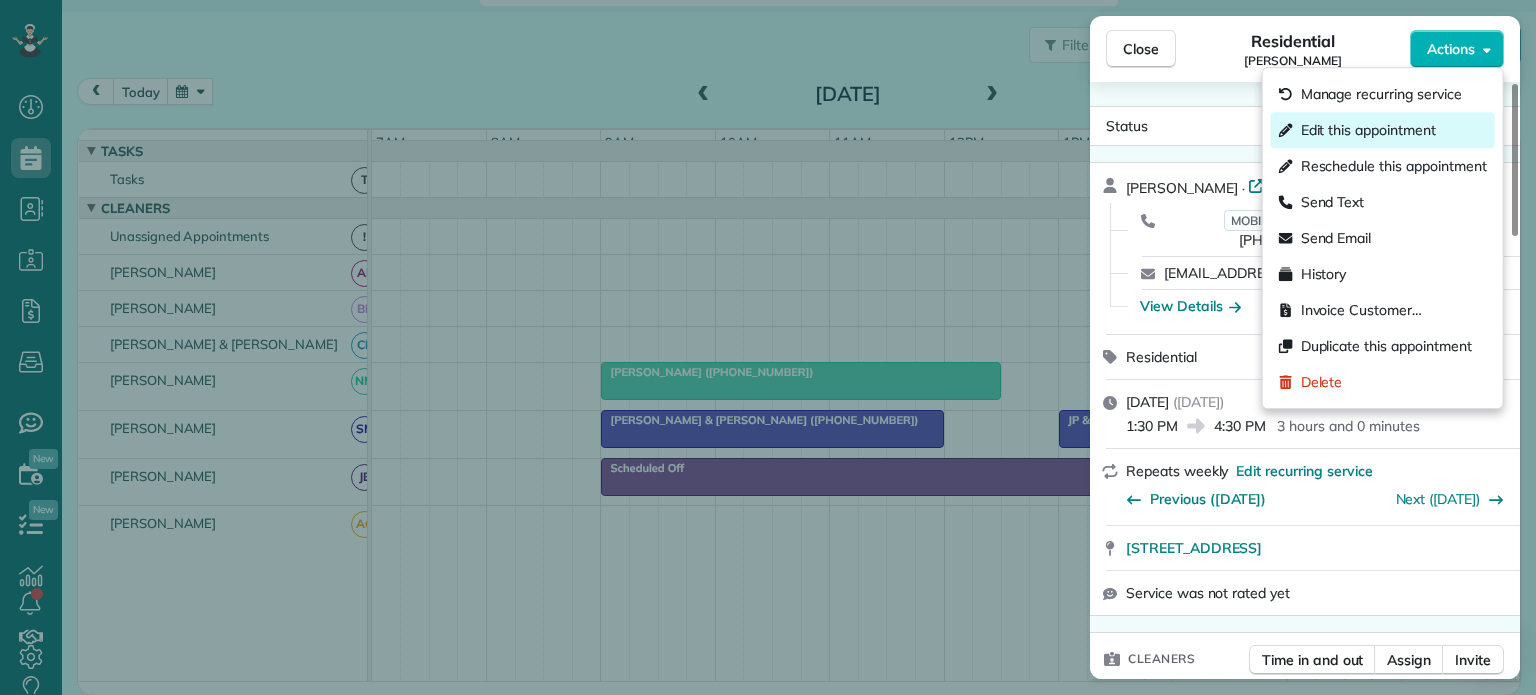 click on "Edit this appointment" at bounding box center [1368, 130] 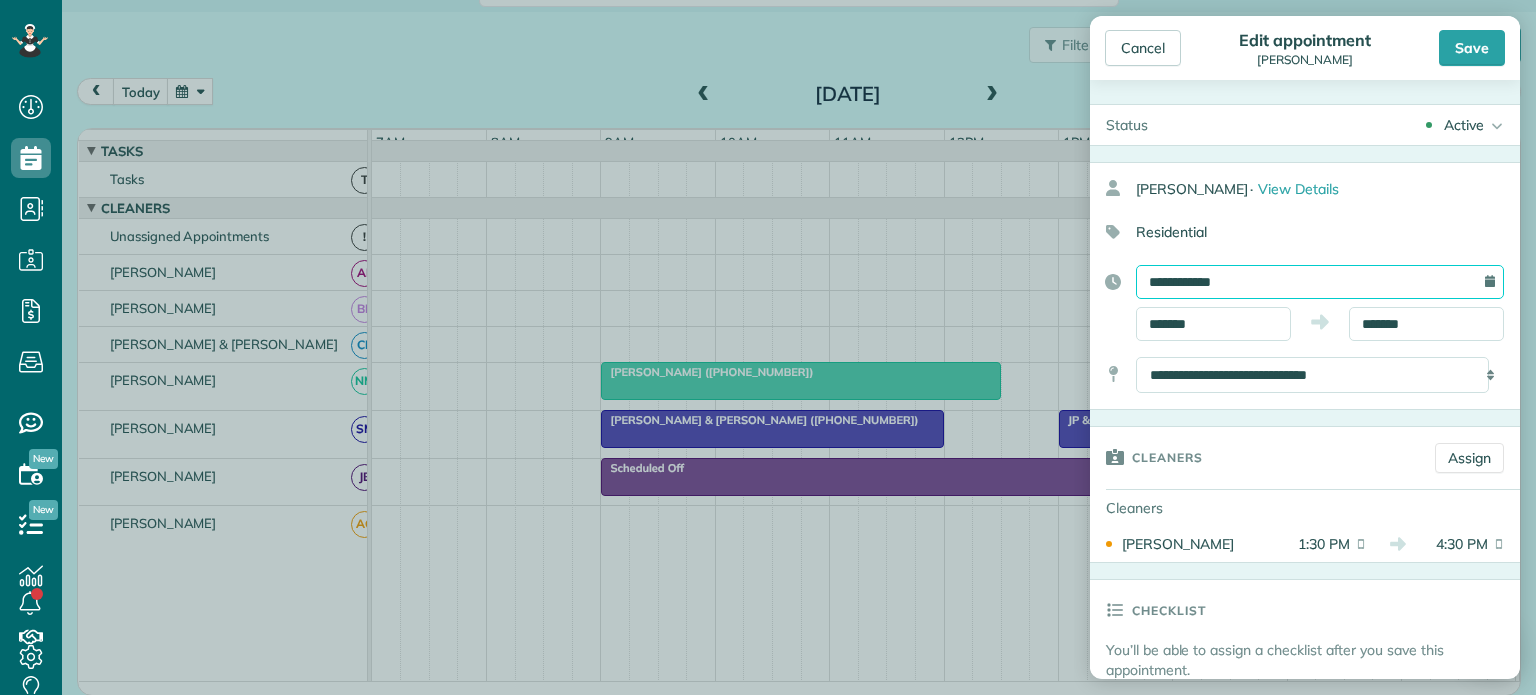 click on "**********" at bounding box center [1320, 282] 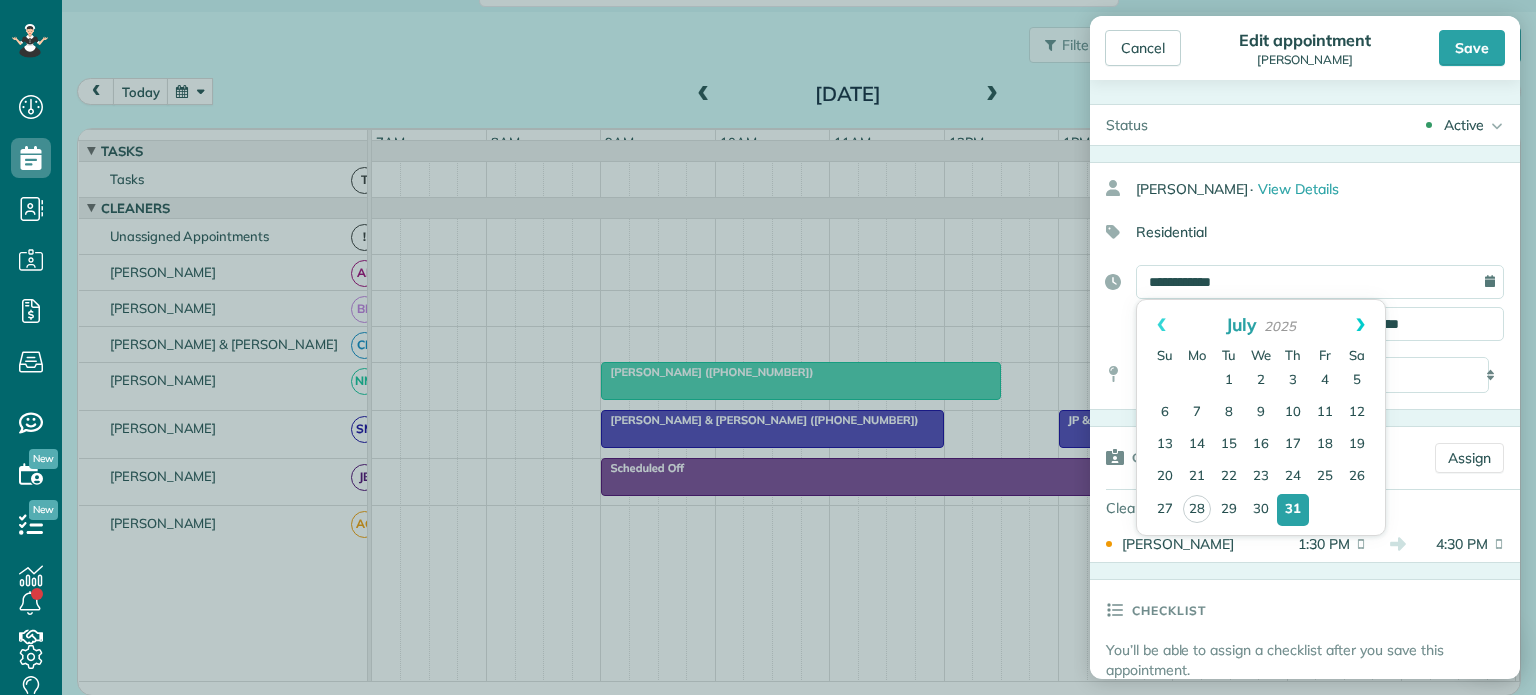 click on "Next" at bounding box center [1360, 325] 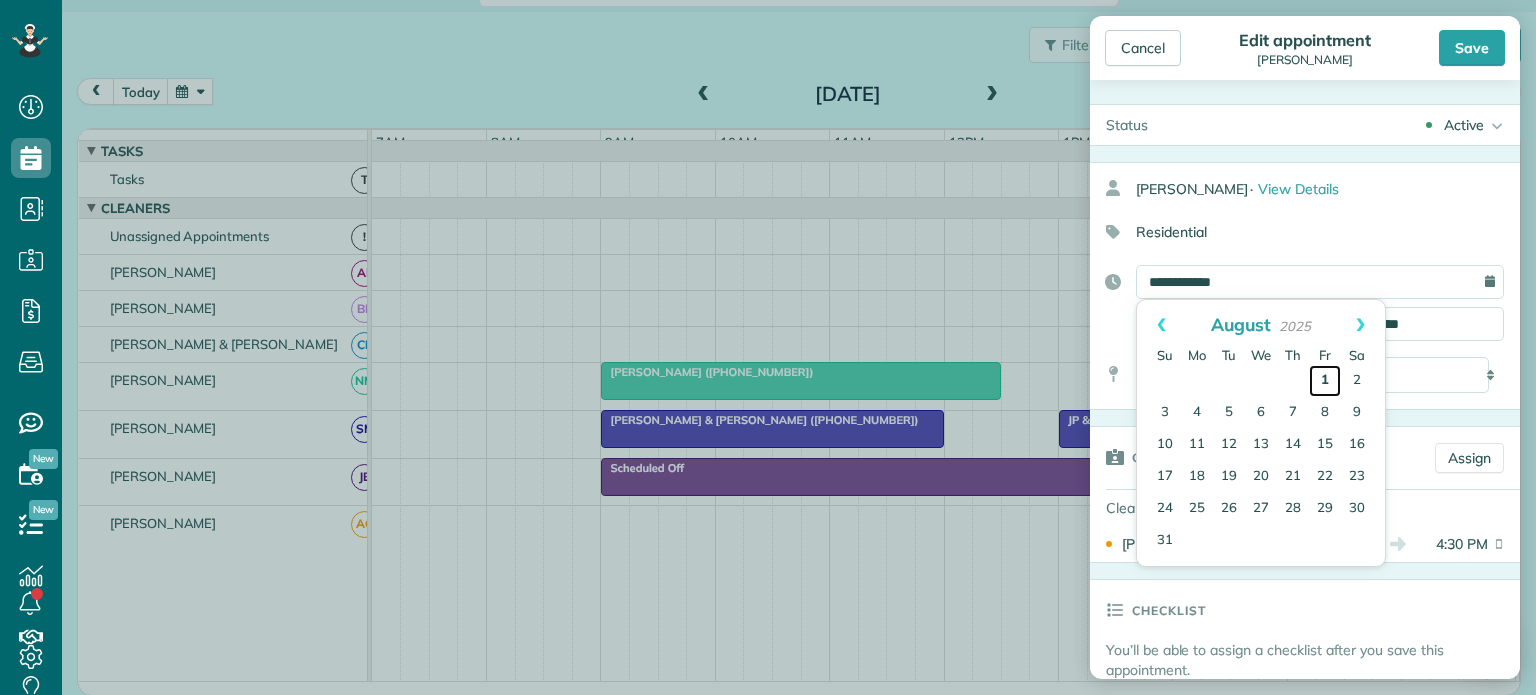 click on "1" at bounding box center [1325, 381] 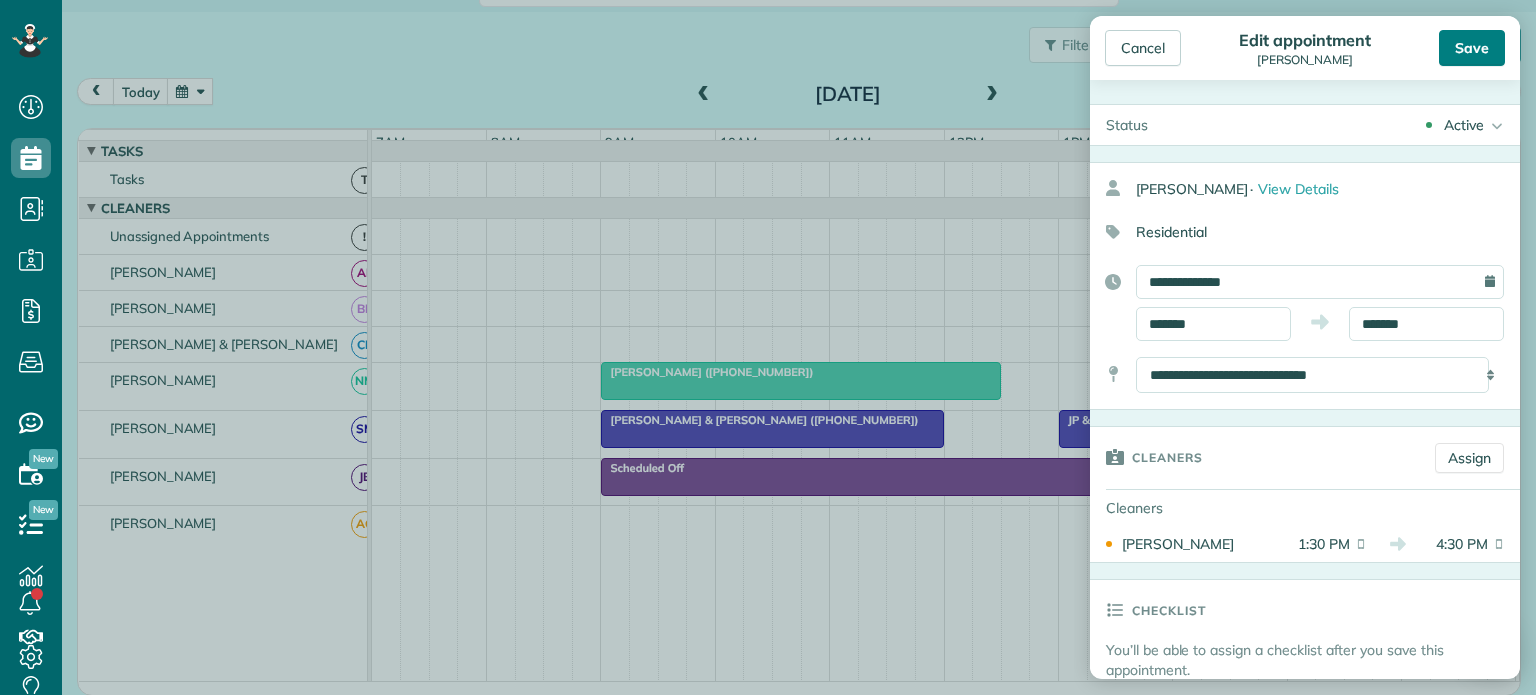 click on "Save" at bounding box center (1472, 48) 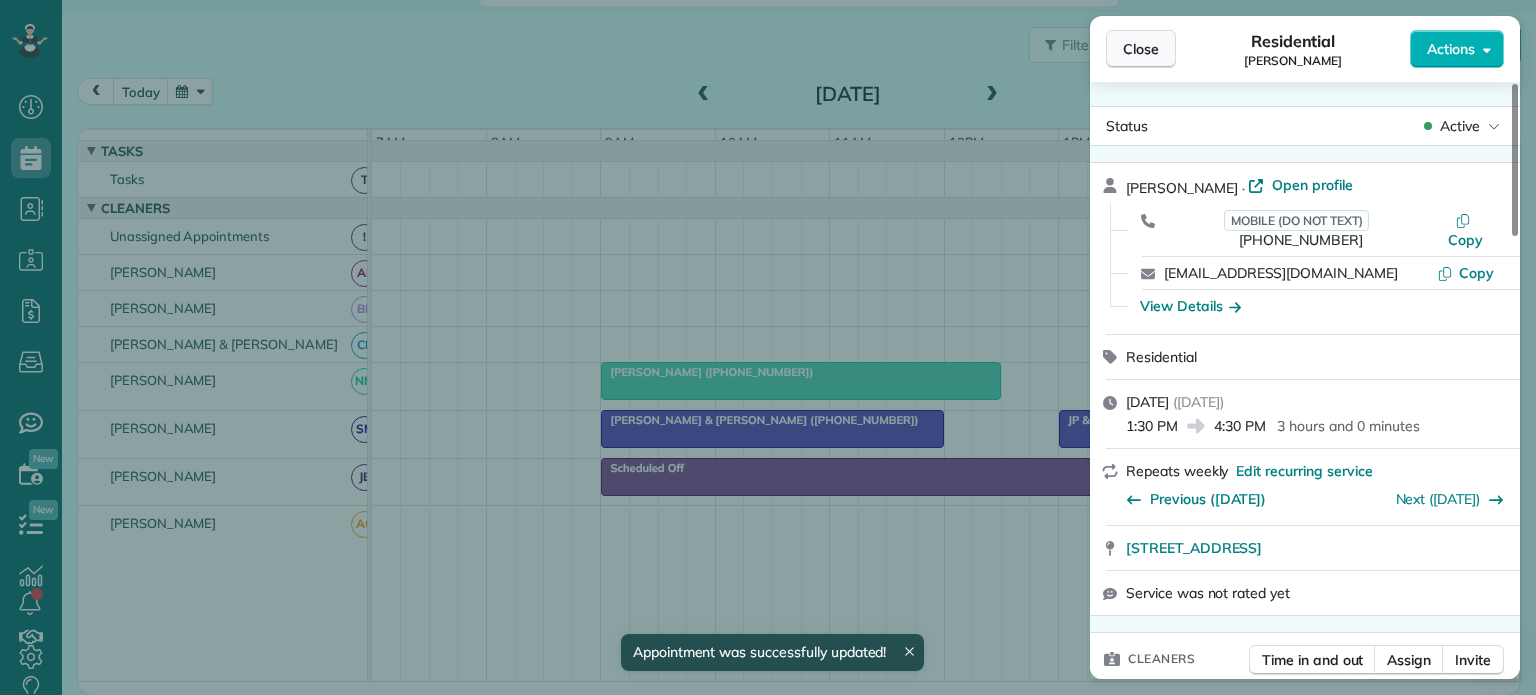 click on "Close" at bounding box center (1141, 49) 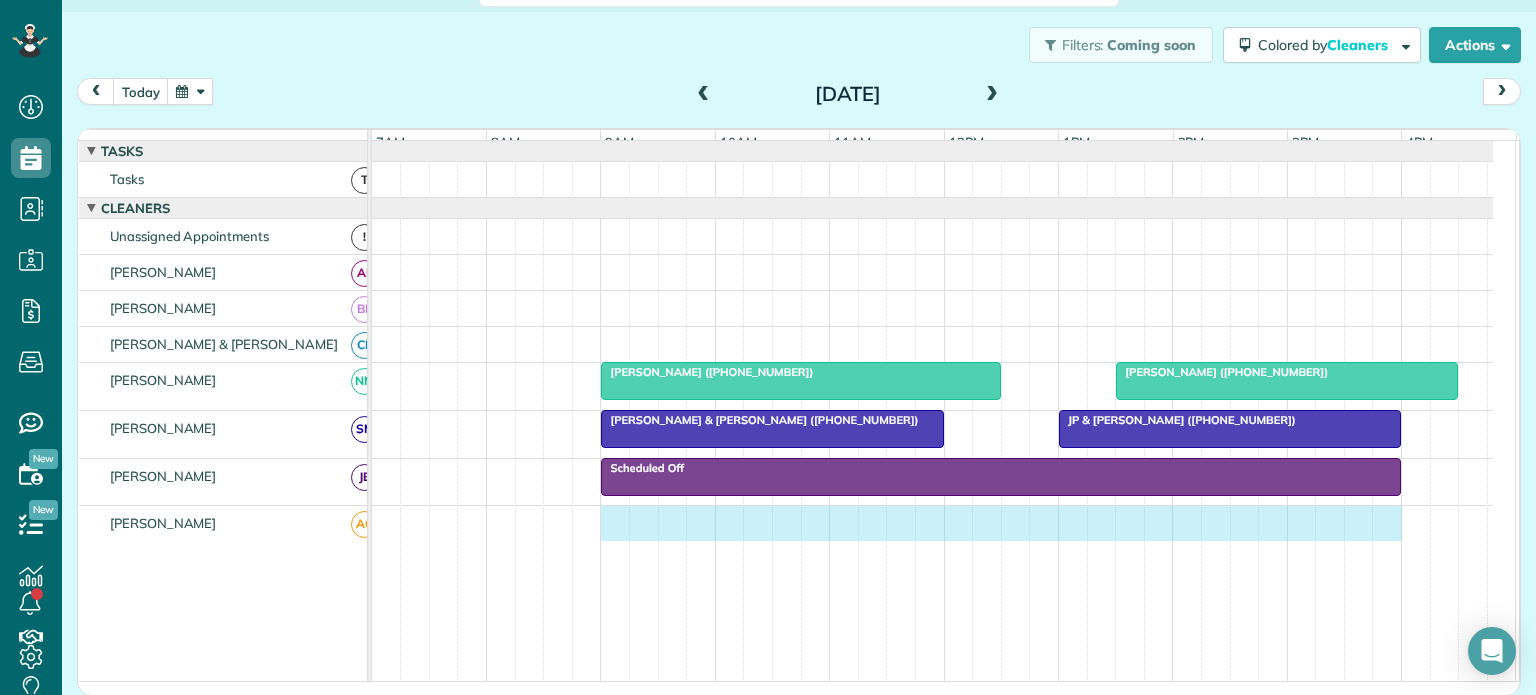 drag, startPoint x: 612, startPoint y: 527, endPoint x: 1383, endPoint y: 574, distance: 772.4312 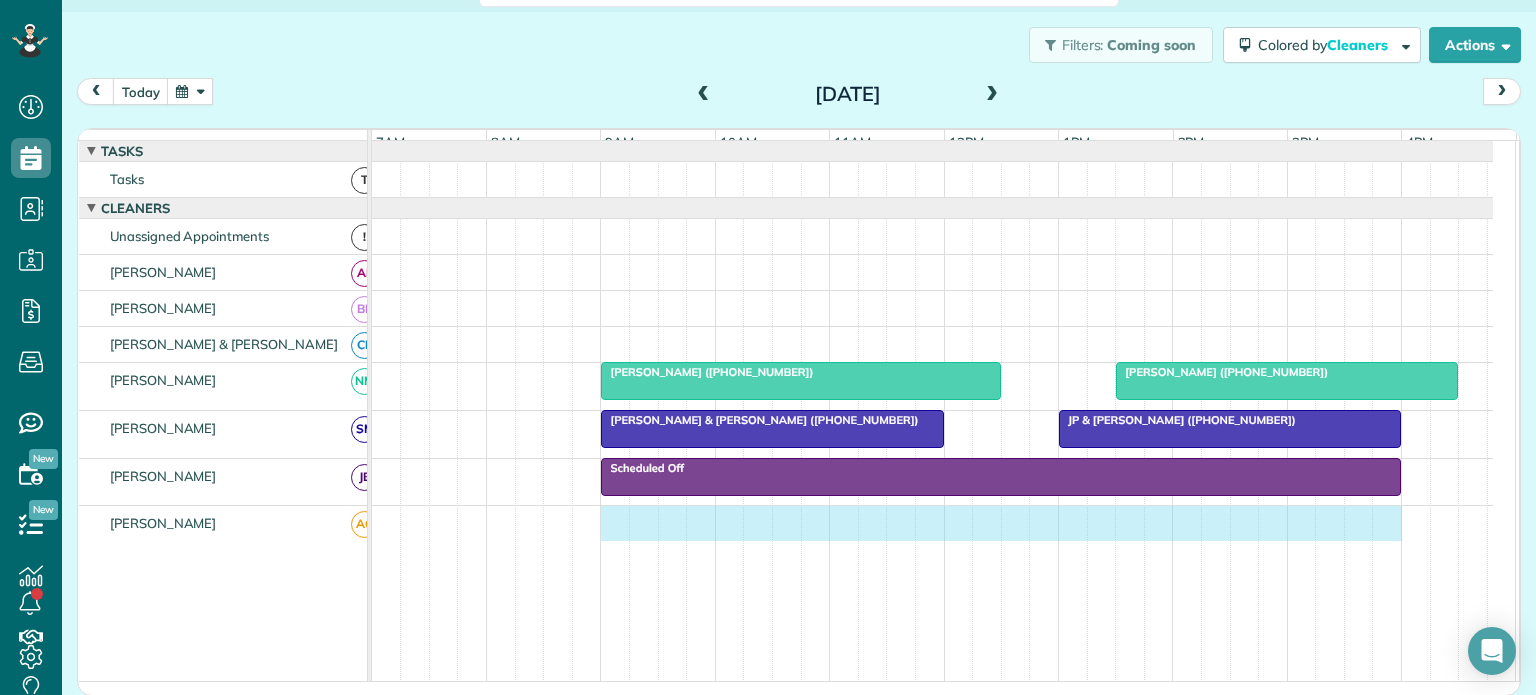 click at bounding box center [932, 670] 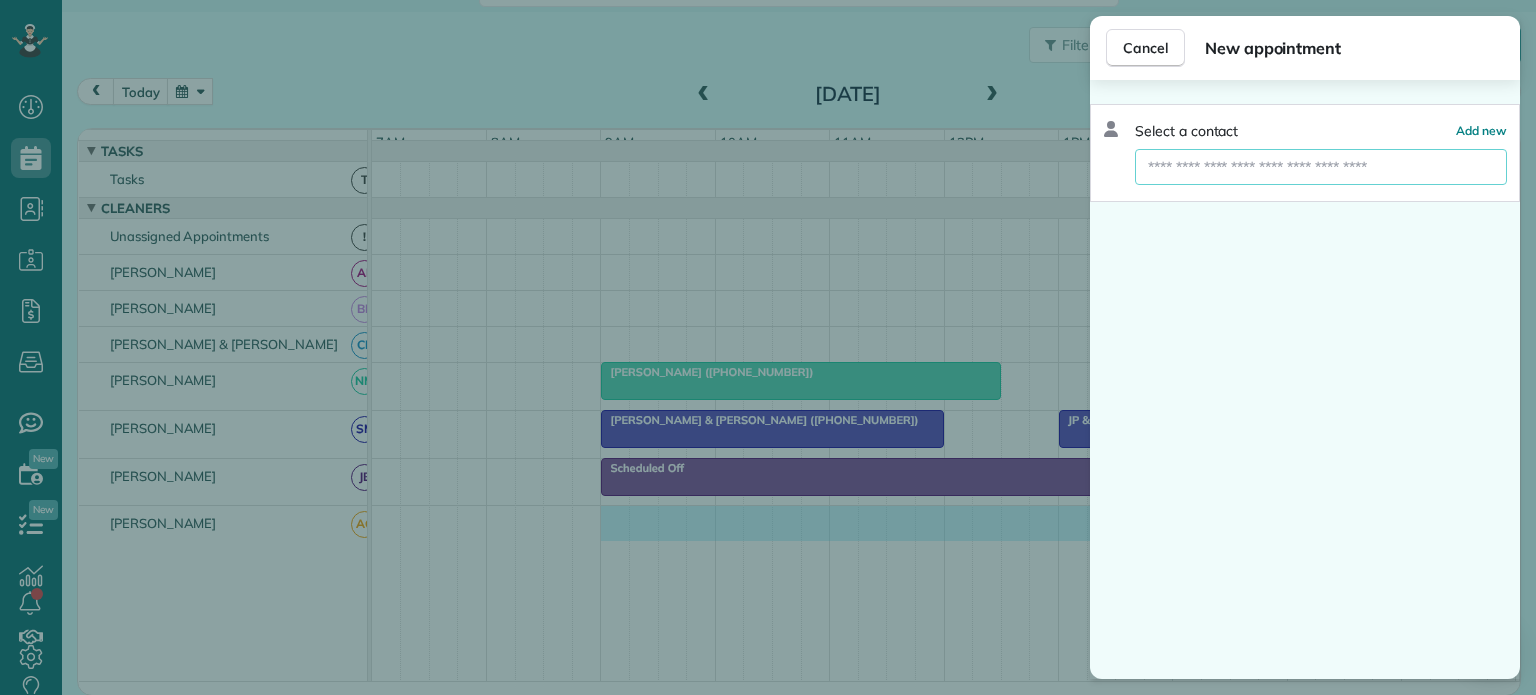 click at bounding box center [1321, 167] 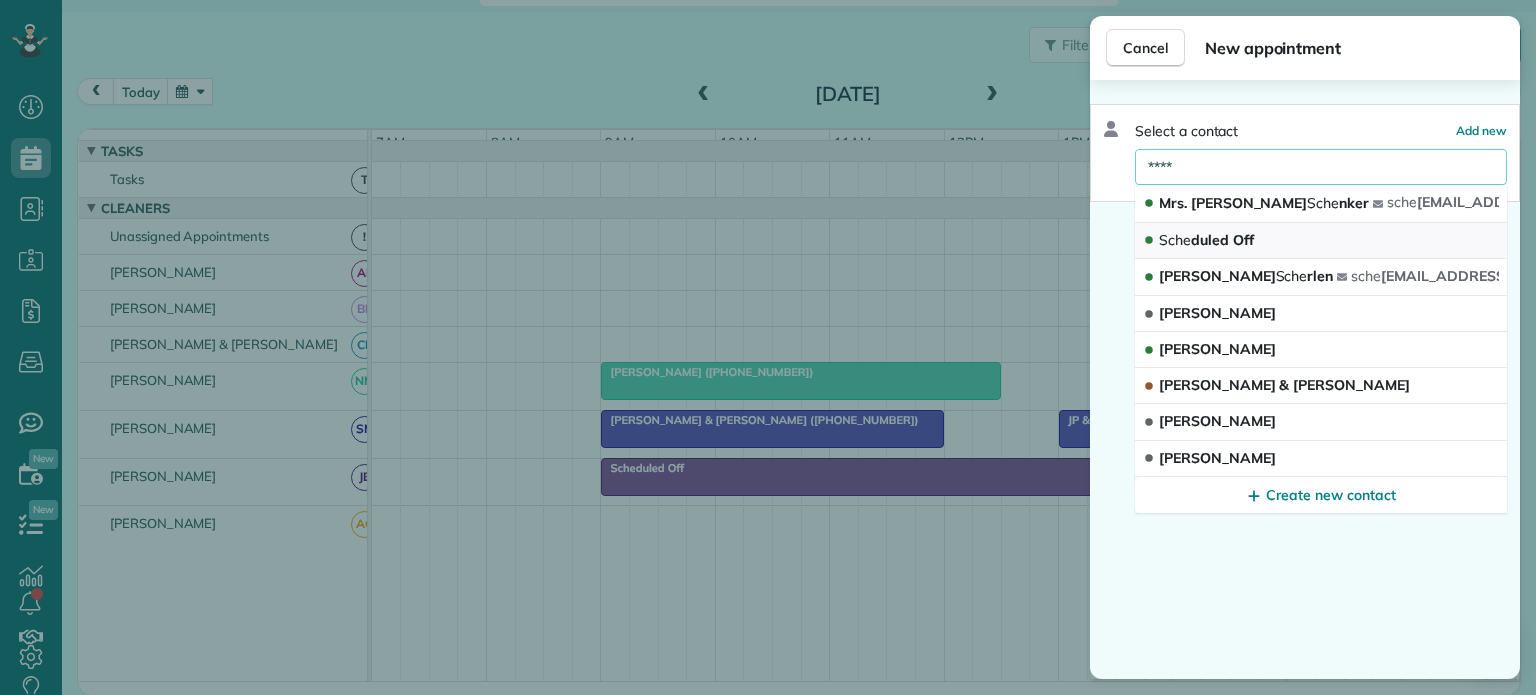 type on "****" 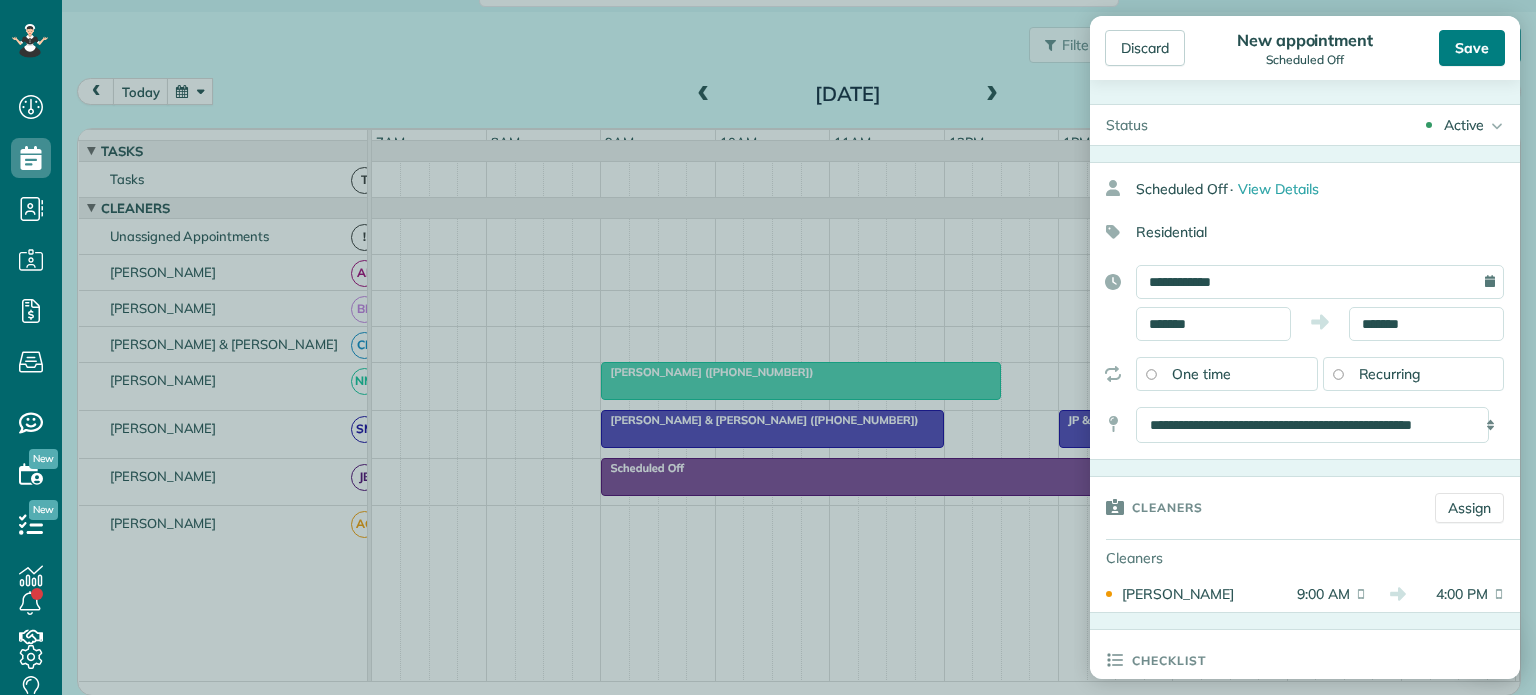 click on "Save" at bounding box center [1472, 48] 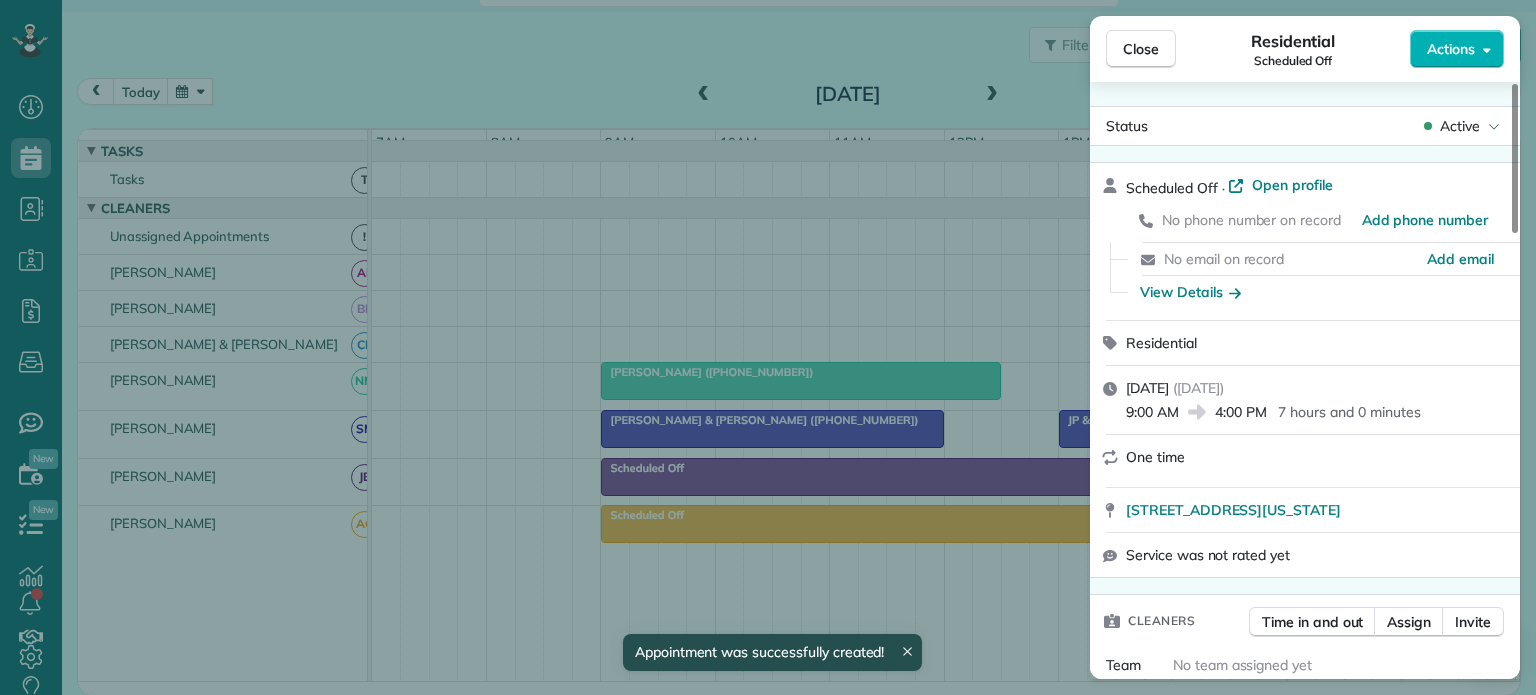 click on "Close" at bounding box center [1141, 49] 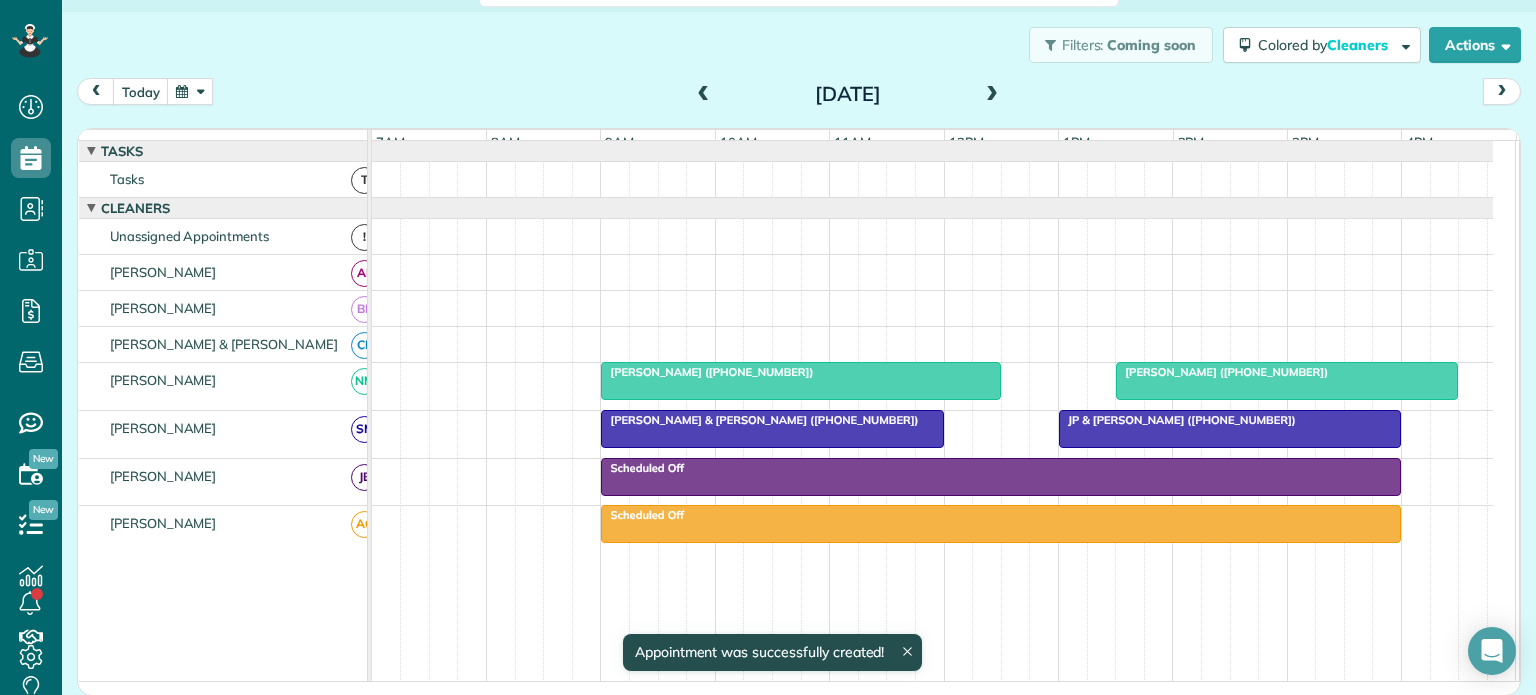 click at bounding box center (992, 95) 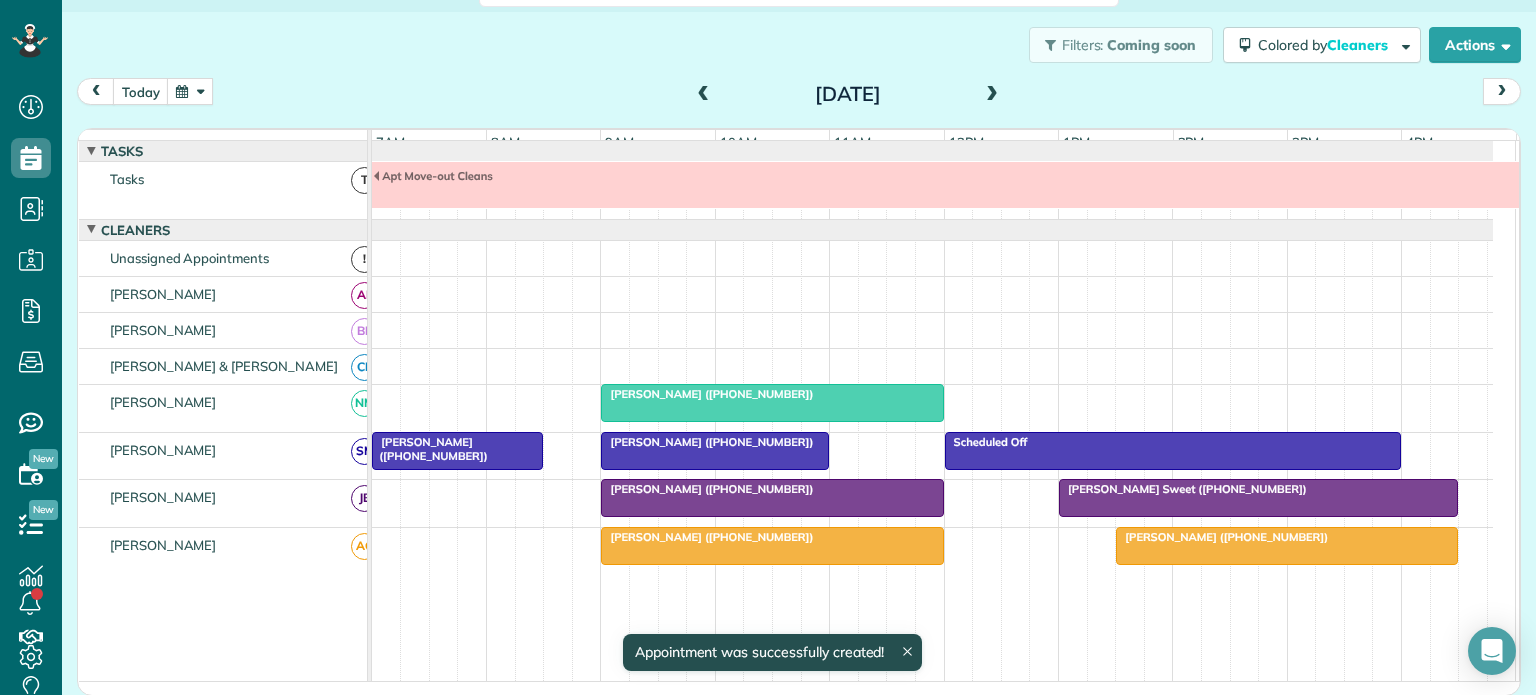 scroll, scrollTop: 21, scrollLeft: 0, axis: vertical 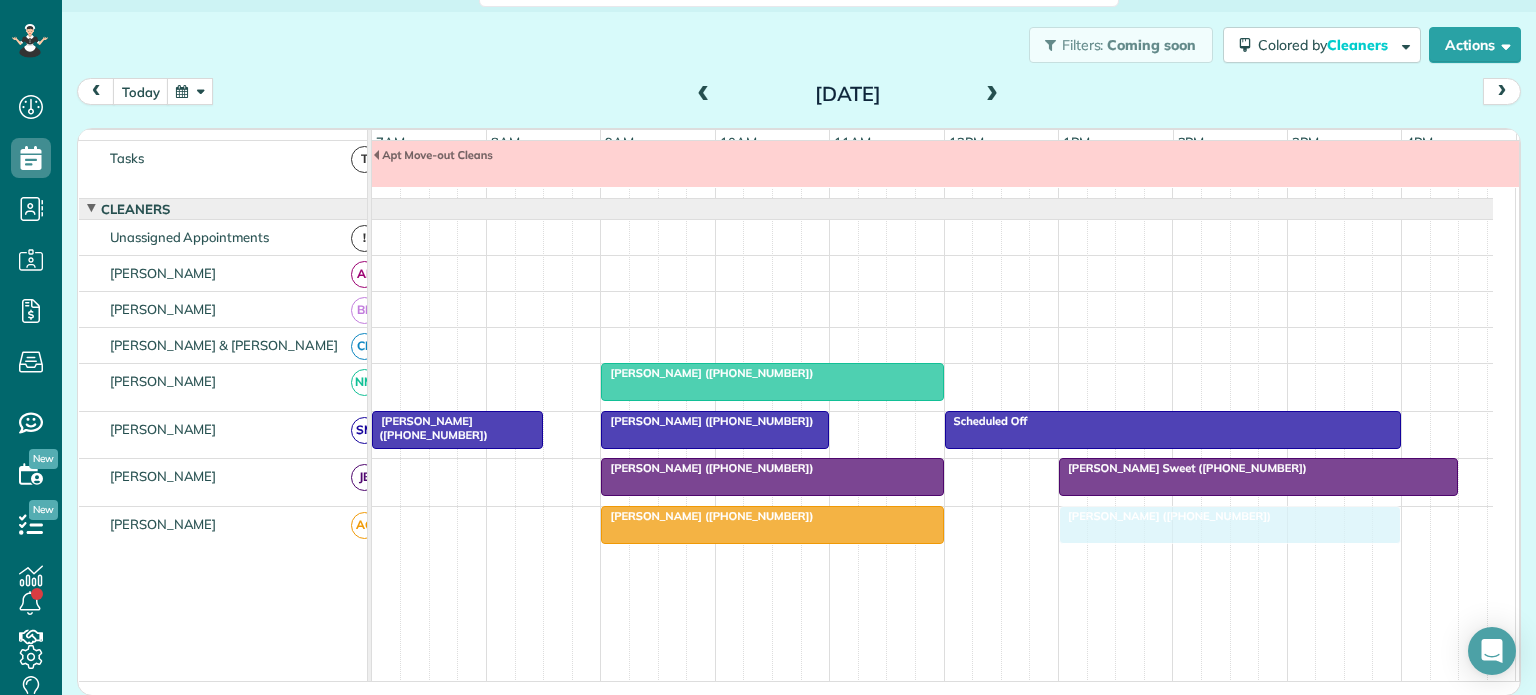 drag, startPoint x: 1171, startPoint y: 536, endPoint x: 1128, endPoint y: 540, distance: 43.185646 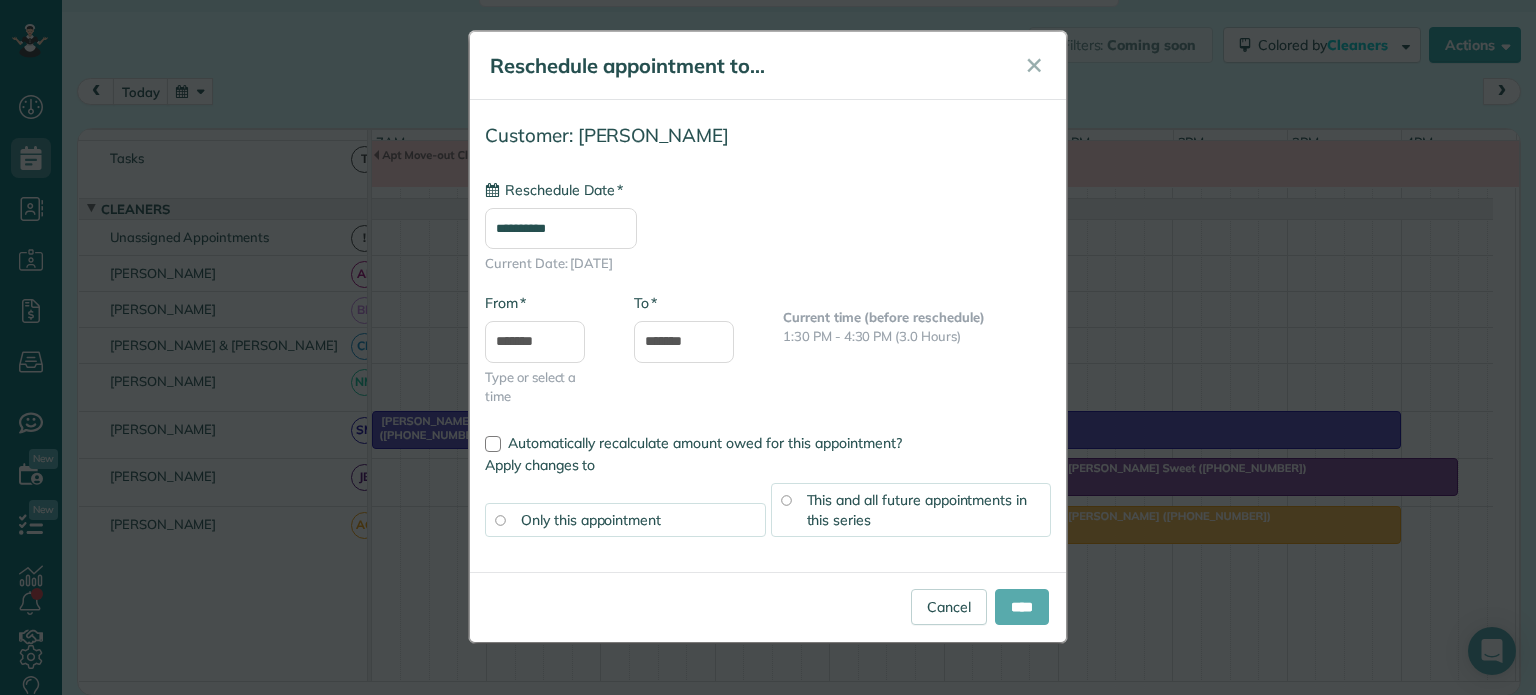 type on "**********" 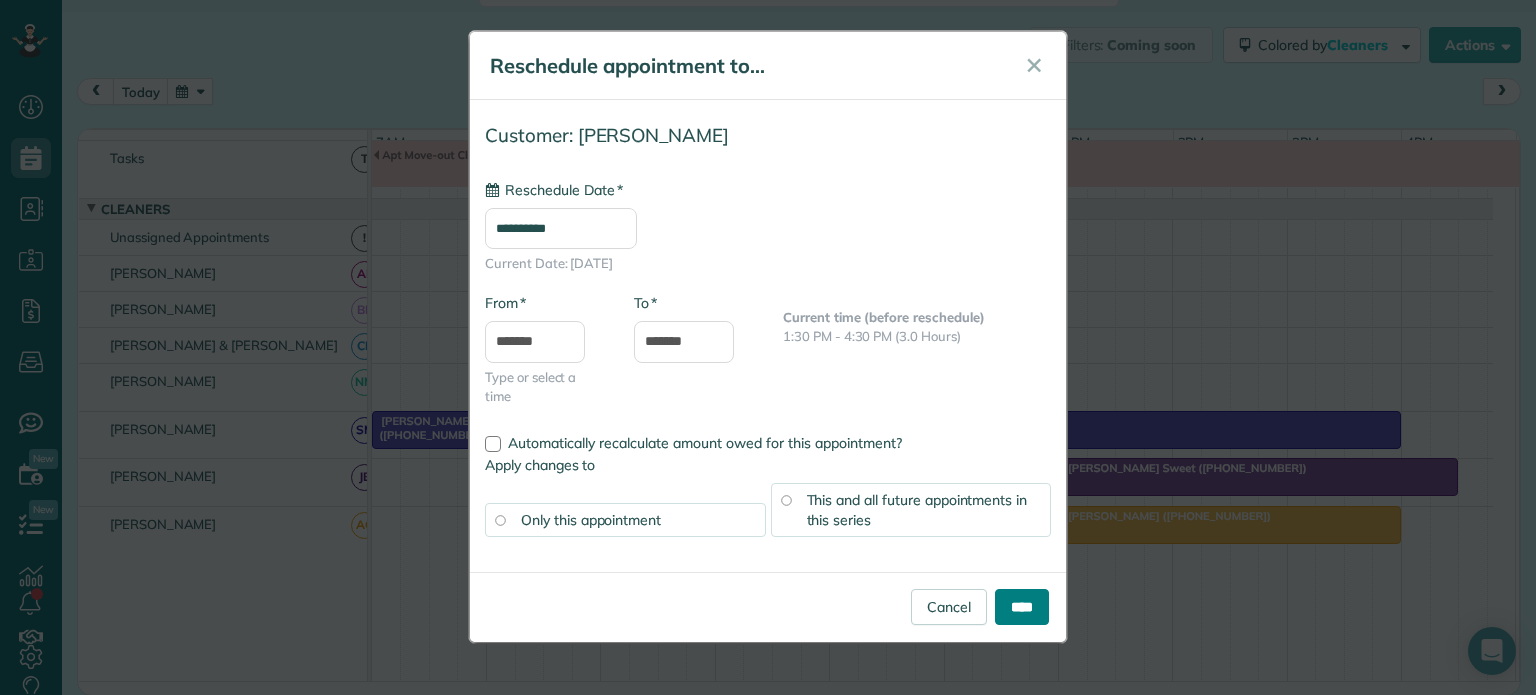 click on "****" at bounding box center [1022, 607] 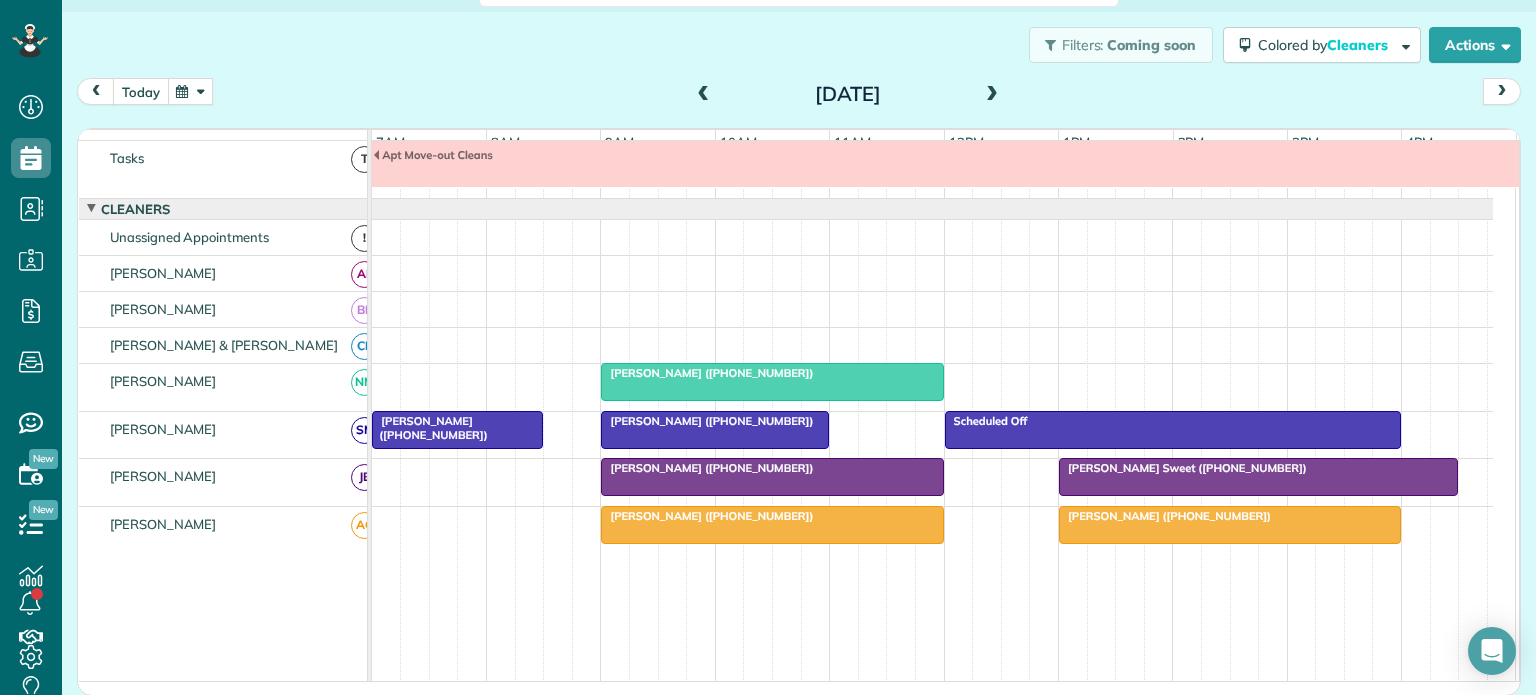 click on "today" at bounding box center [141, 91] 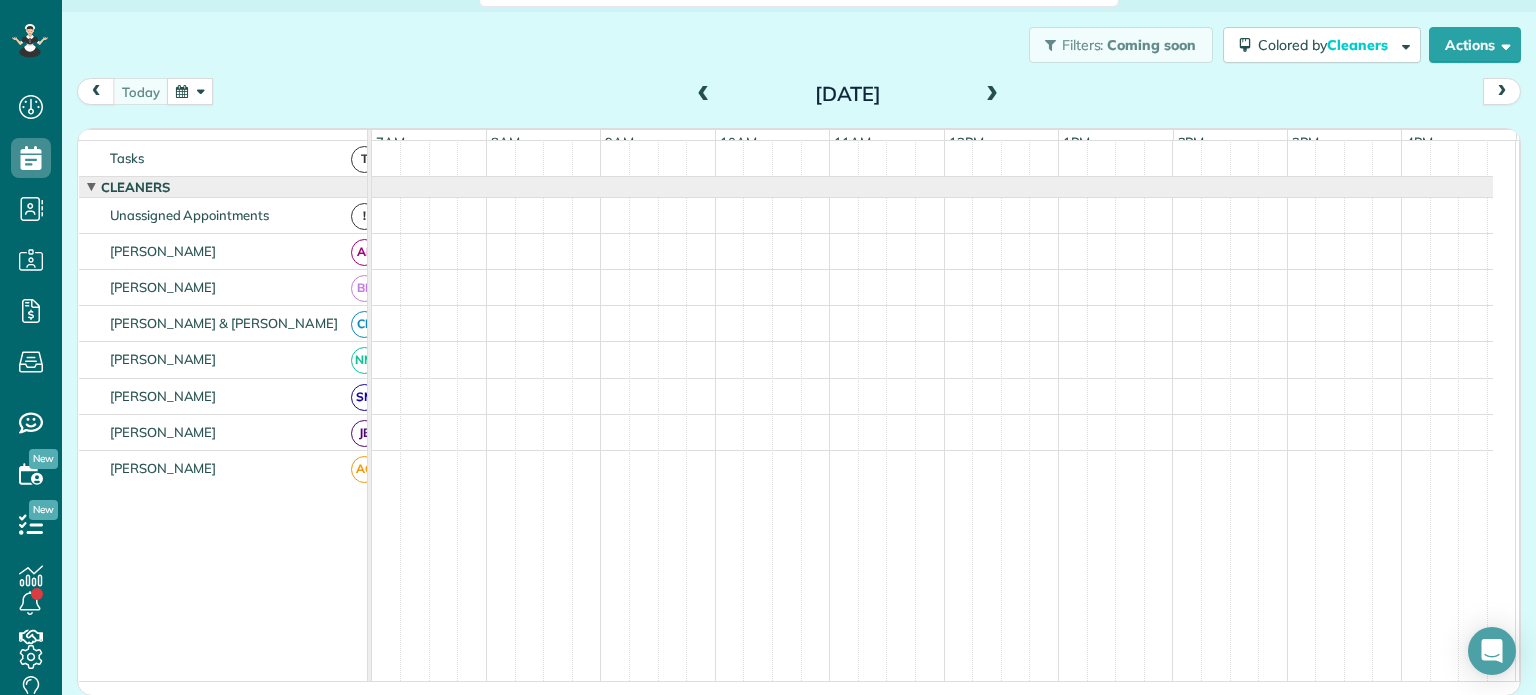 scroll, scrollTop: 0, scrollLeft: 0, axis: both 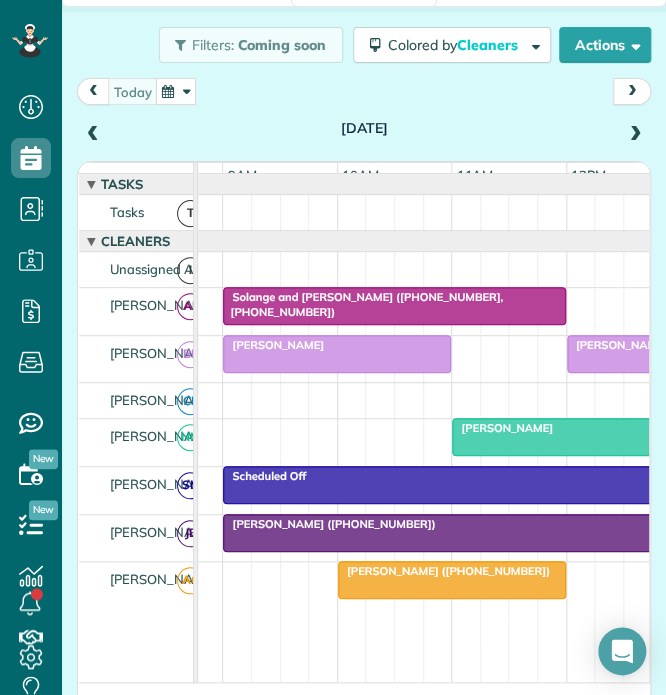 click on "Solange and [PERSON_NAME] ([PHONE_NUMBER], [PHONE_NUMBER])" at bounding box center [362, 304] 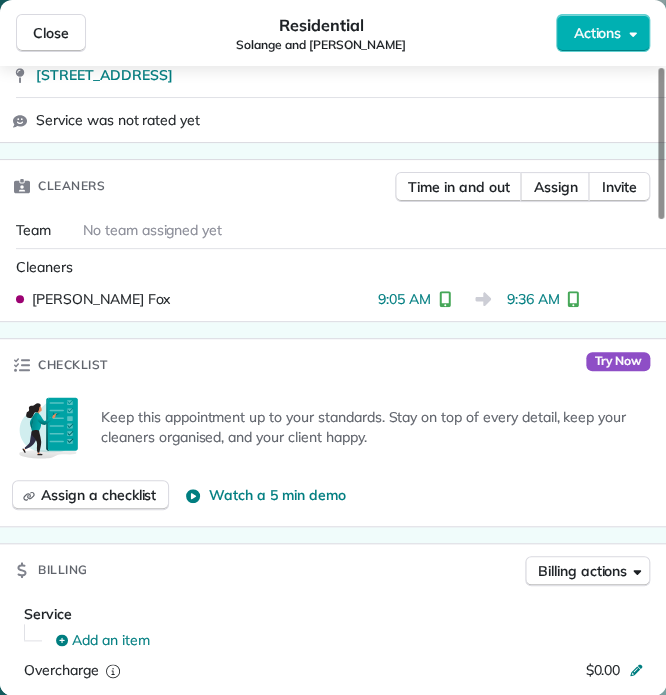 scroll, scrollTop: 600, scrollLeft: 0, axis: vertical 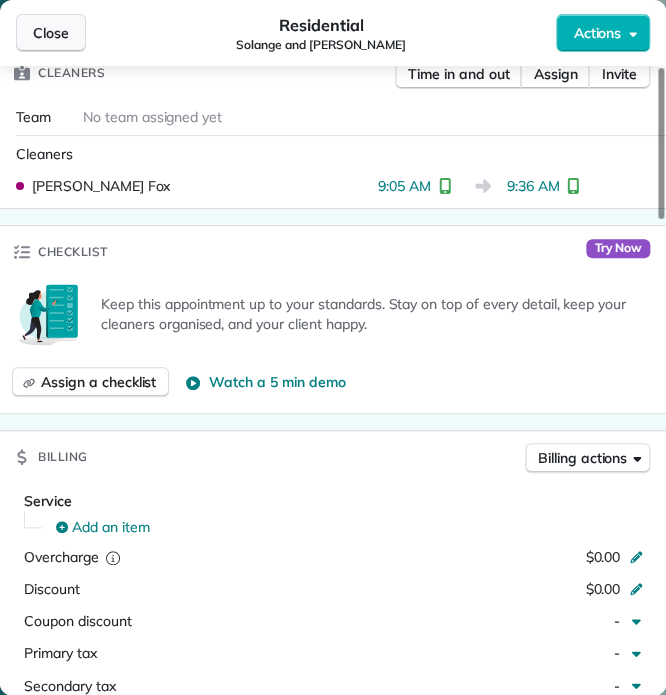 click on "Close" at bounding box center [51, 33] 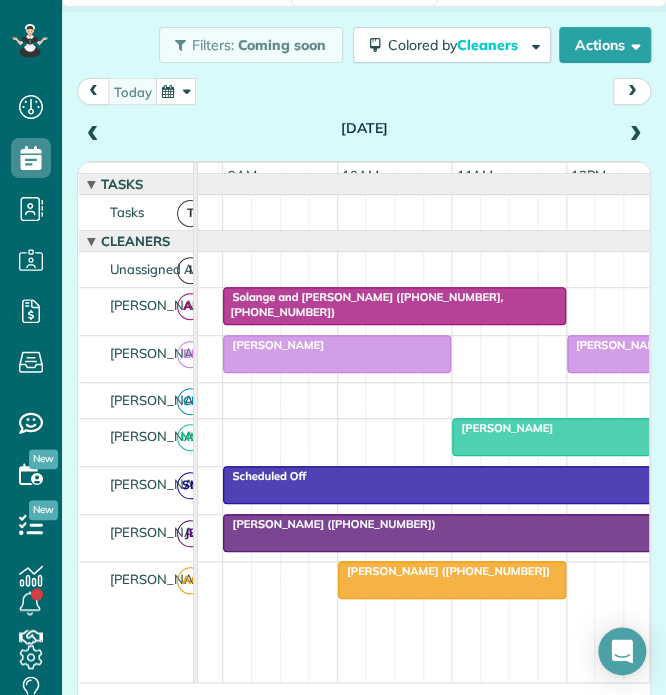 click on "Solange and [PERSON_NAME] ([PHONE_NUMBER], [PHONE_NUMBER])" at bounding box center (362, 304) 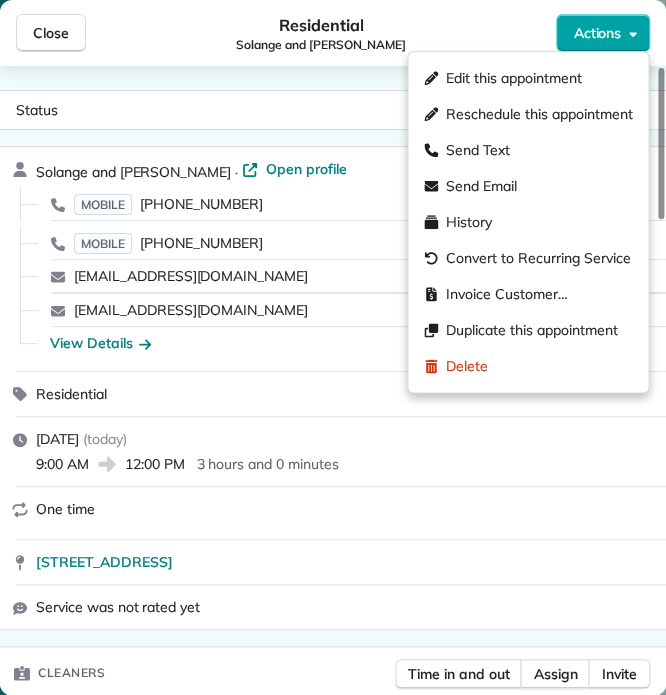 click on "Actions" at bounding box center (597, 33) 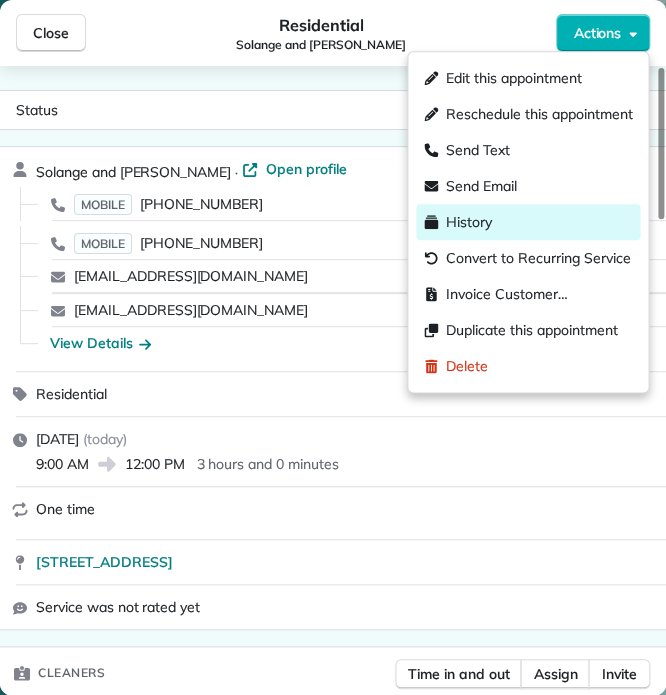 click on "History" at bounding box center (469, 222) 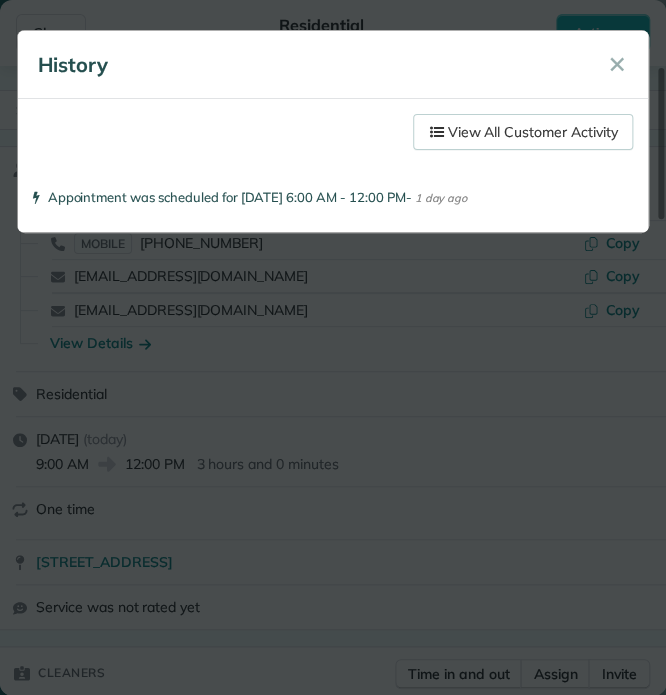 click on "View All Customer Activity" at bounding box center [523, 132] 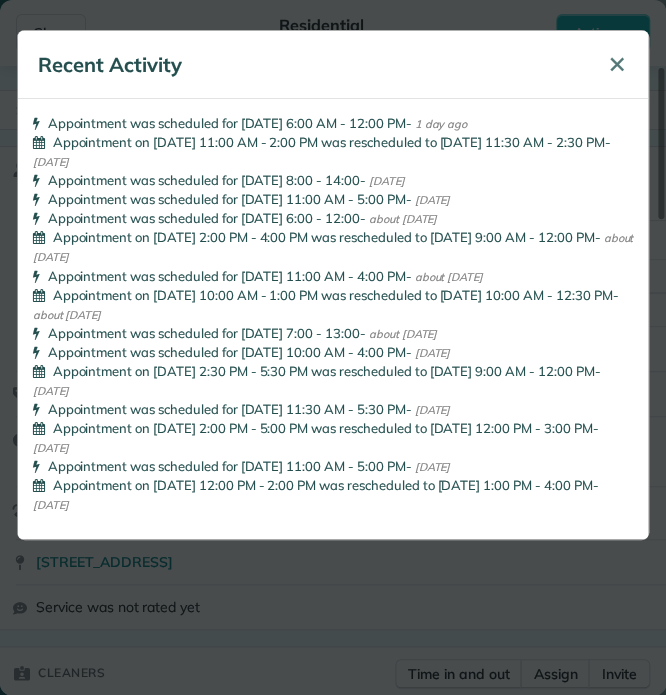 click on "✕" at bounding box center (616, 64) 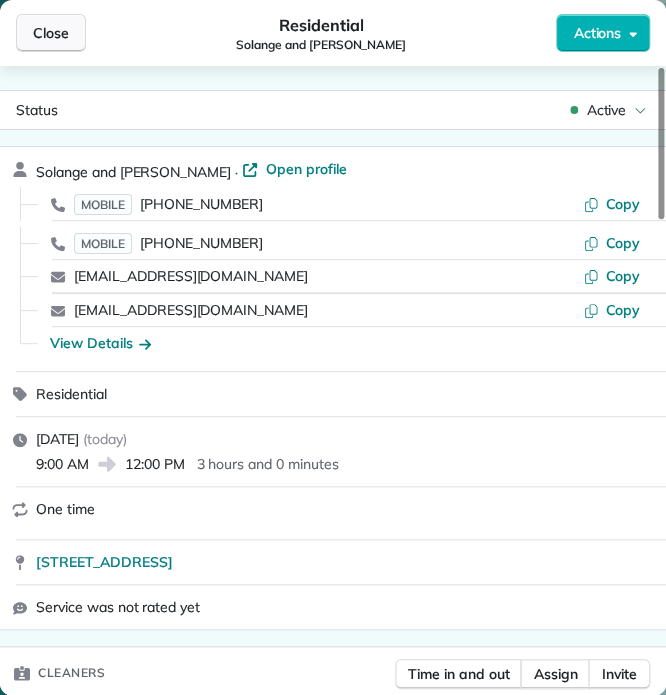 click on "Close" at bounding box center (51, 33) 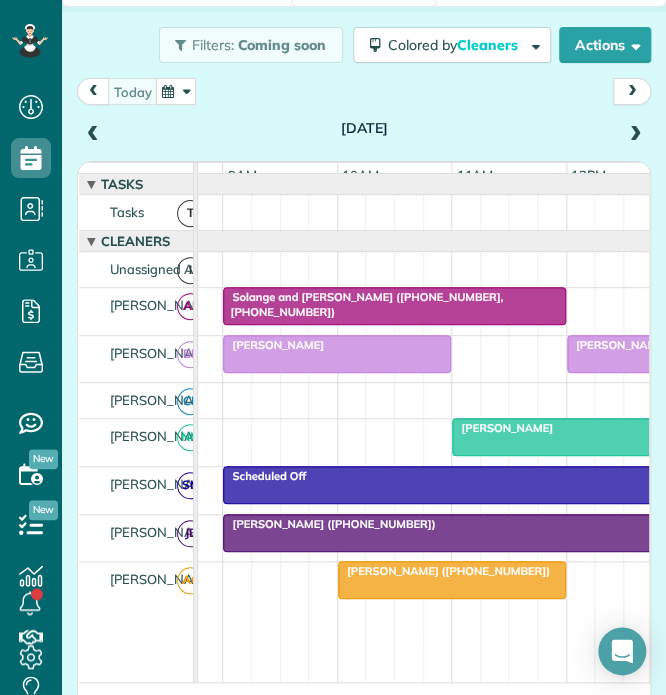 scroll, scrollTop: 0, scrollLeft: 446, axis: horizontal 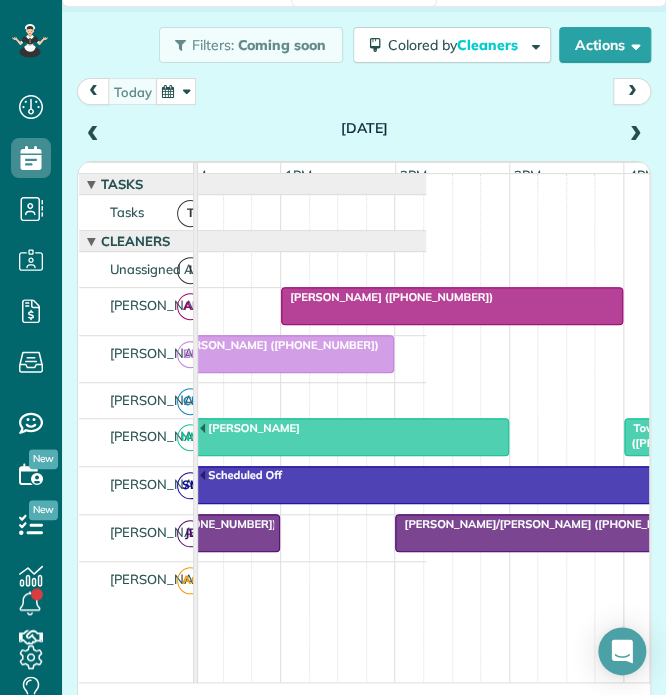 click on "[PERSON_NAME] ([PHONE_NUMBER])" at bounding box center [387, 297] 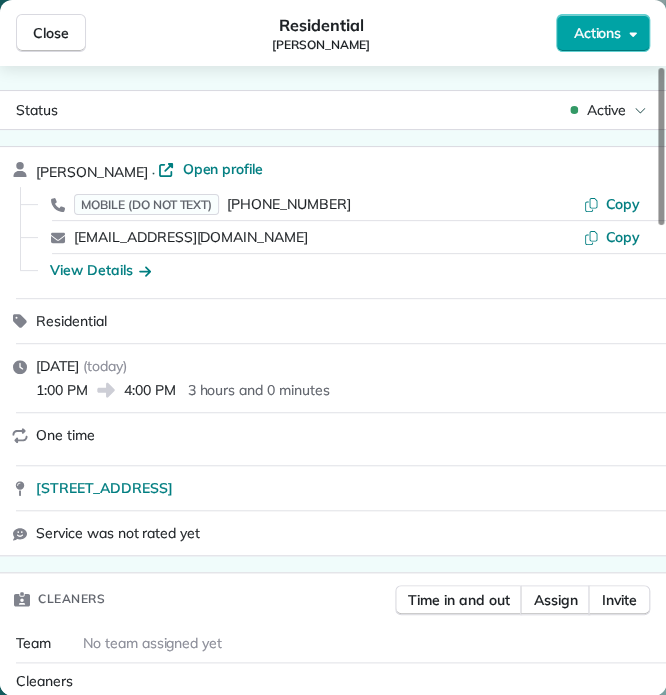 click on "Actions" at bounding box center [597, 33] 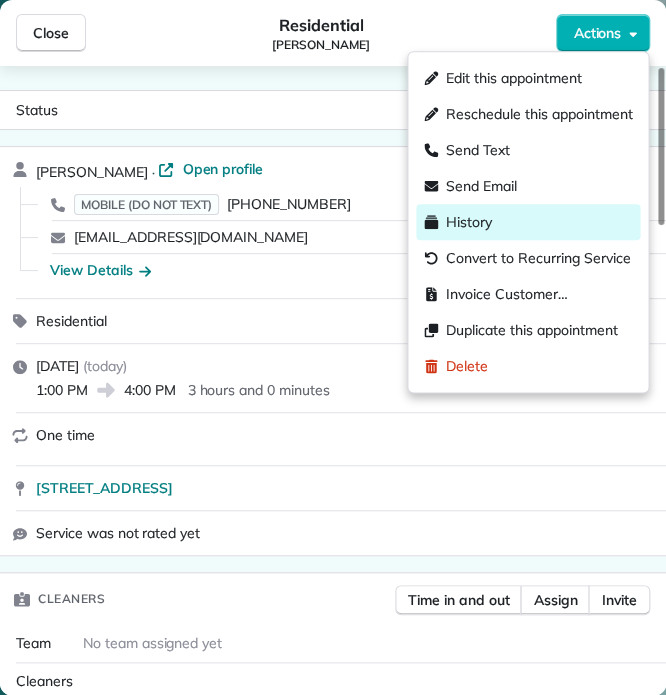 click on "History" at bounding box center [469, 222] 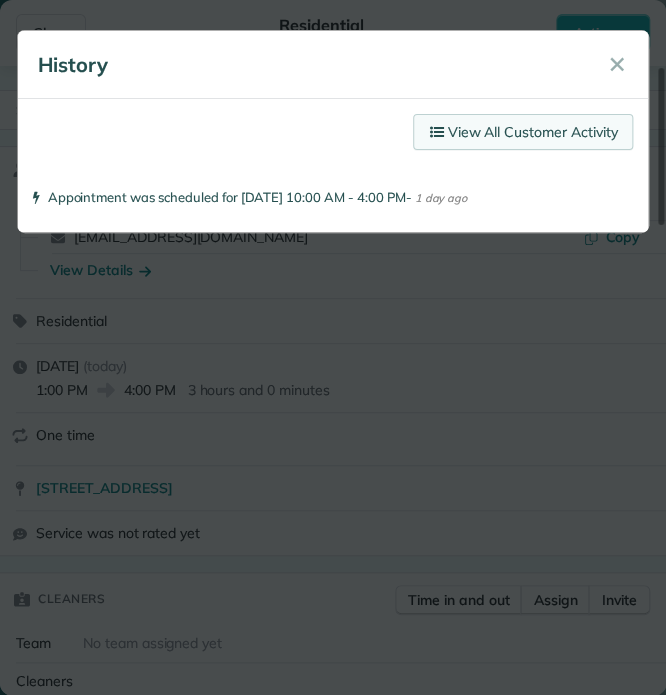 click on "View All Customer Activity" at bounding box center (523, 132) 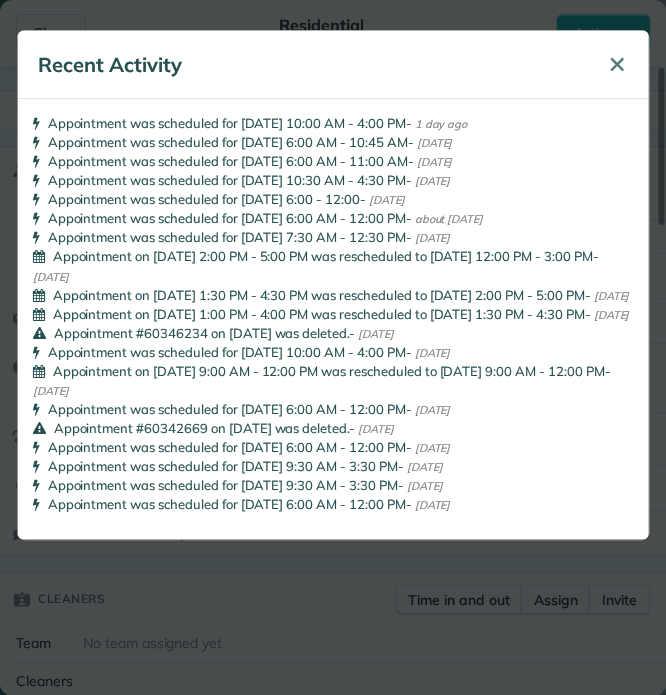 click on "✕" at bounding box center [616, 64] 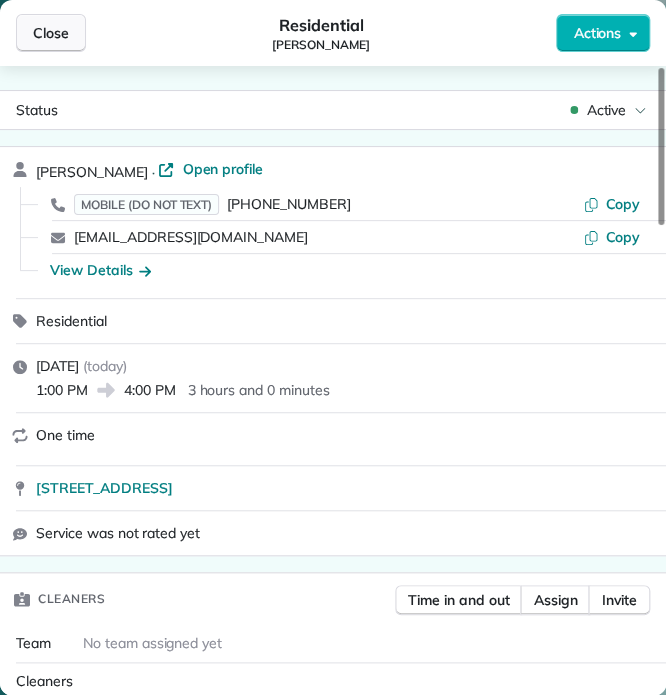 click on "Close" at bounding box center [51, 33] 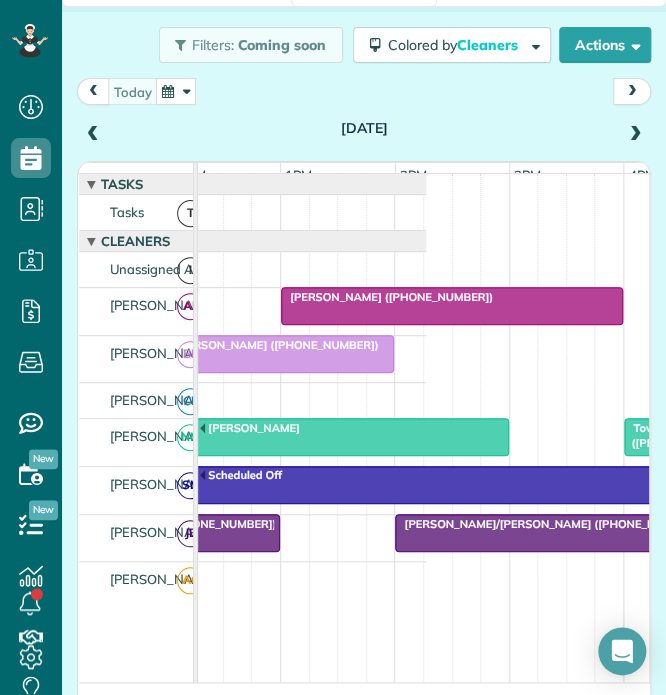 scroll, scrollTop: 0, scrollLeft: 536, axis: horizontal 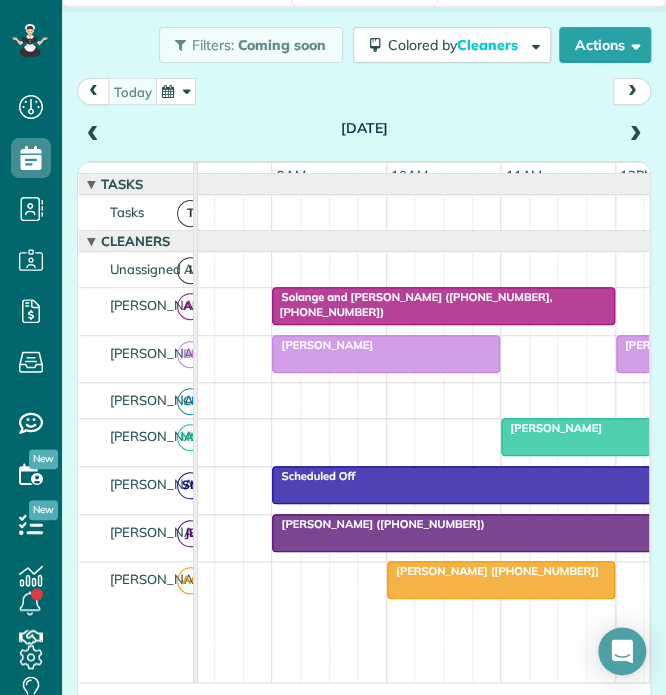 click on "[PERSON_NAME]" at bounding box center [386, 345] 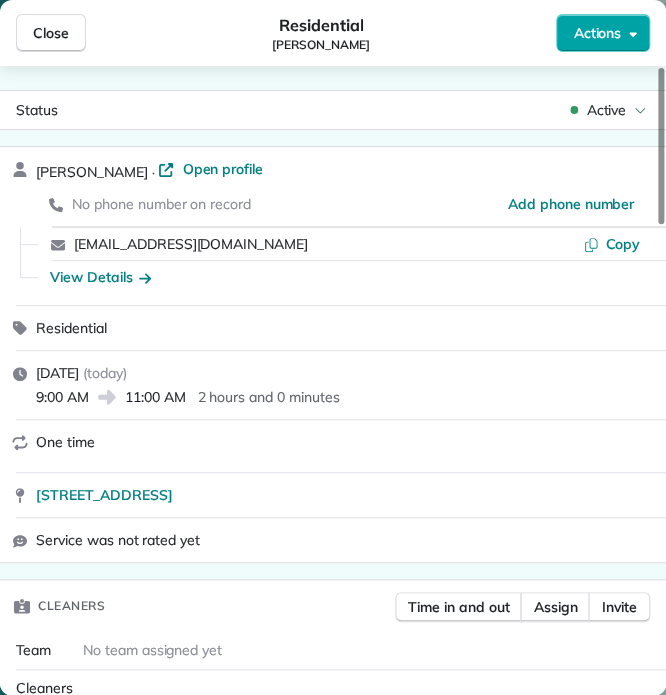 click on "Actions" at bounding box center (603, 33) 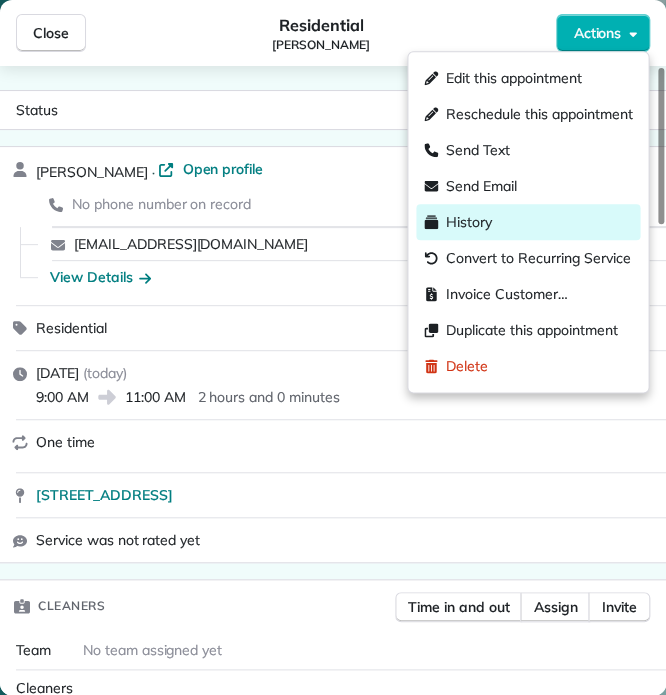 click on "History" at bounding box center (469, 222) 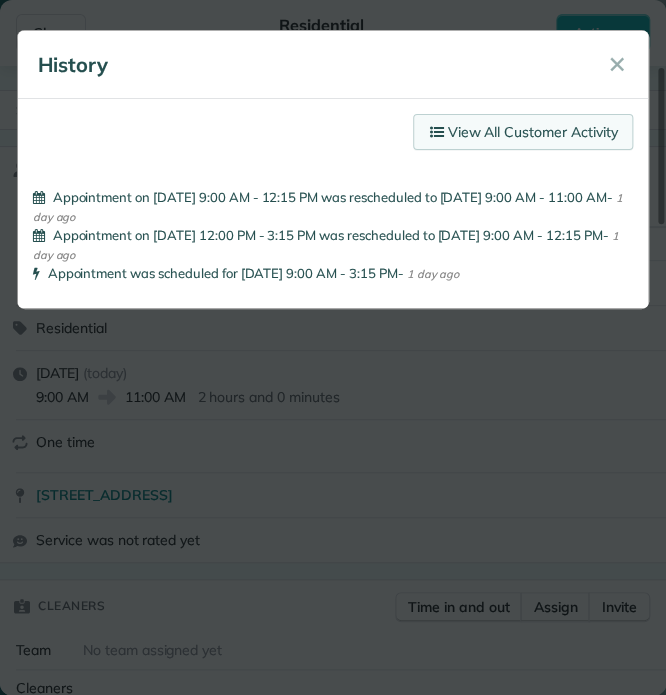click on "View All Customer Activity" at bounding box center (523, 132) 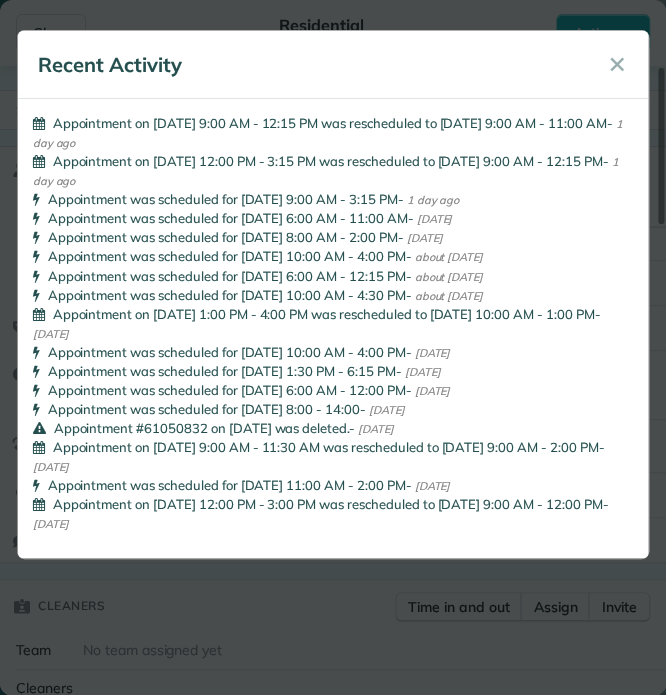click on "Appointment was scheduled for [DATE]  9:00 AM -  3:15 PM" at bounding box center (223, 199) 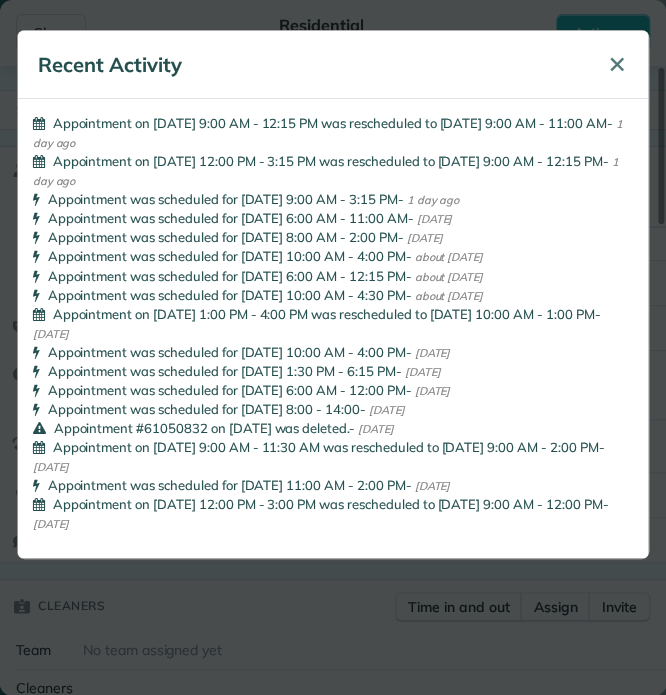 click on "✕" at bounding box center (616, 64) 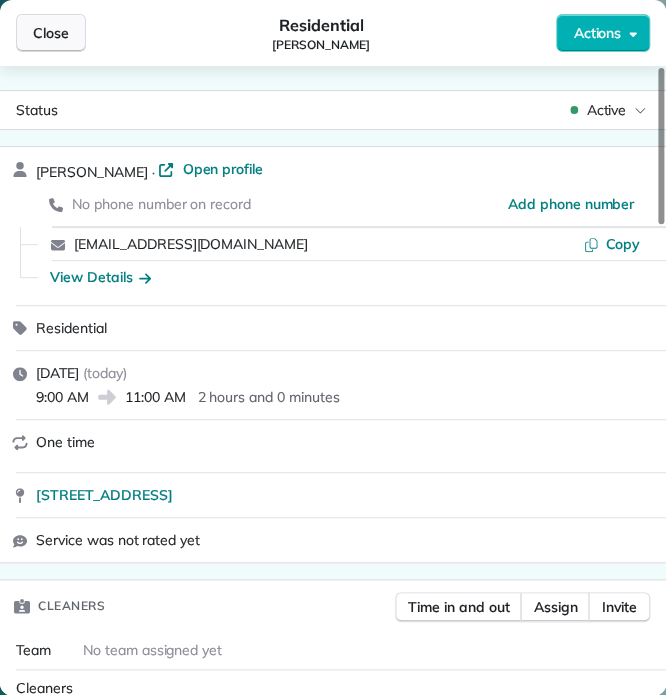 click on "Close" at bounding box center [51, 33] 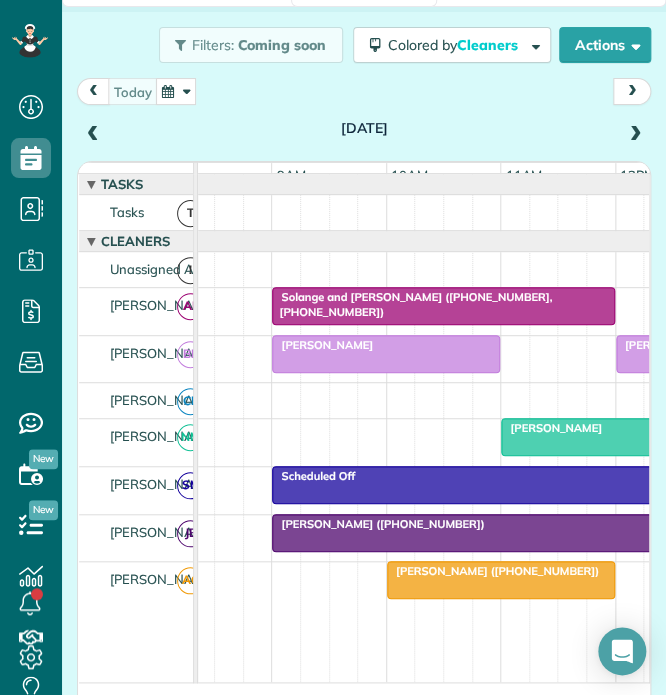 click at bounding box center (176, 91) 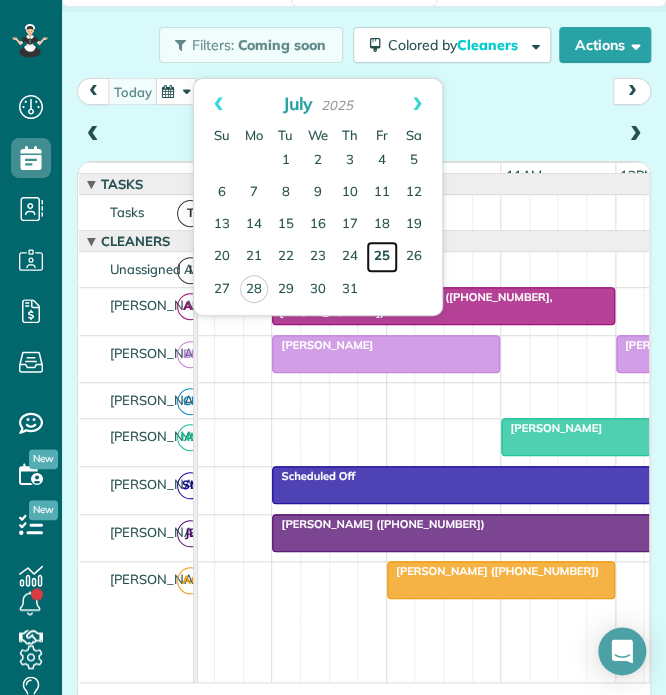click on "25" at bounding box center (382, 257) 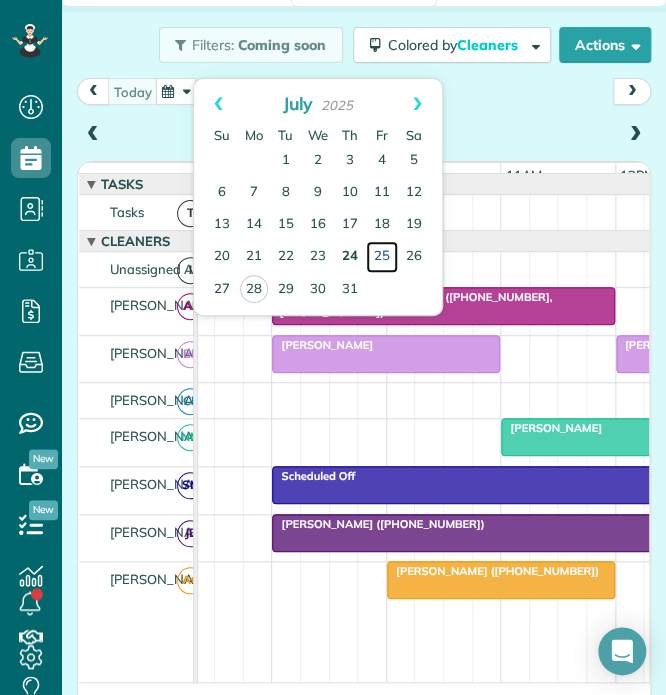 scroll, scrollTop: 0, scrollLeft: 0, axis: both 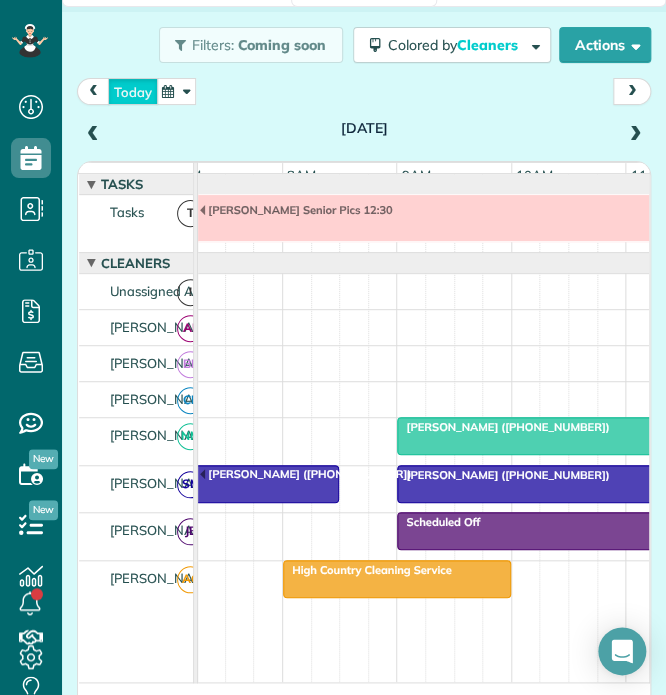 click on "today" at bounding box center (133, 91) 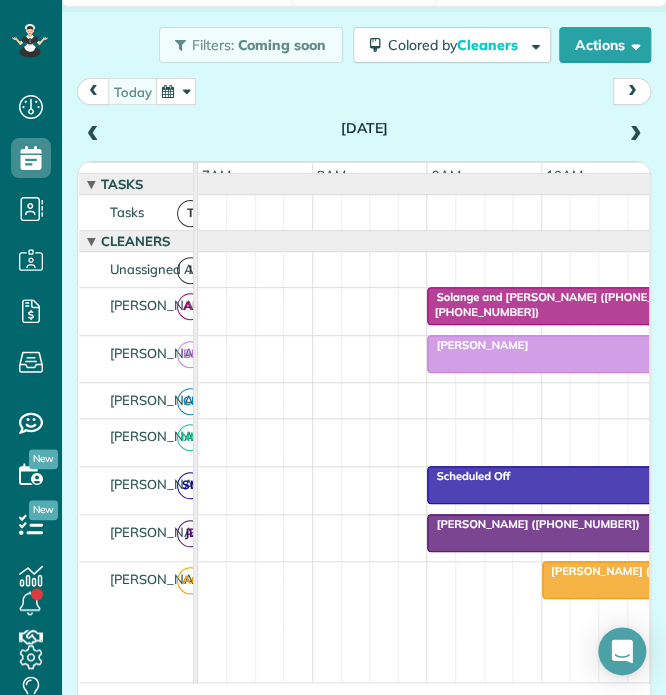 click on "[PERSON_NAME]" at bounding box center (541, 345) 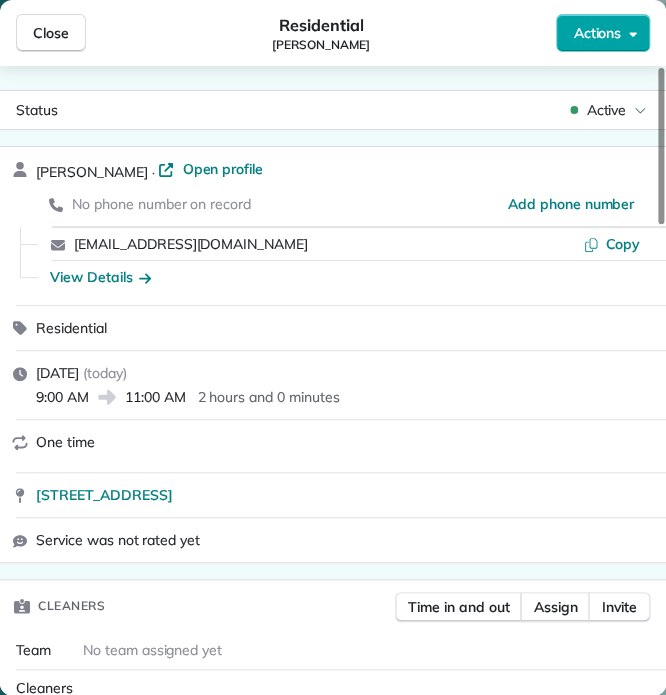 click on "Actions" at bounding box center (597, 33) 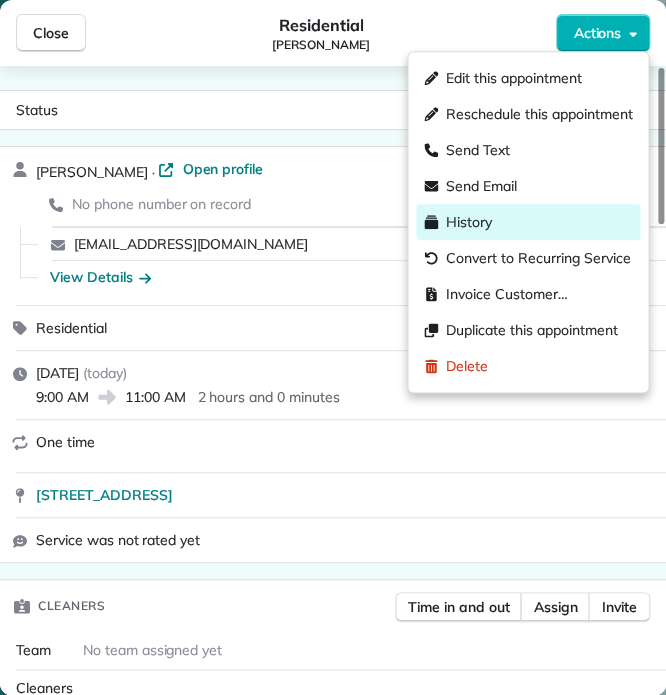 click on "History" at bounding box center [469, 222] 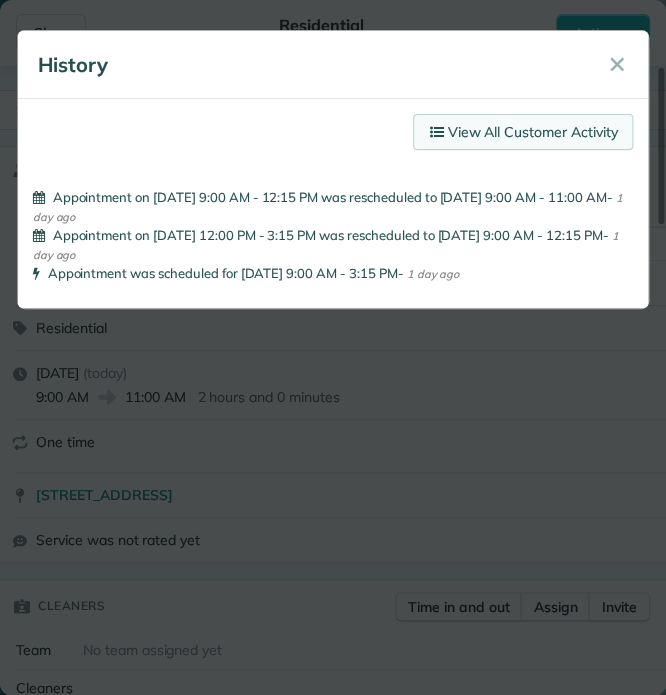 click on "View All Customer Activity" at bounding box center [523, 132] 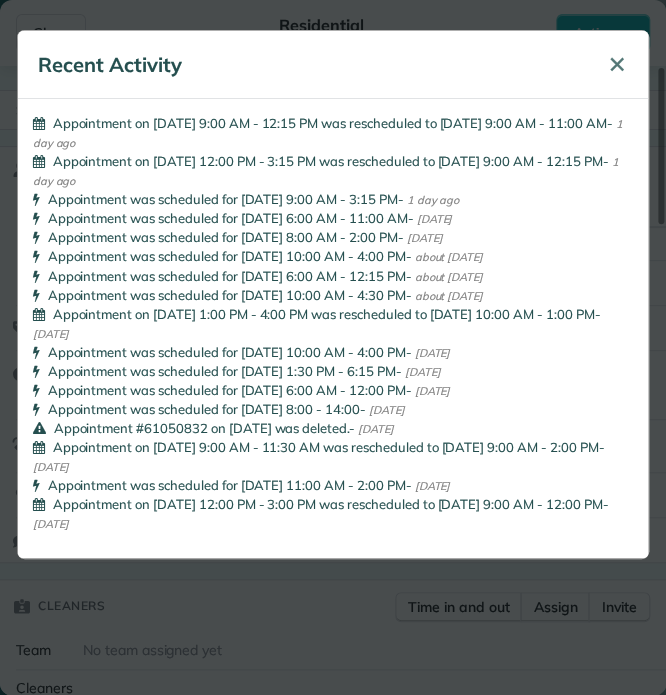 click on "✕" at bounding box center [616, 64] 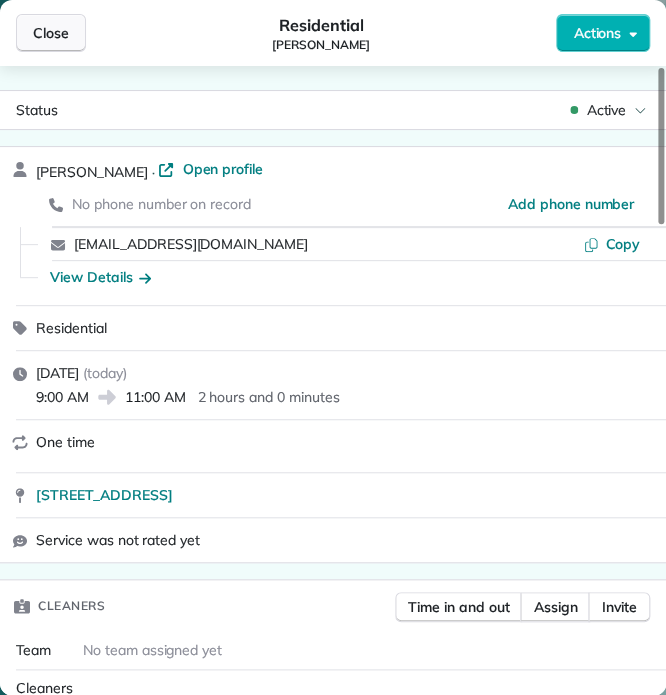 click on "Close" at bounding box center [51, 33] 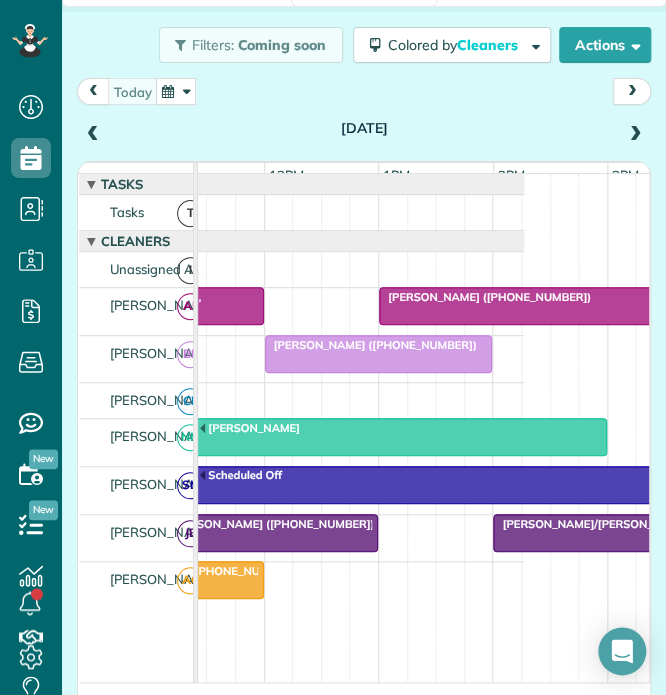 click on "[PERSON_NAME] ([PHONE_NUMBER])" at bounding box center (371, 345) 